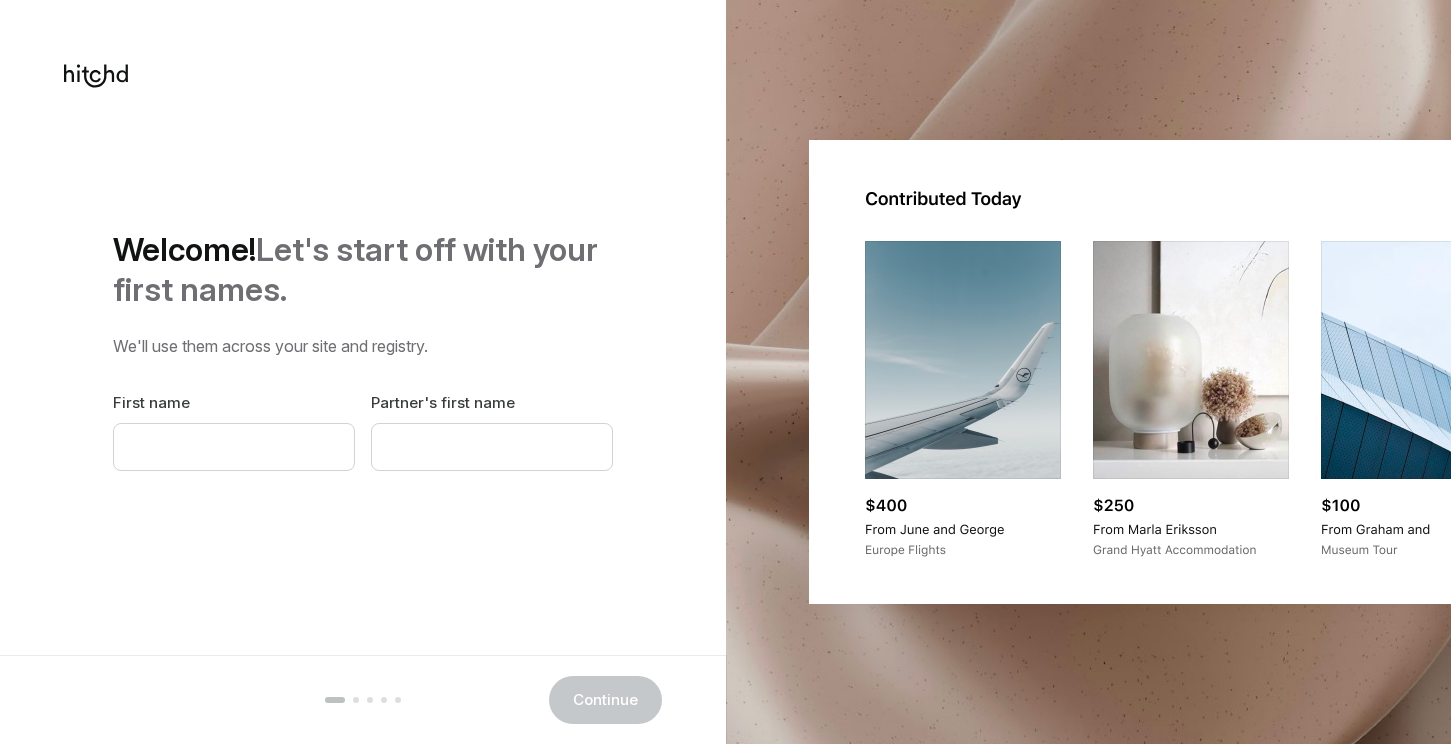 scroll, scrollTop: 0, scrollLeft: 0, axis: both 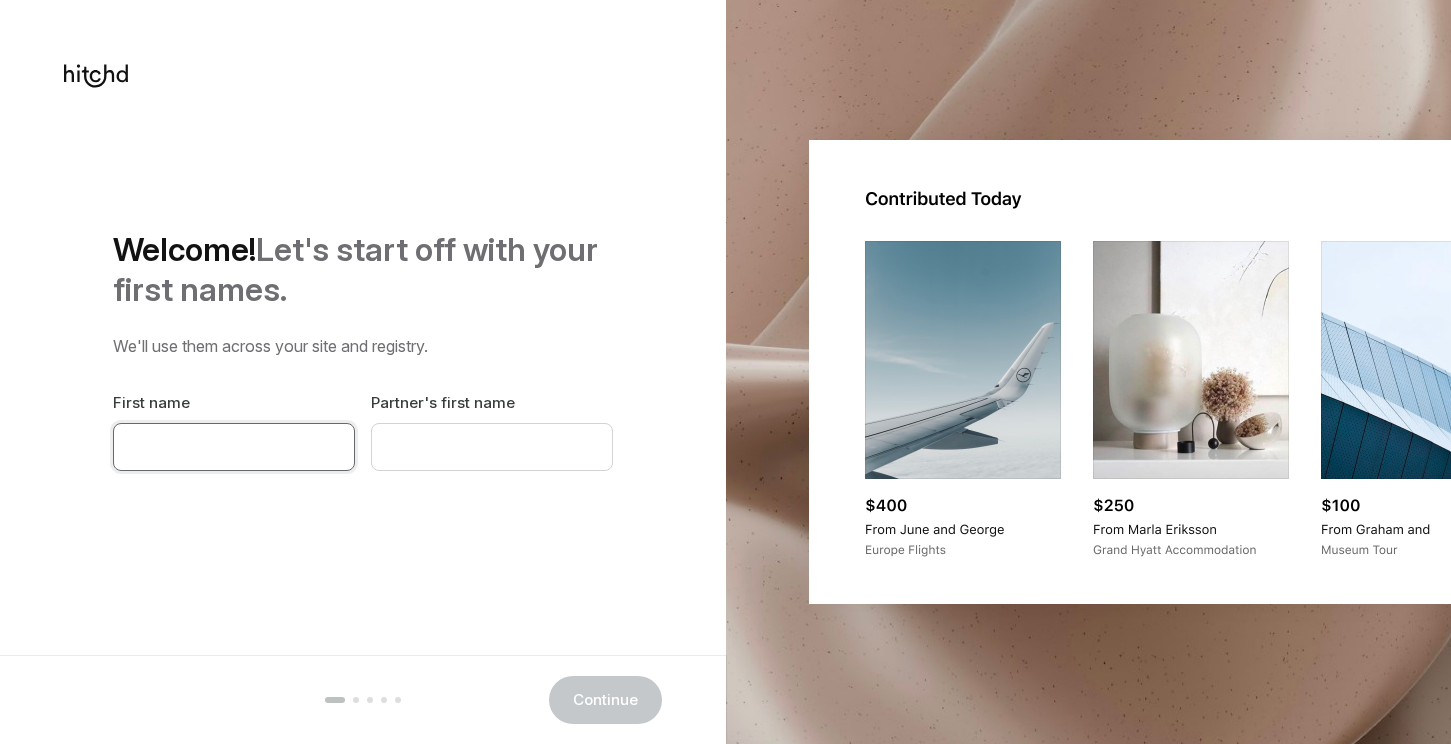 click at bounding box center (234, 447) 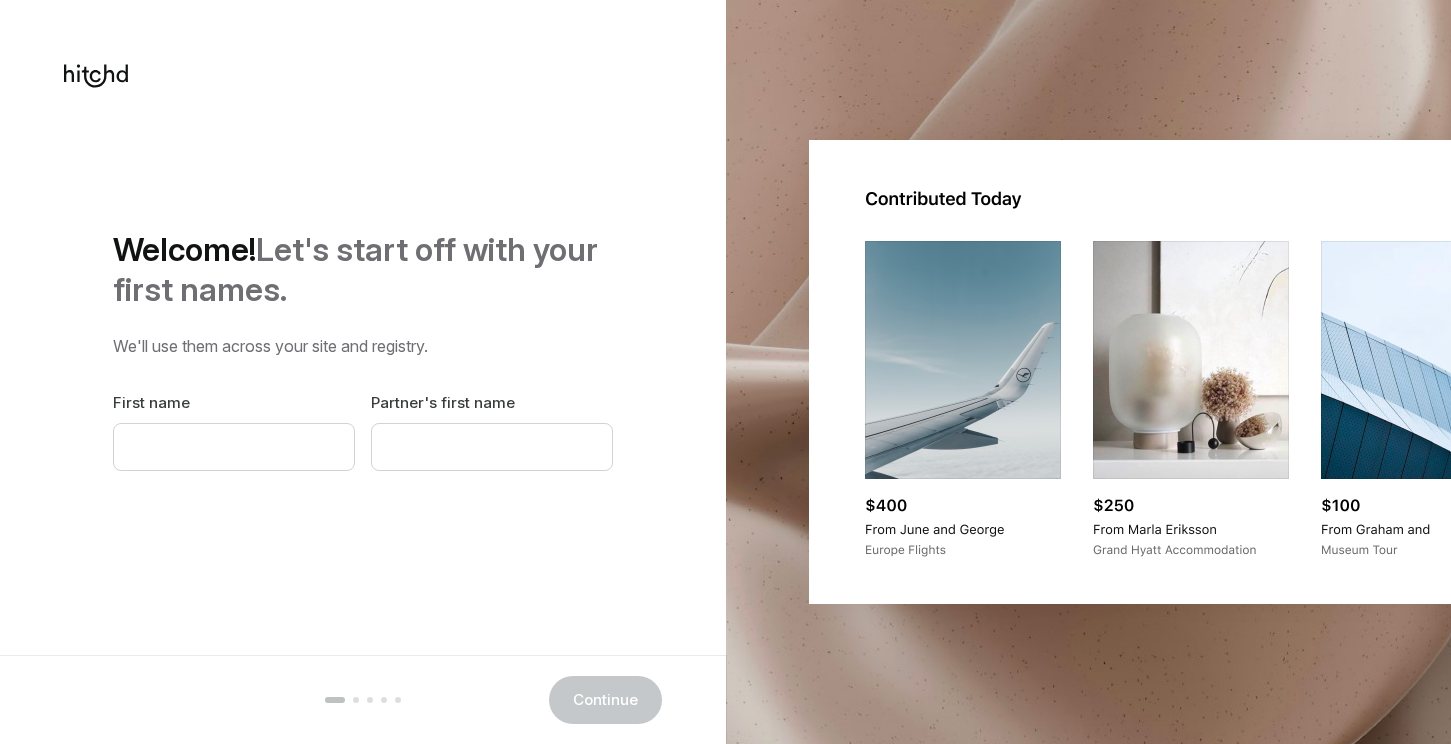 click on "First name" at bounding box center (234, 430) 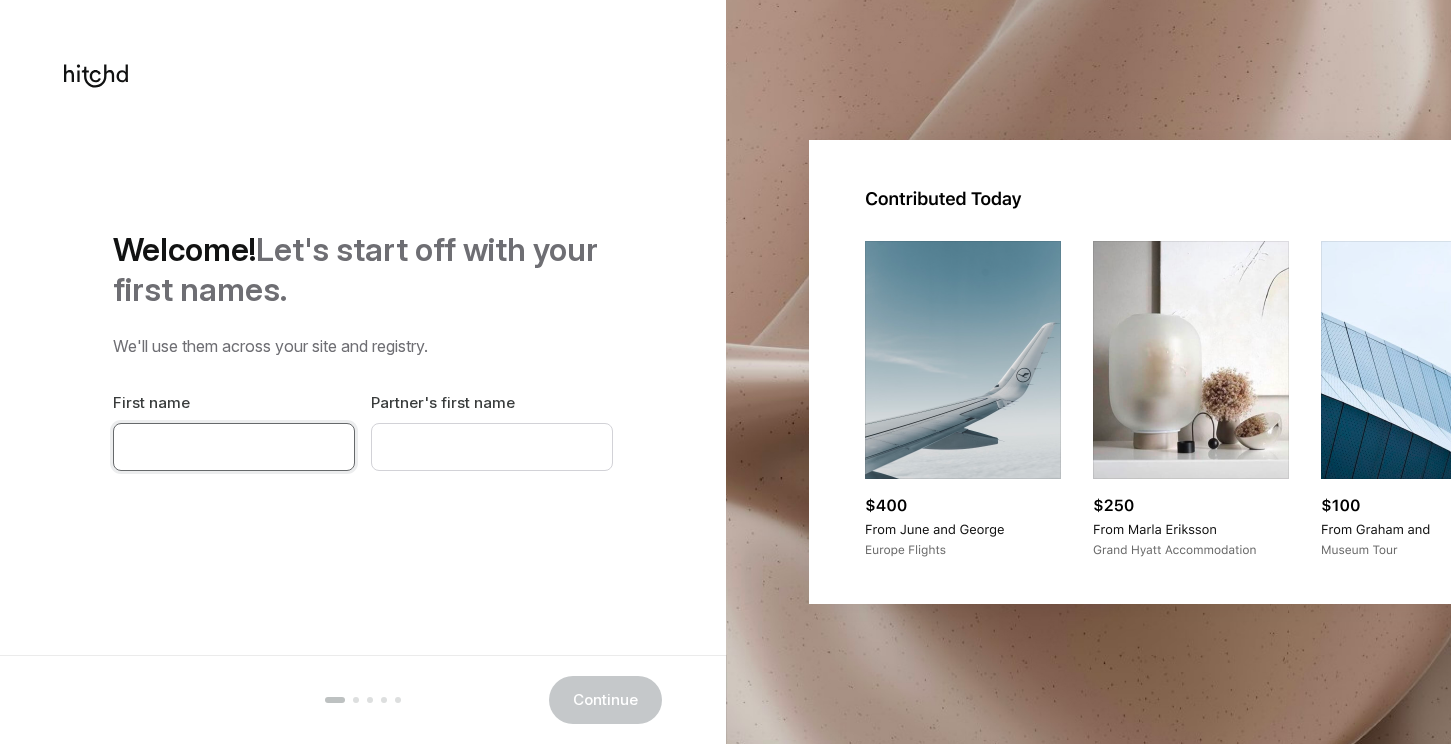 click at bounding box center (234, 447) 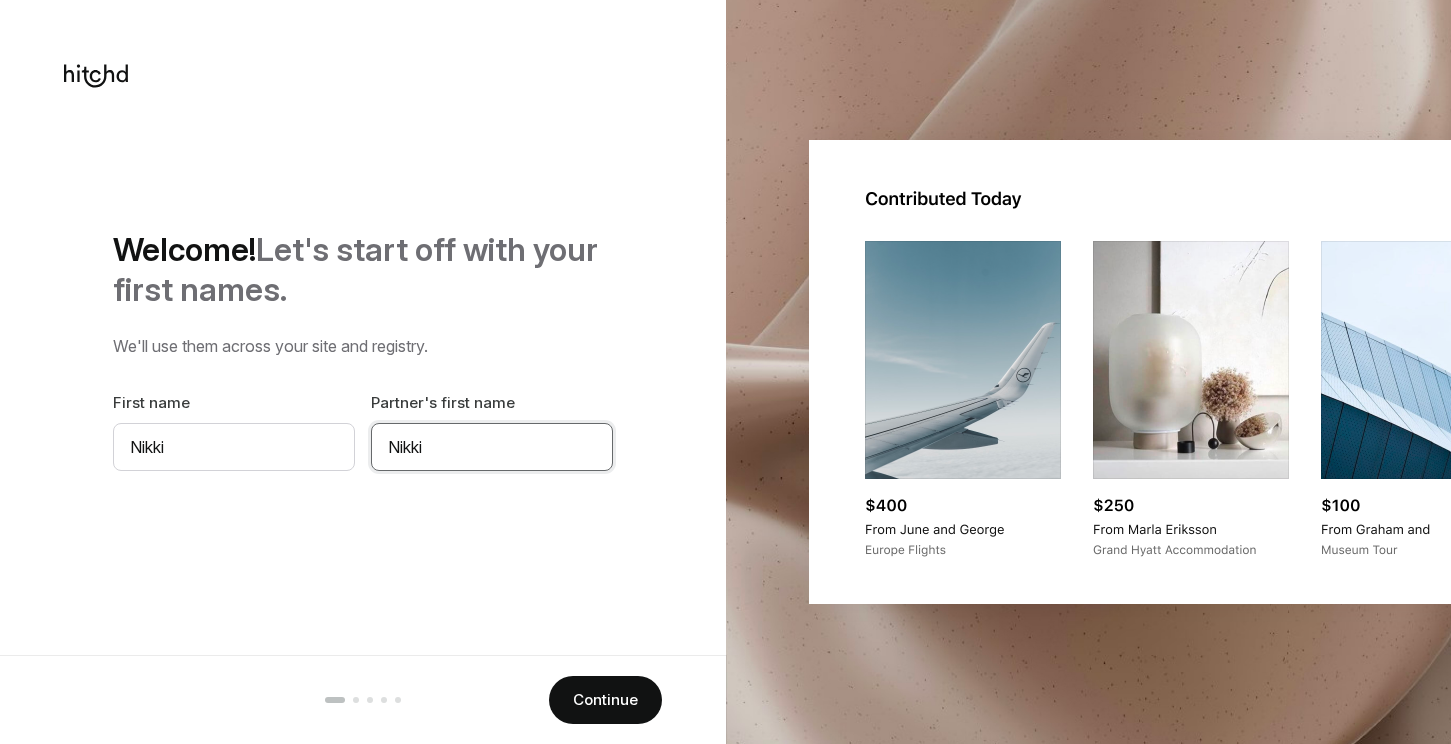 click on "Nikki" at bounding box center (492, 447) 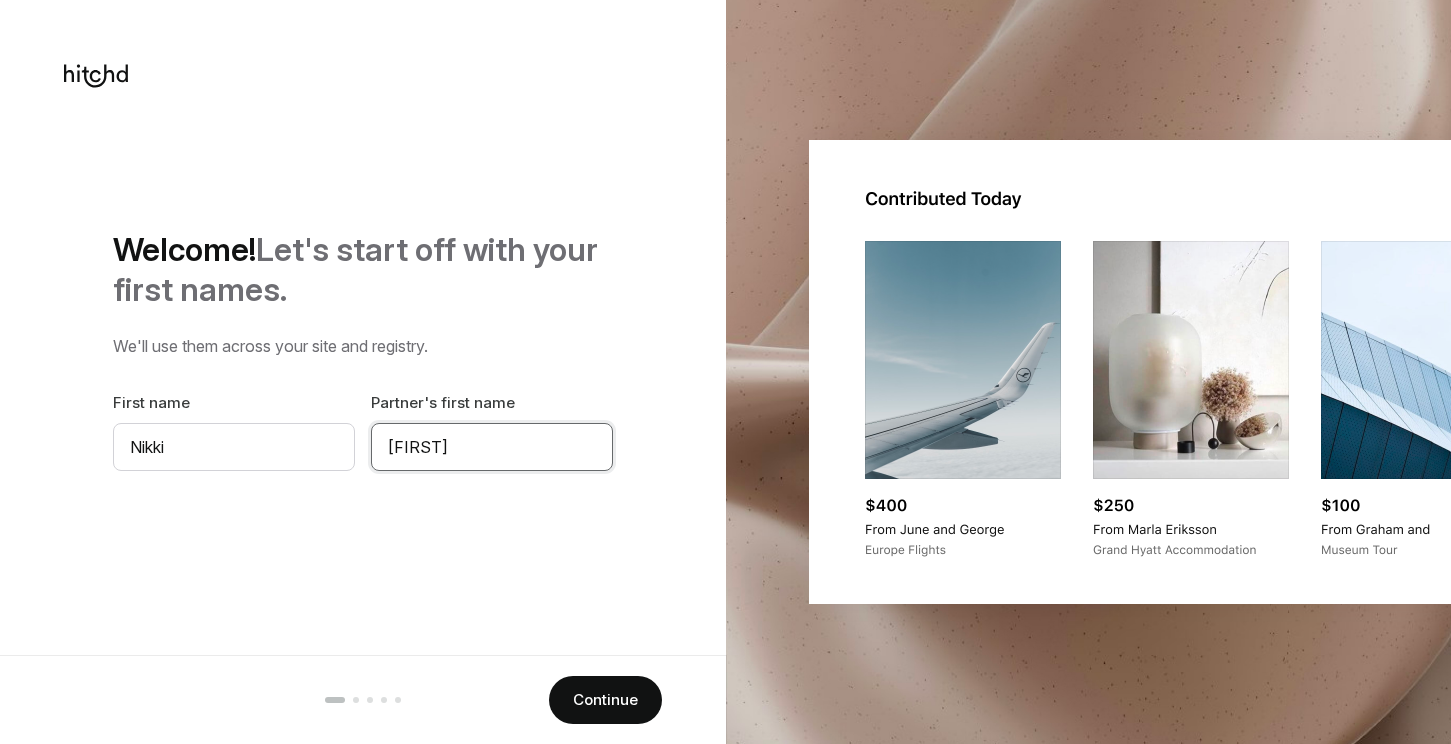type on "[FIRST]" 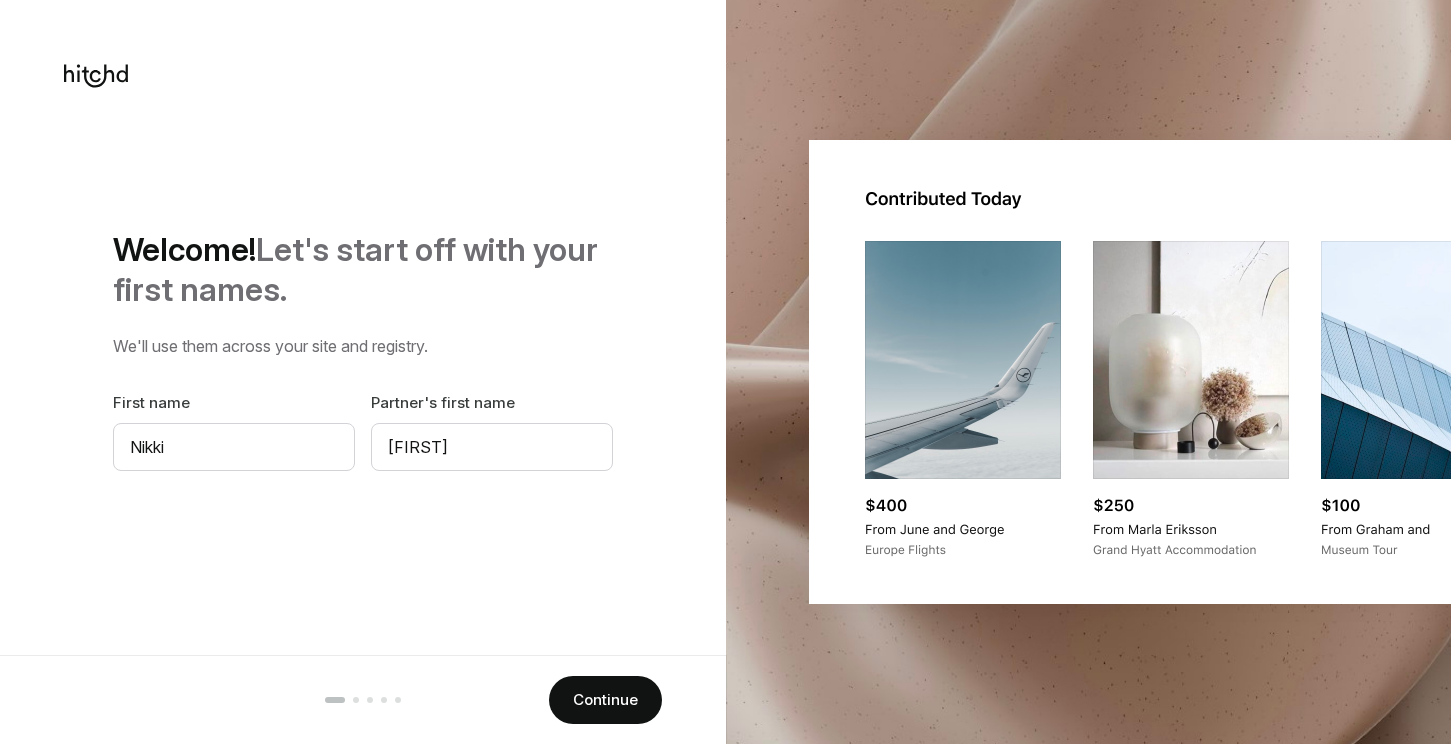 click on "Welcome!  Let's start off with your first names.
We'll use them across your site and registry.
First name
[FIRST]
Partner's first name
[FIRST]
Continue" at bounding box center (363, 350) 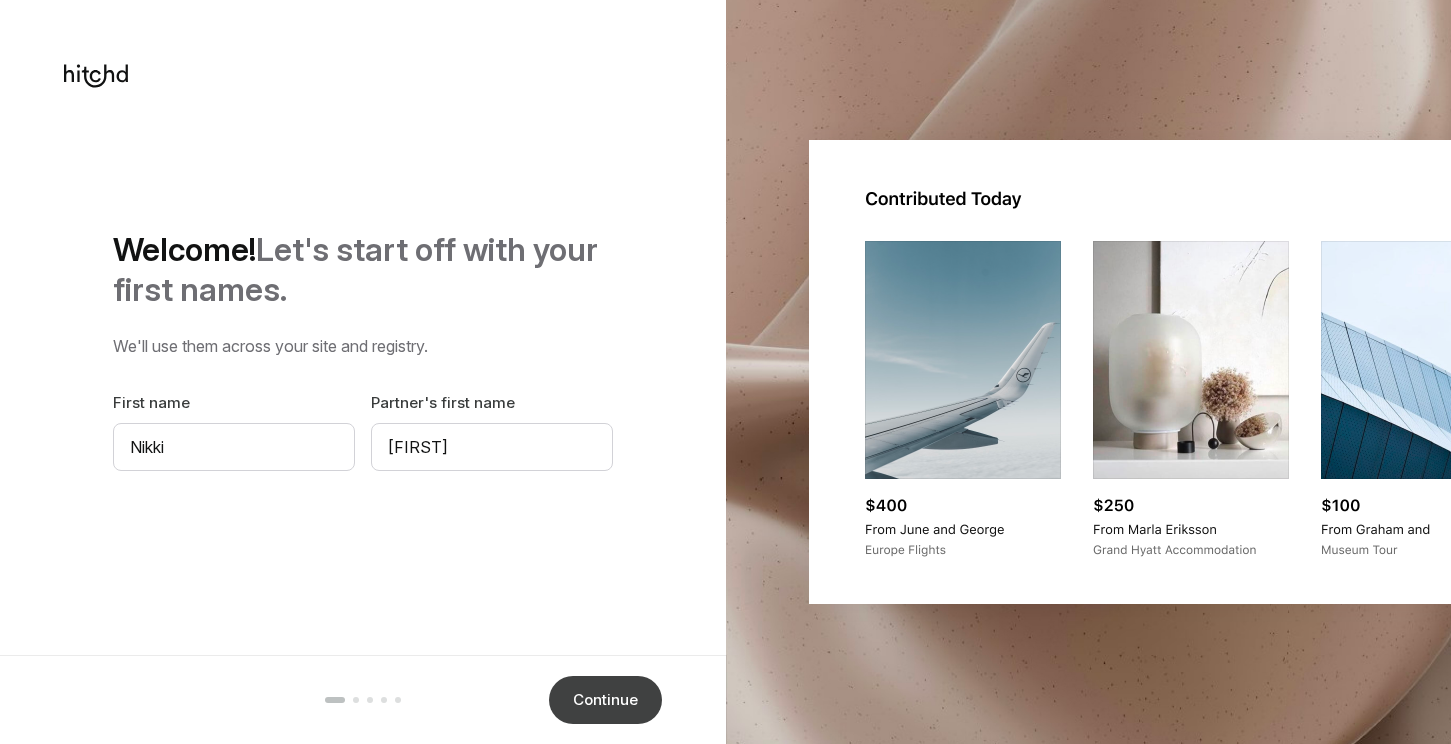 click on "Continue" at bounding box center (605, 700) 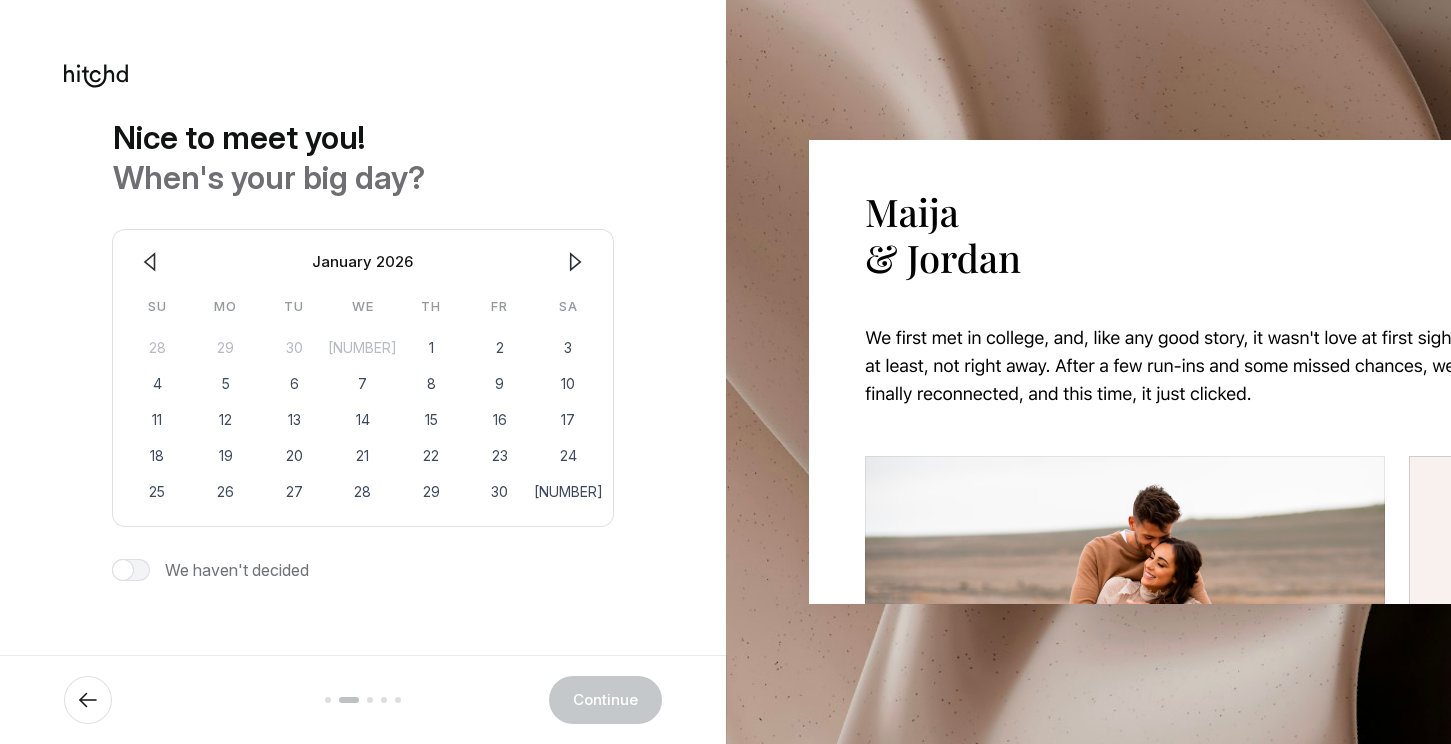click at bounding box center (575, 262) 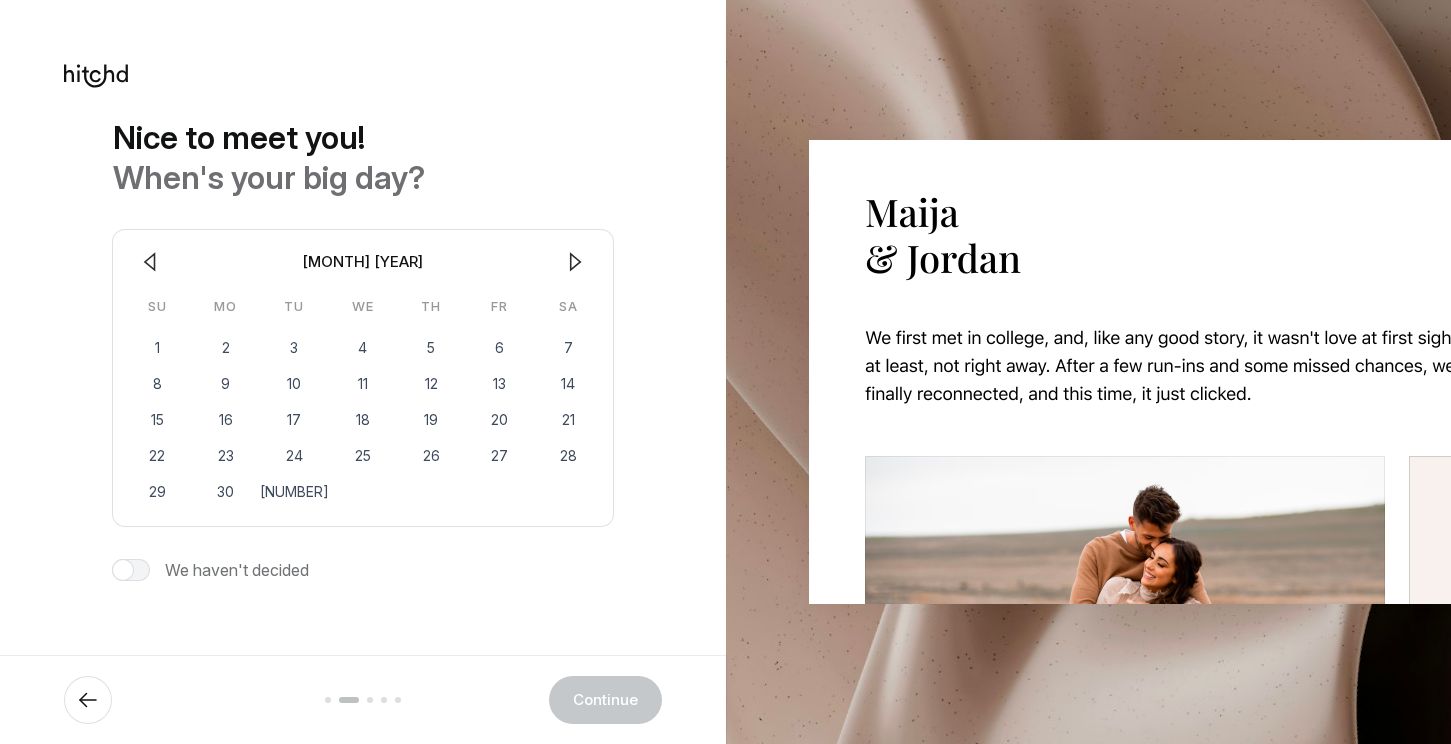 click at bounding box center (575, 262) 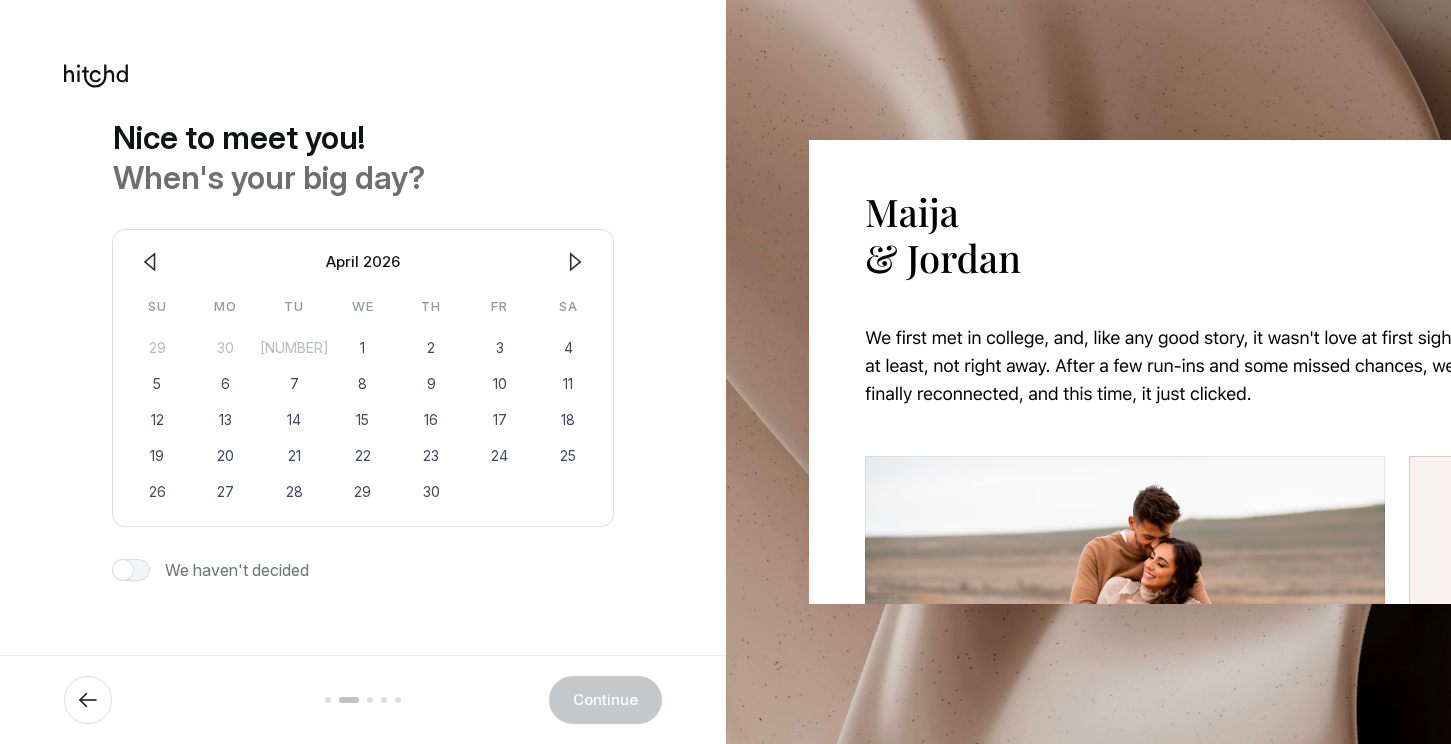 click at bounding box center (575, 262) 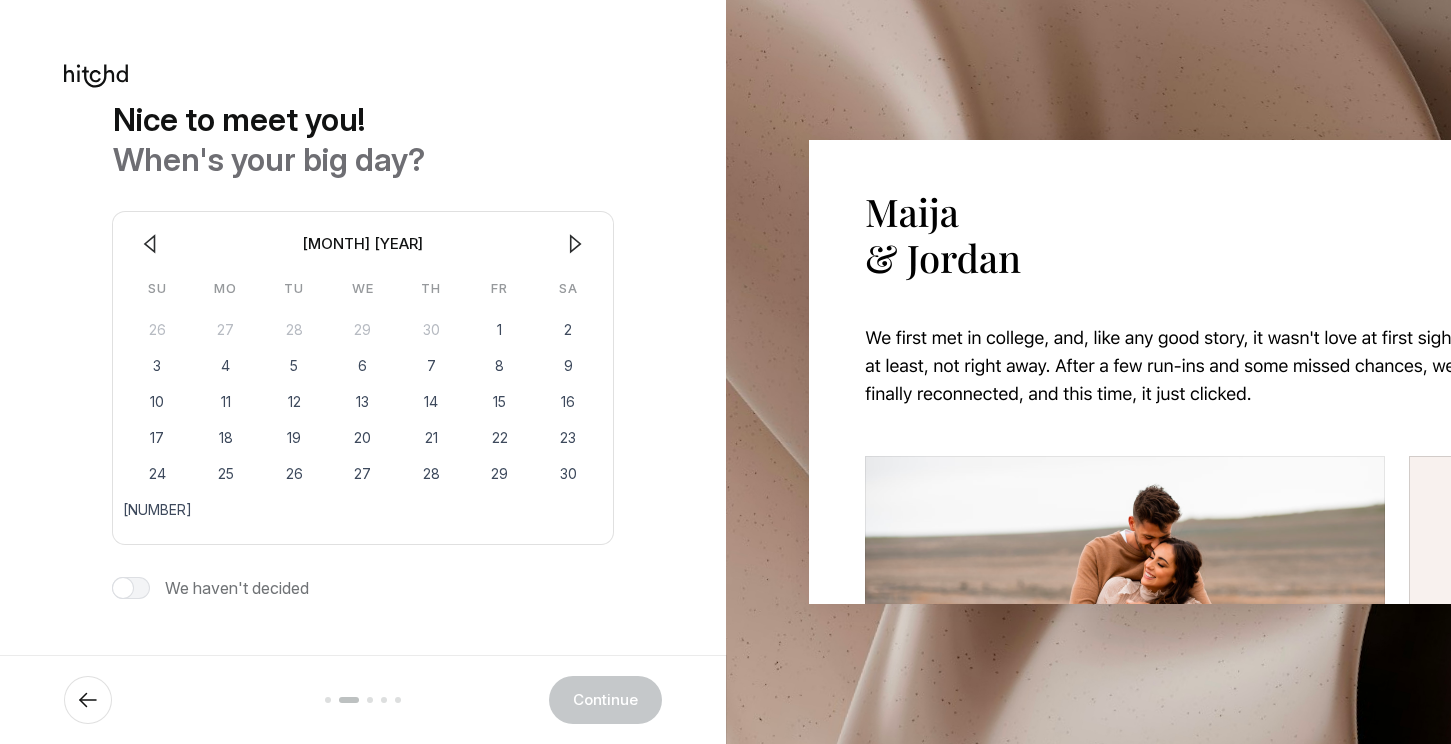 click at bounding box center (575, 244) 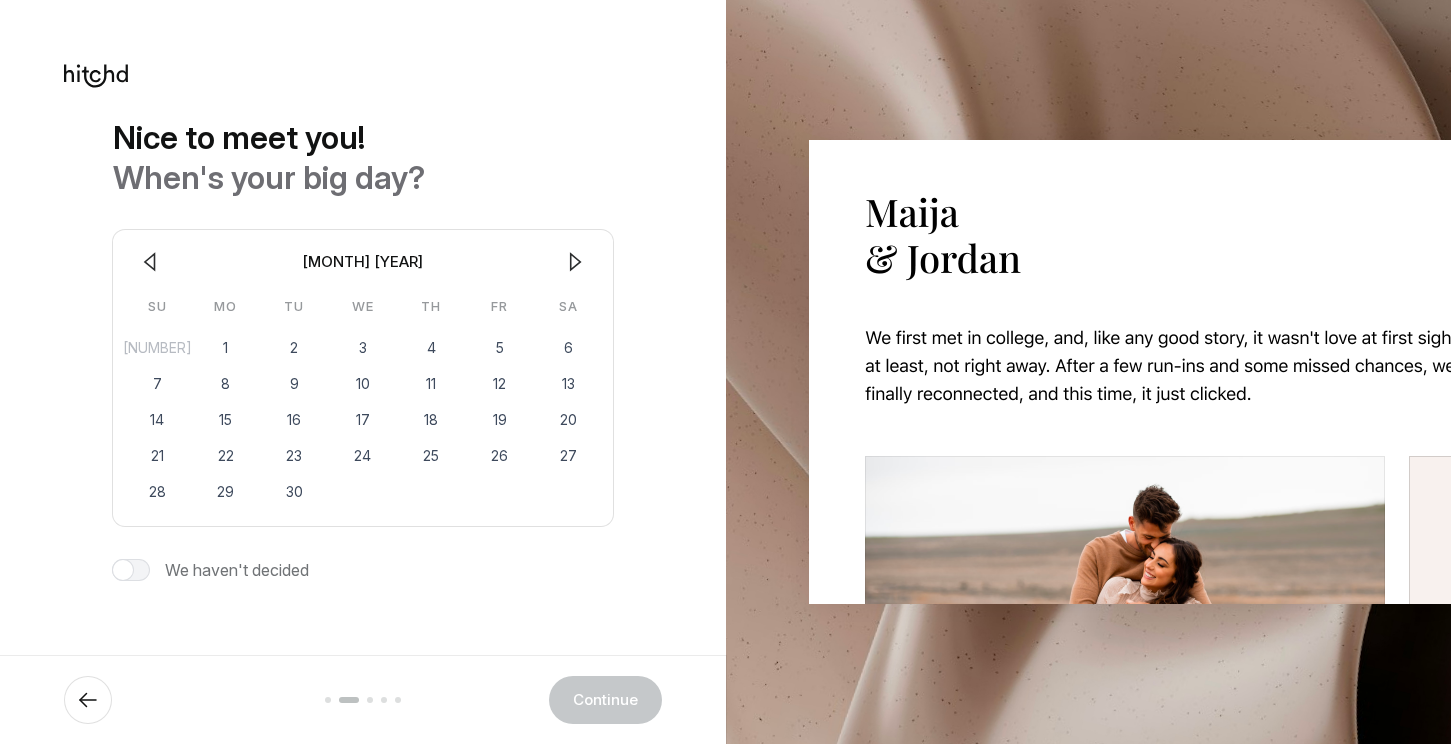 click at bounding box center [575, 262] 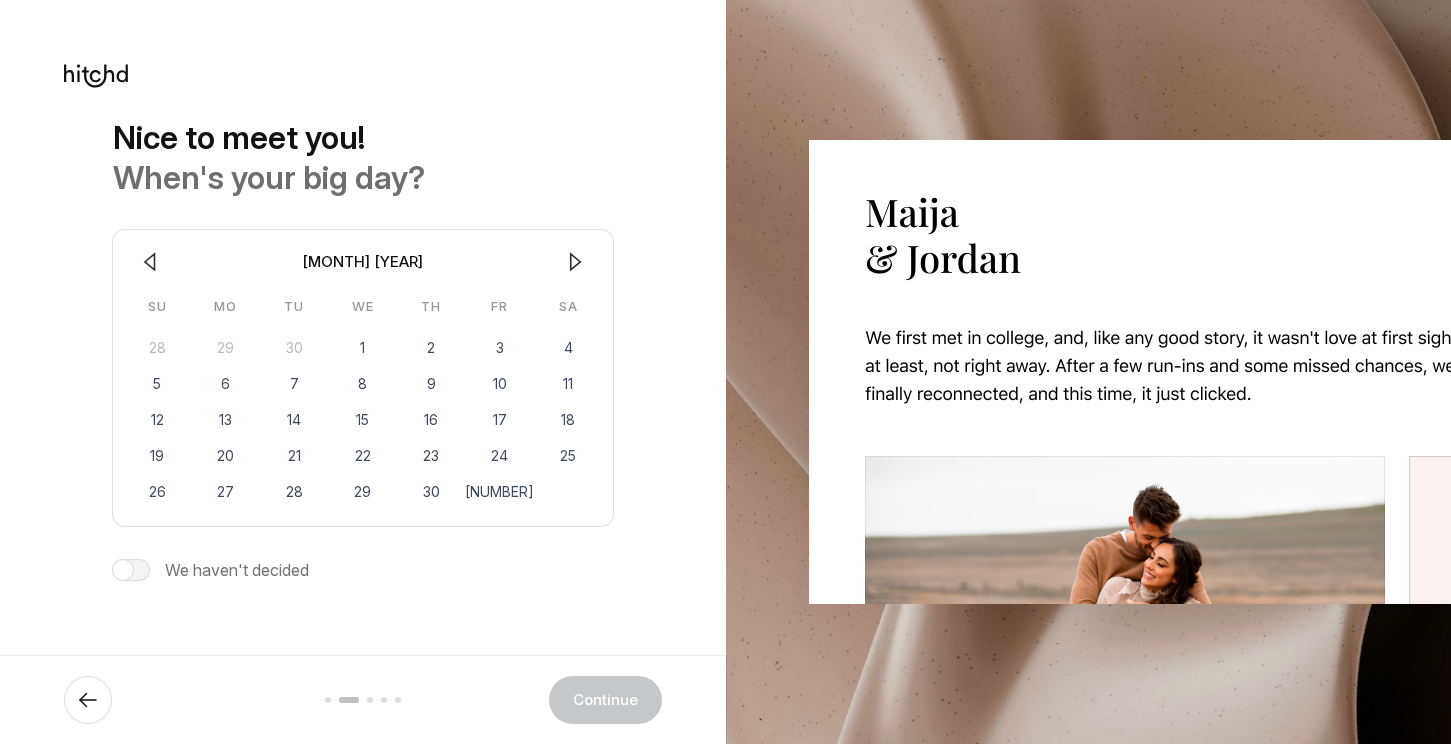 click at bounding box center [575, 262] 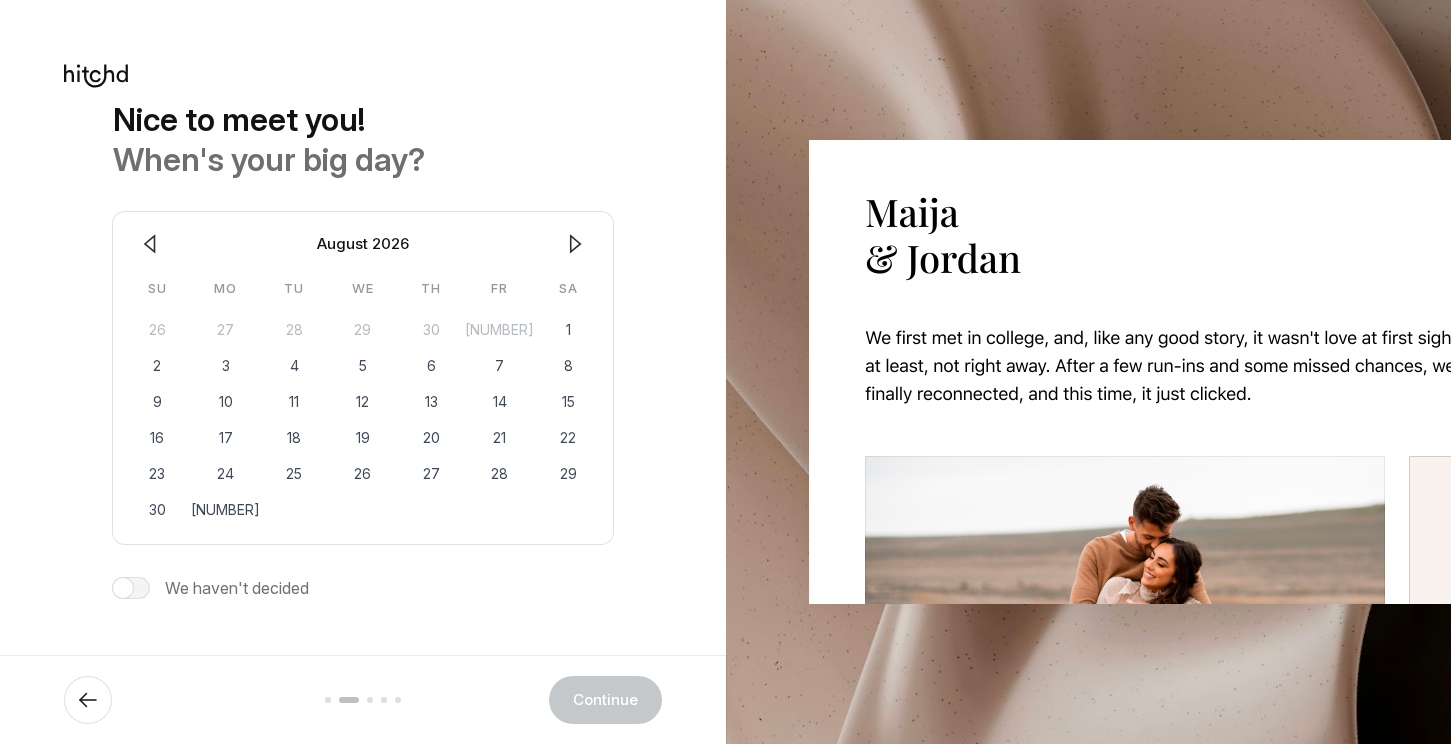 click at bounding box center [150, 244] 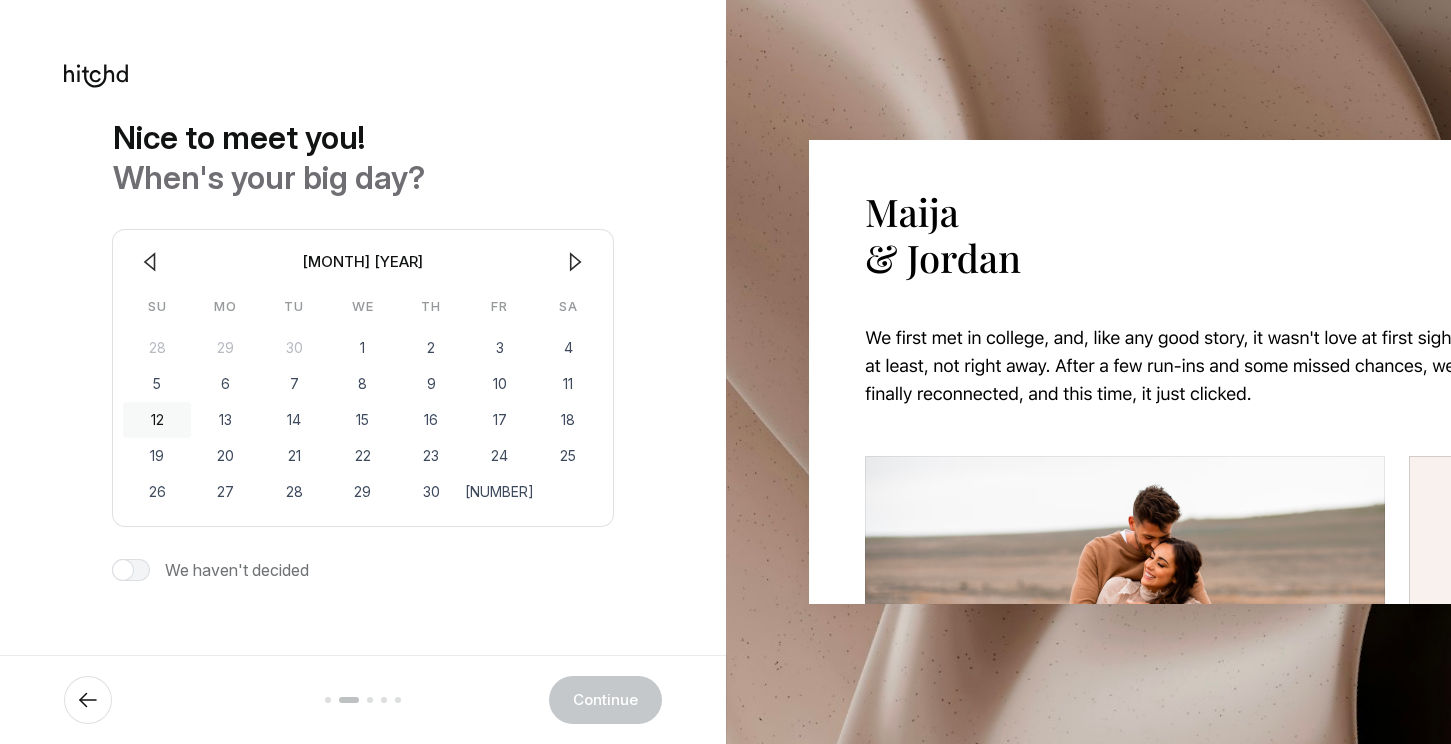 click on "12" at bounding box center (157, 420) 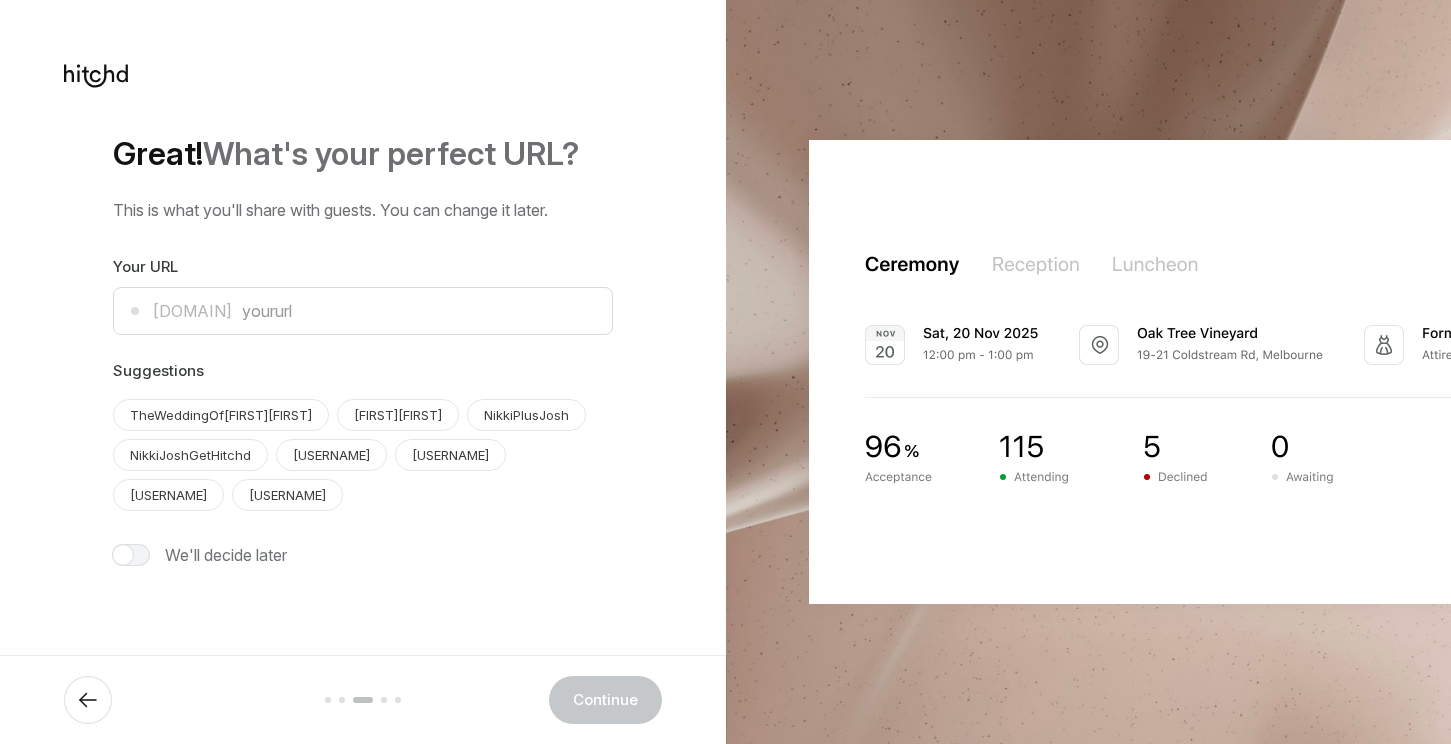 click at bounding box center (131, 555) 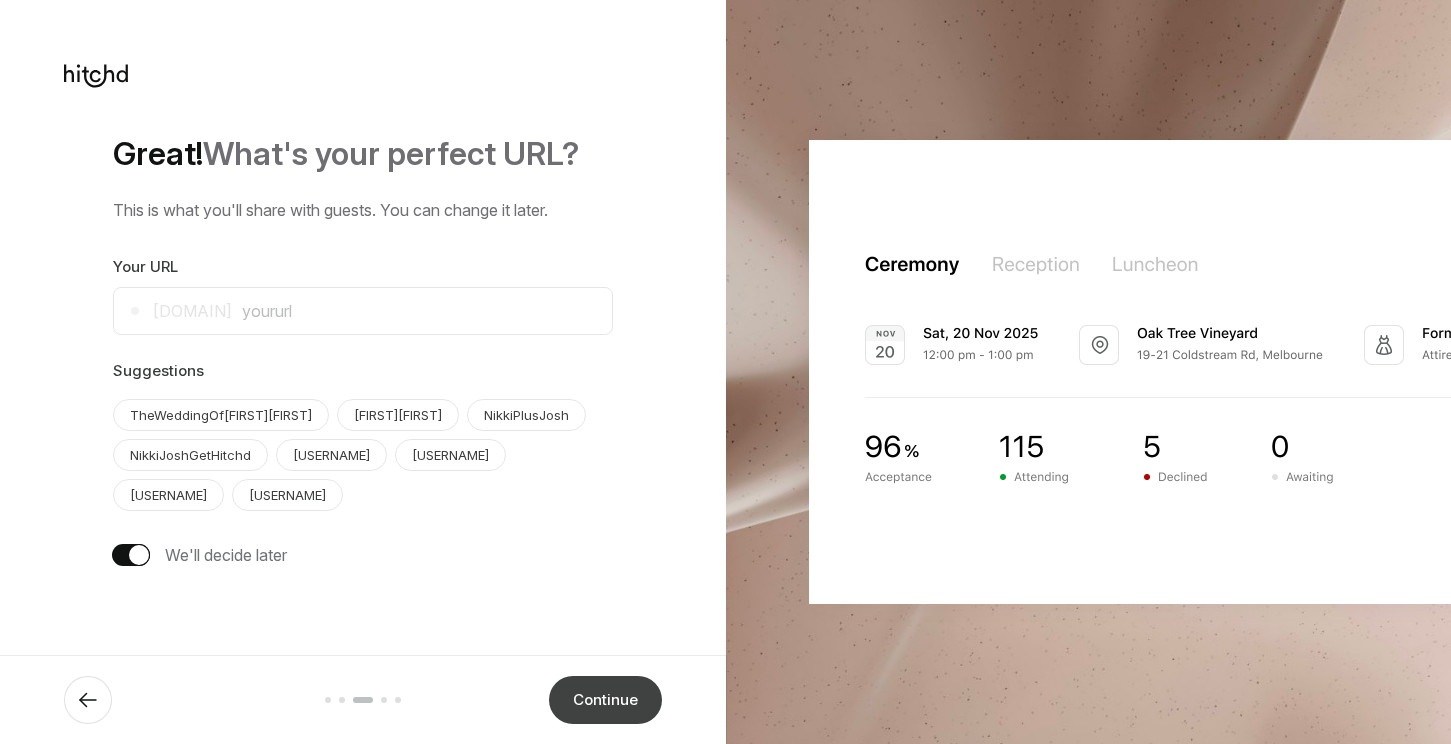 click on "Continue" at bounding box center [605, 700] 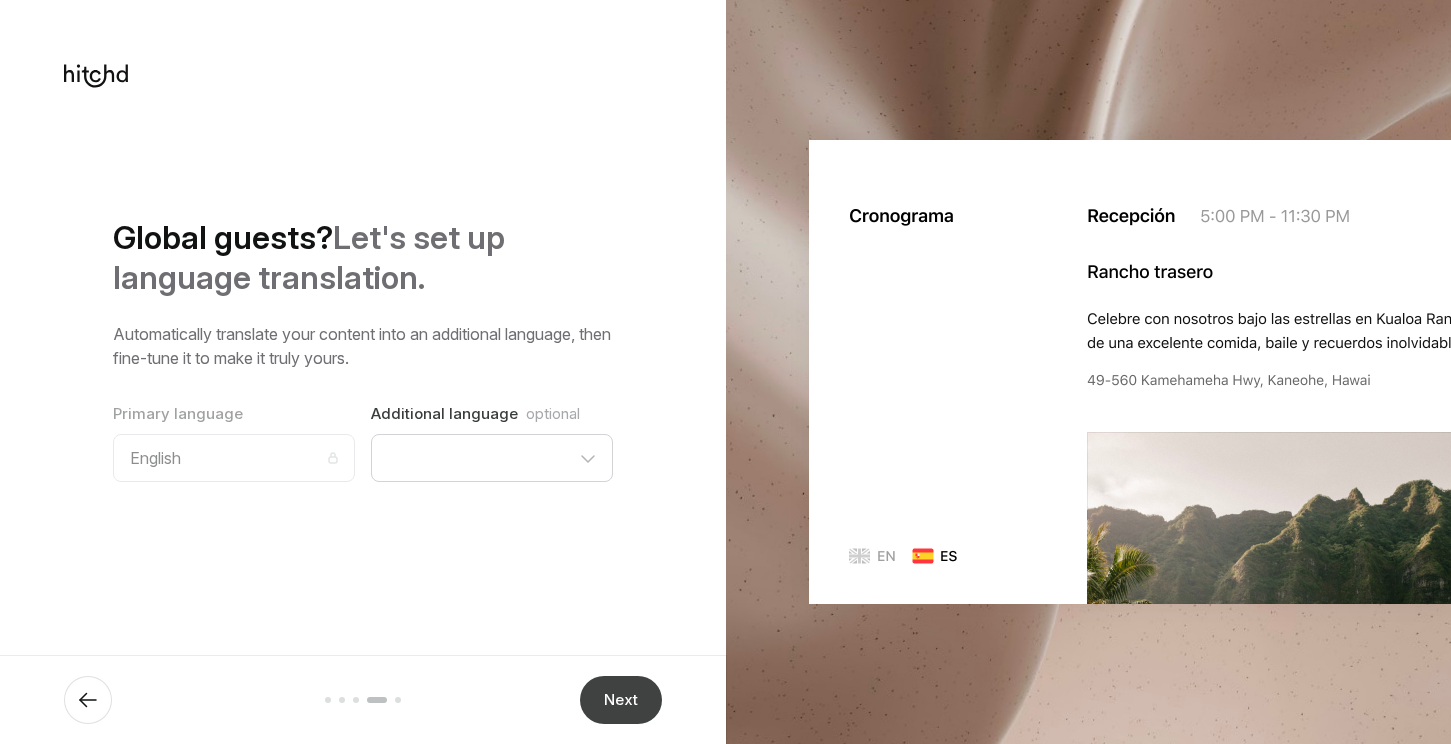 click on "Next" at bounding box center [621, 700] 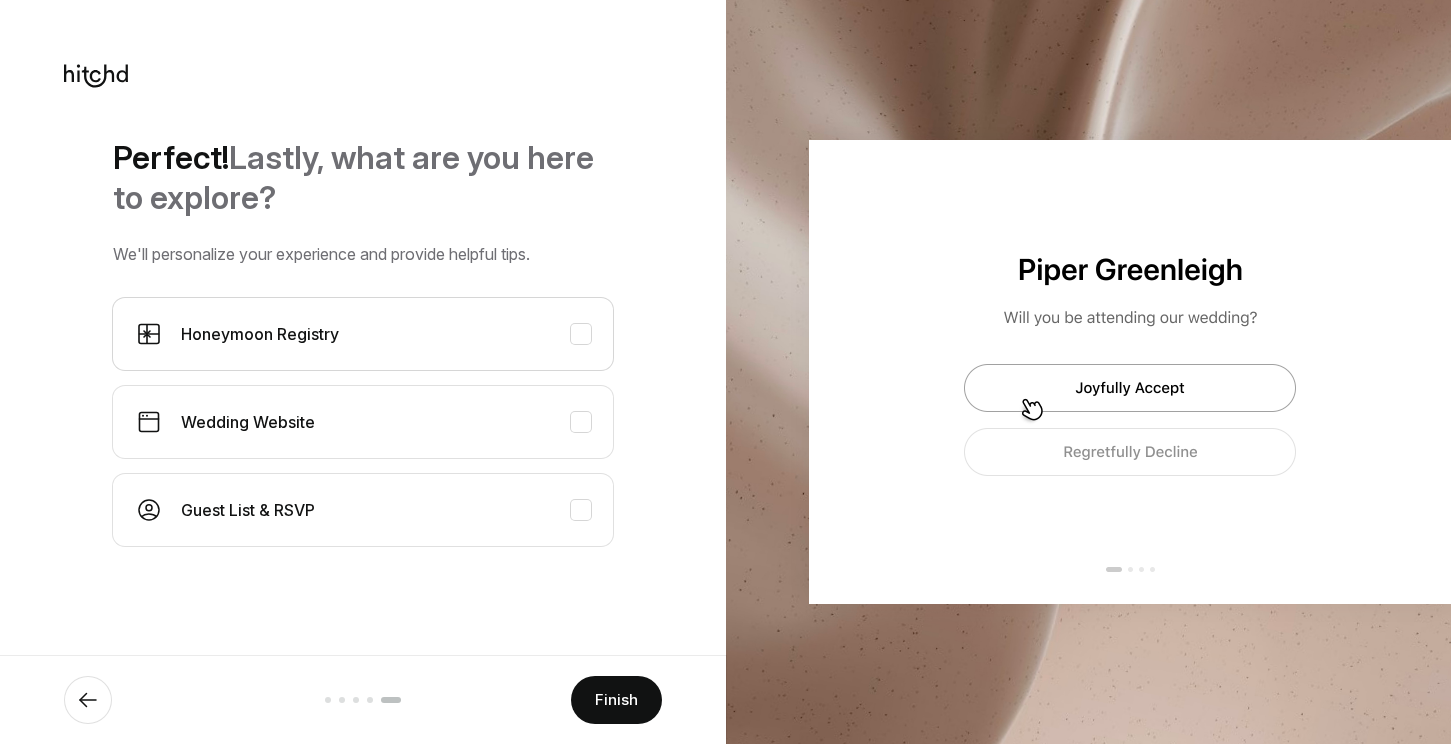 click on "Honeymoon Registry" at bounding box center (363, 334) 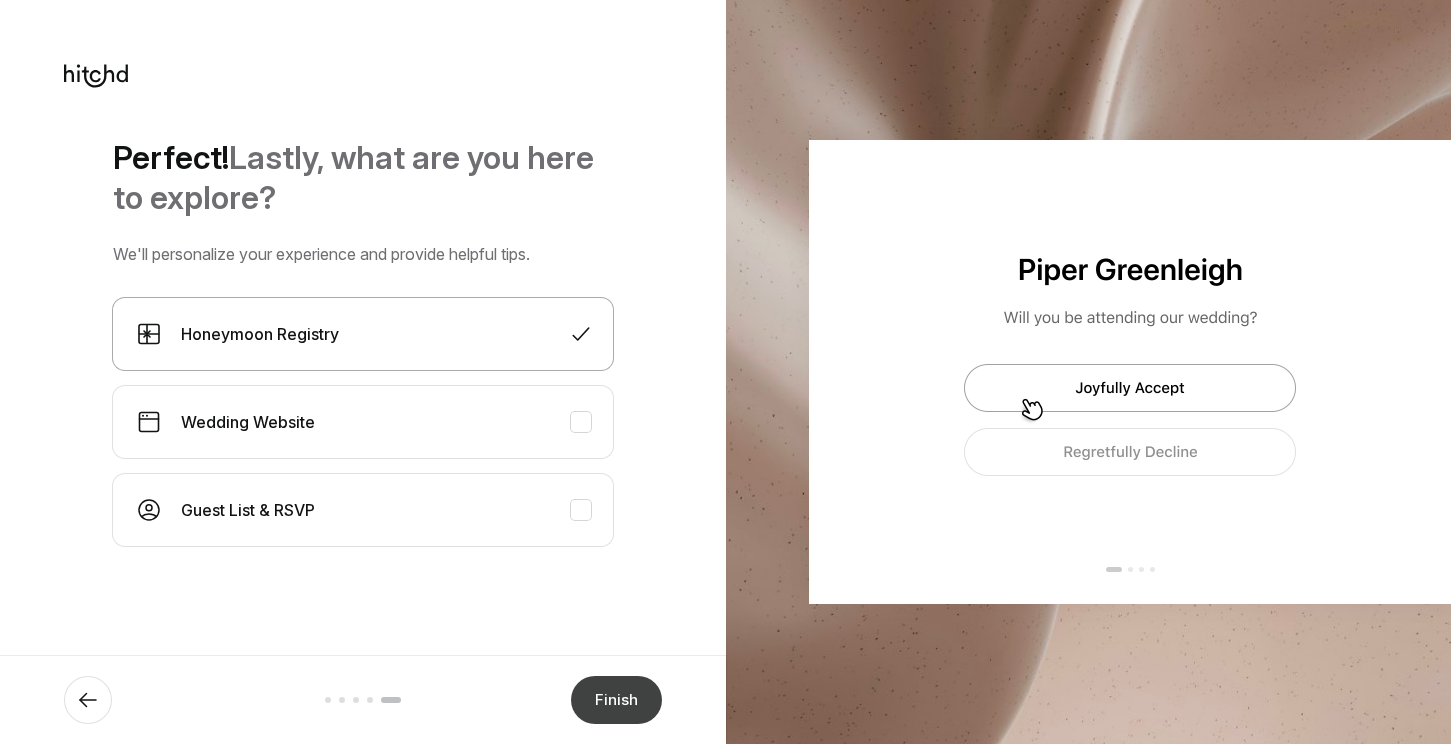 click on "Finish" at bounding box center (616, 700) 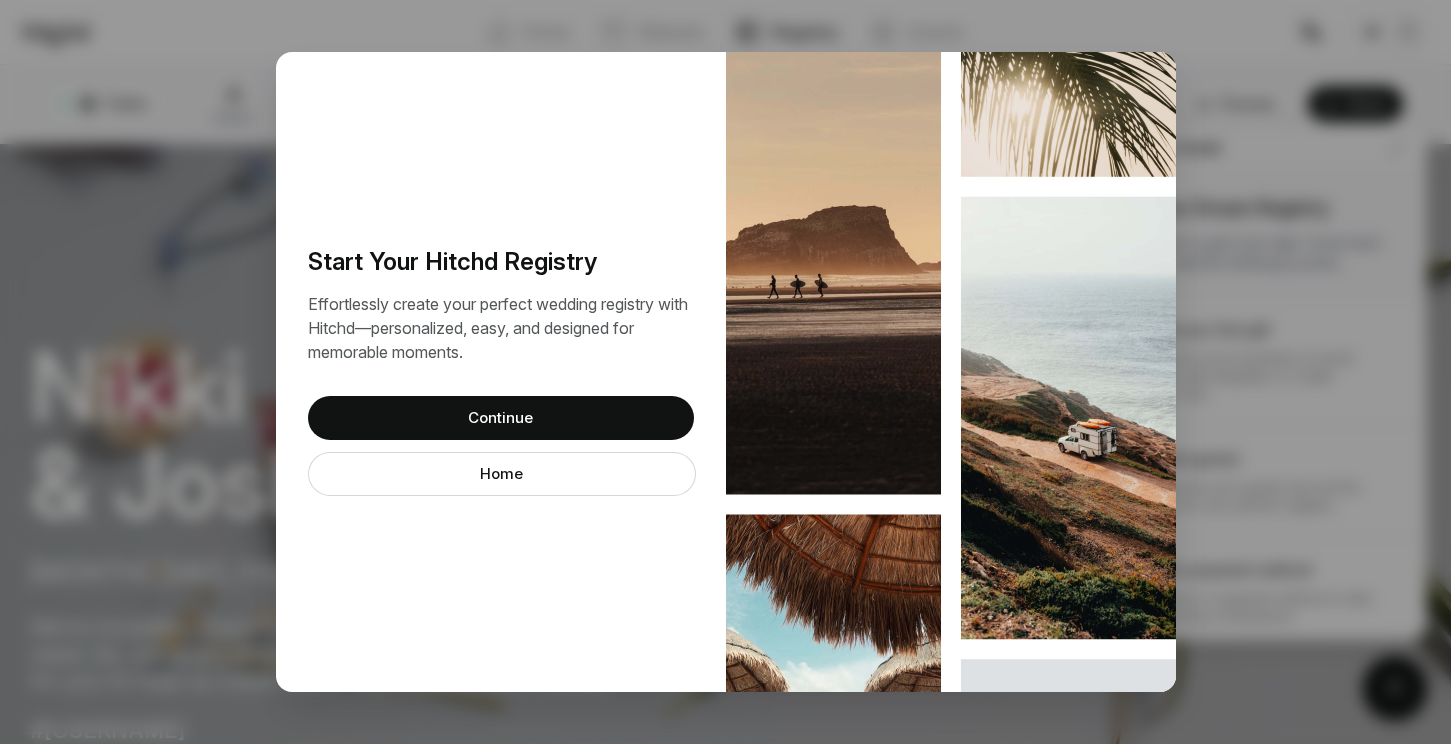 click on "Continue" at bounding box center [501, 418] 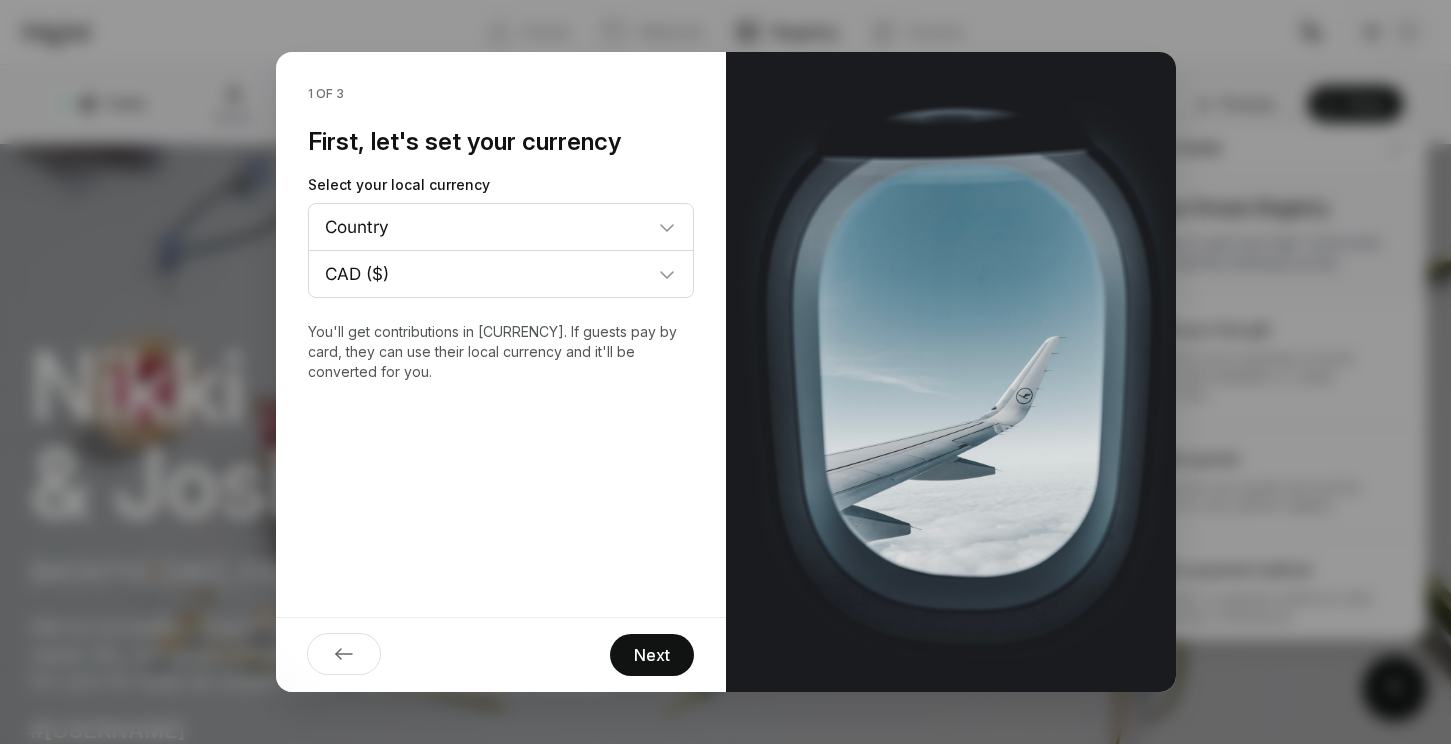 click on "You'll get contributions in [CURRENCY]. If guests pay by card, they can use their local currency and it'll be converted for you." at bounding box center [501, 352] 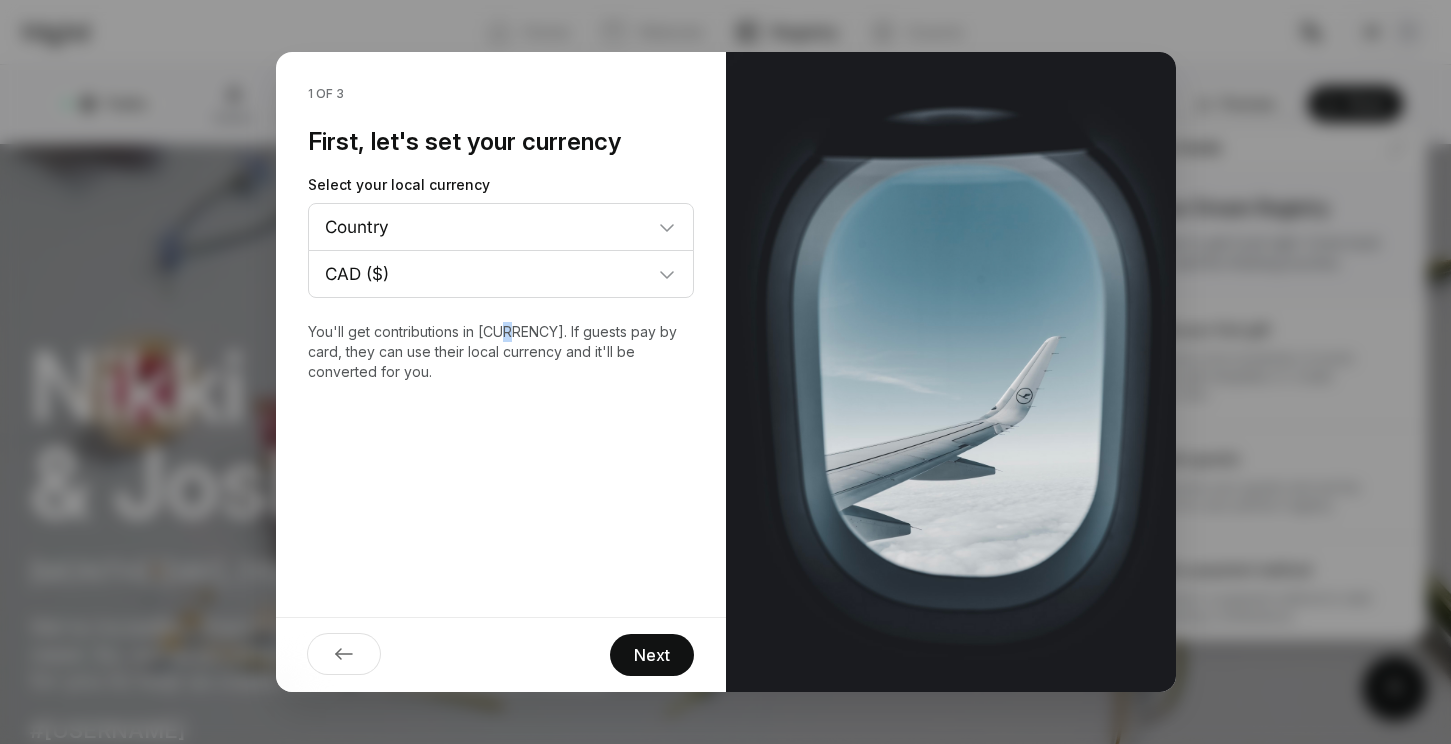 click on "You'll get contributions in [CURRENCY]. If guests pay by card, they can use their local currency and it'll be converted for you." at bounding box center (501, 352) 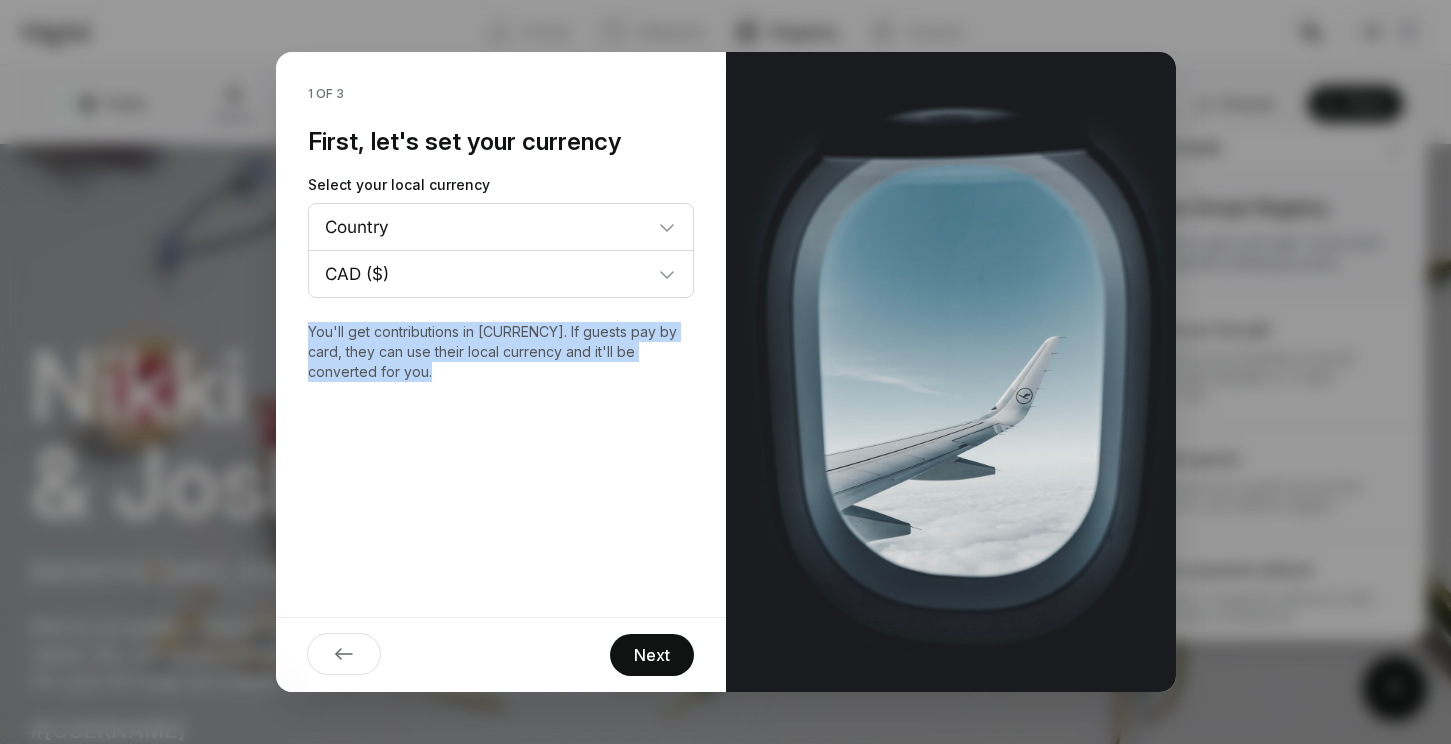 click on "You'll get contributions in [CURRENCY]. If guests pay by card, they can use their local currency and it'll be converted for you." at bounding box center [501, 352] 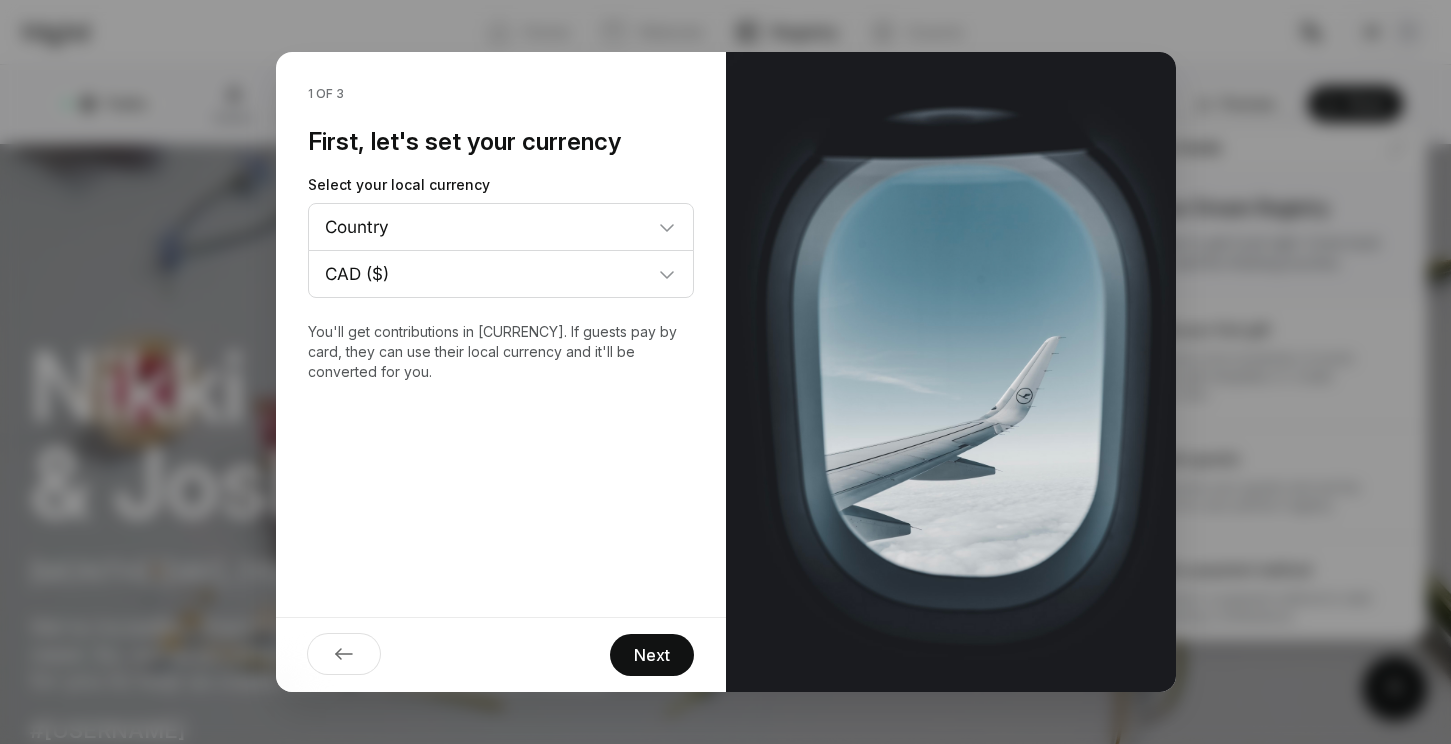 click on "Next" at bounding box center (652, 655) 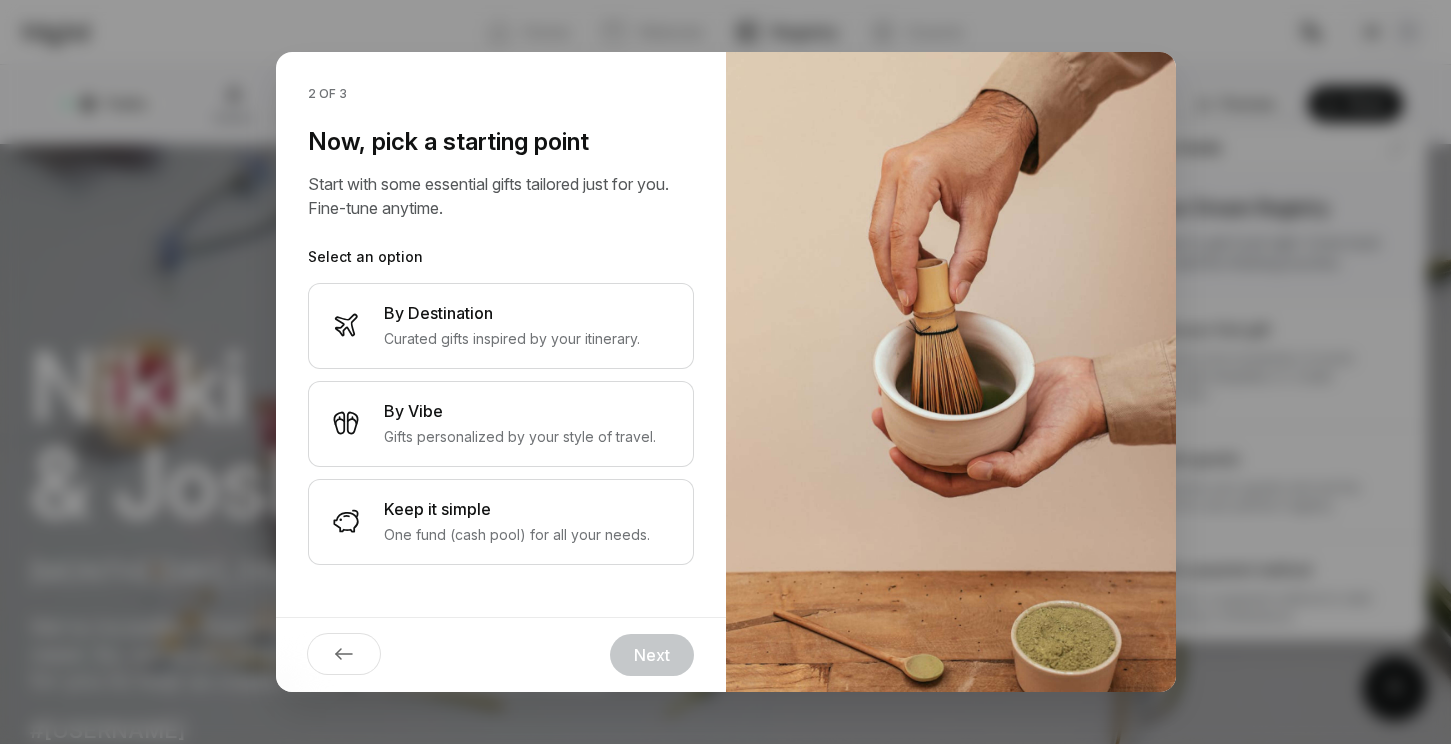 click on "Start with some essential gifts tailored just for you. Fine-tune anytime." at bounding box center (501, 196) 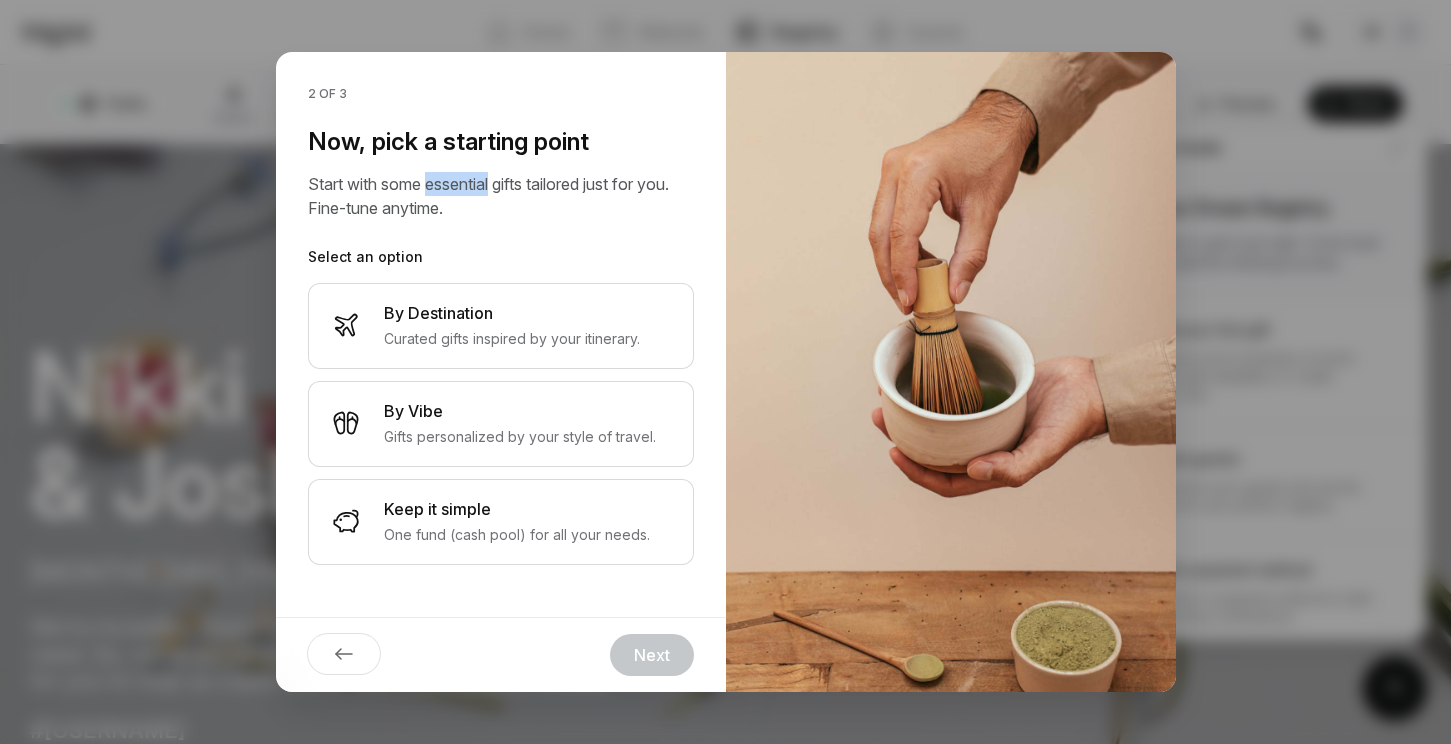 click on "Start with some essential gifts tailored just for you. Fine-tune anytime." at bounding box center [501, 196] 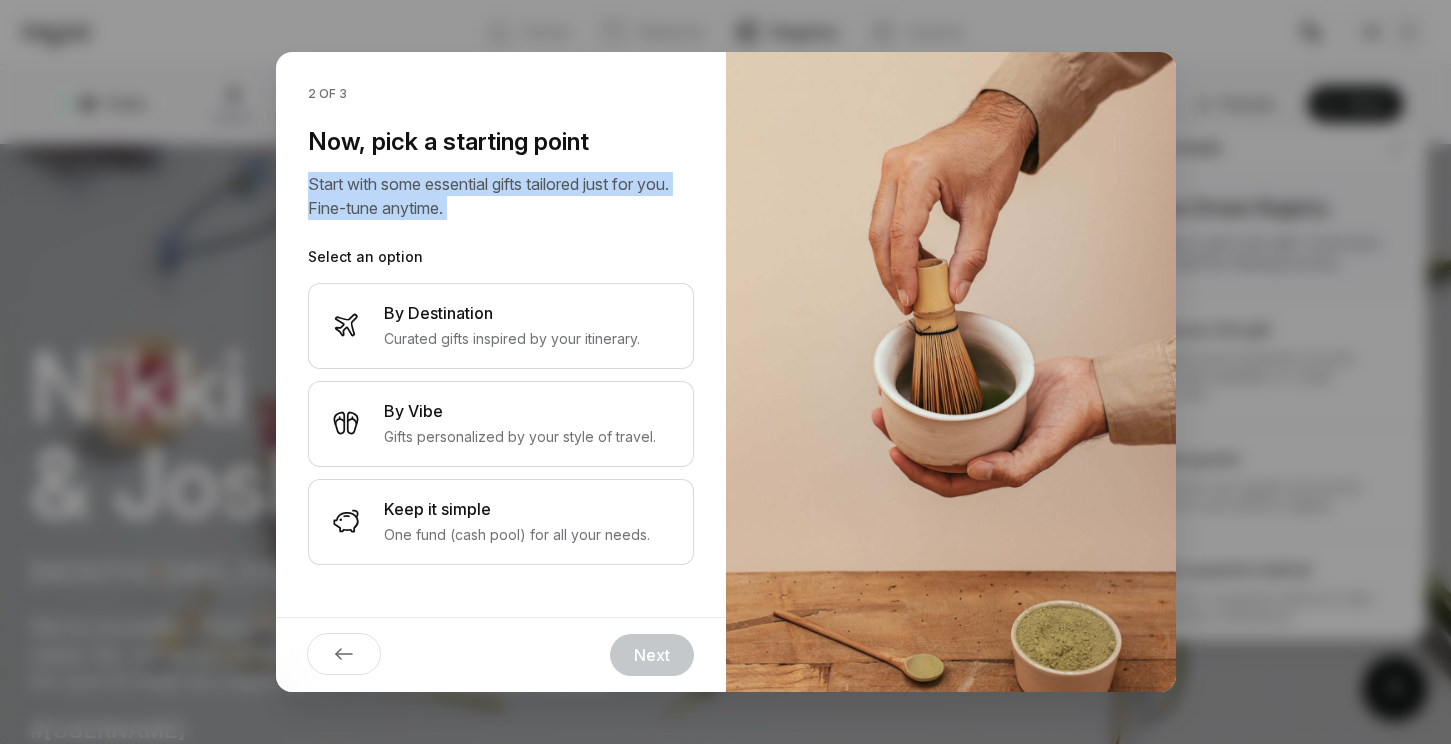 click on "Start with some essential gifts tailored just for you. Fine-tune anytime." at bounding box center (501, 196) 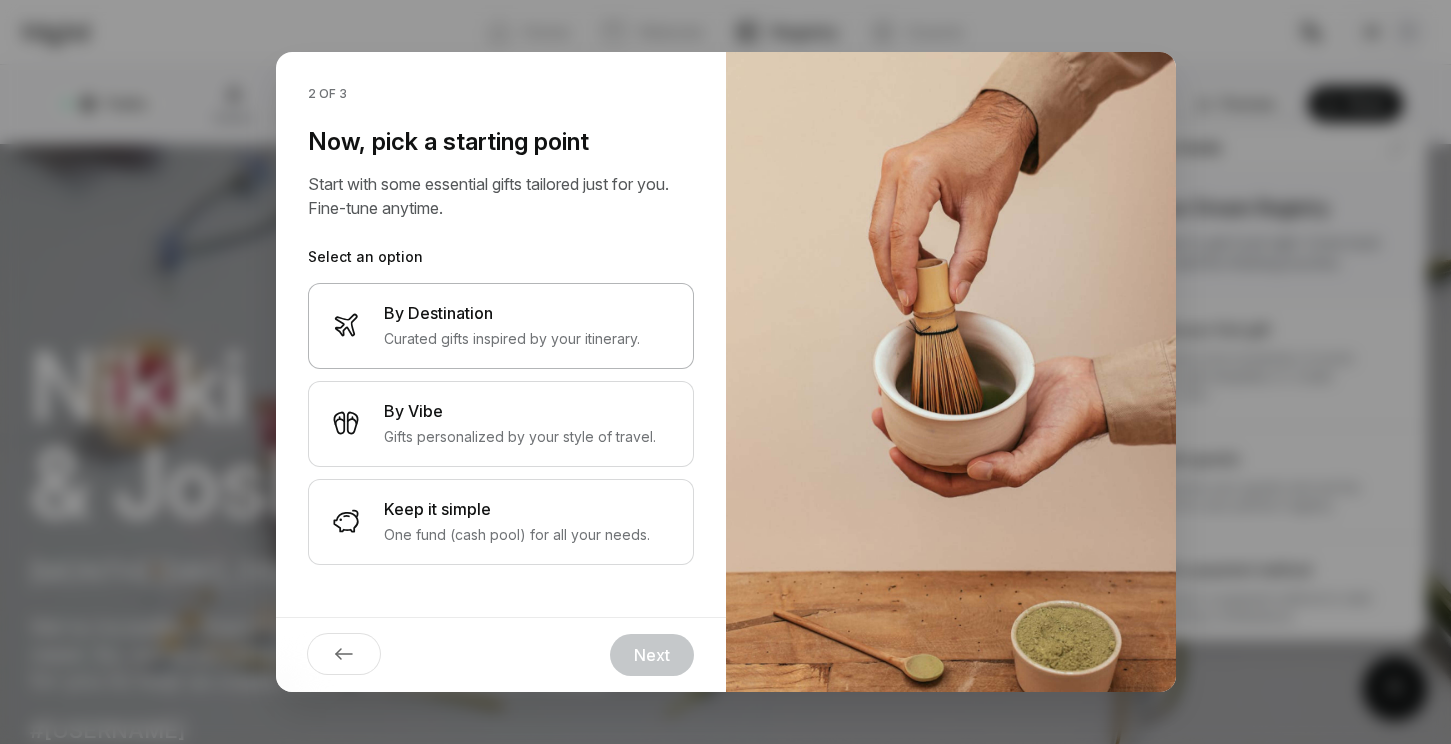 click on "Curated gifts inspired by your itinerary." at bounding box center [512, 339] 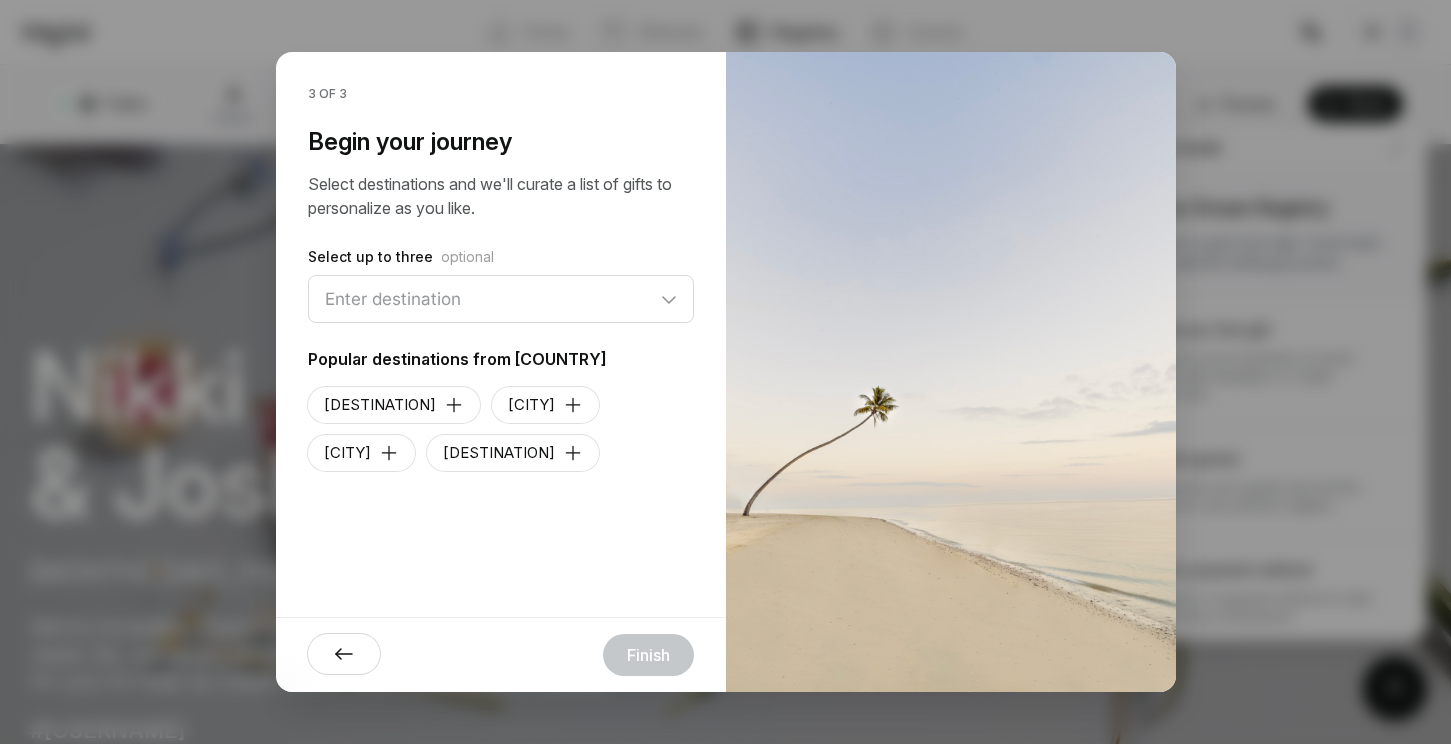 click at bounding box center (344, 654) 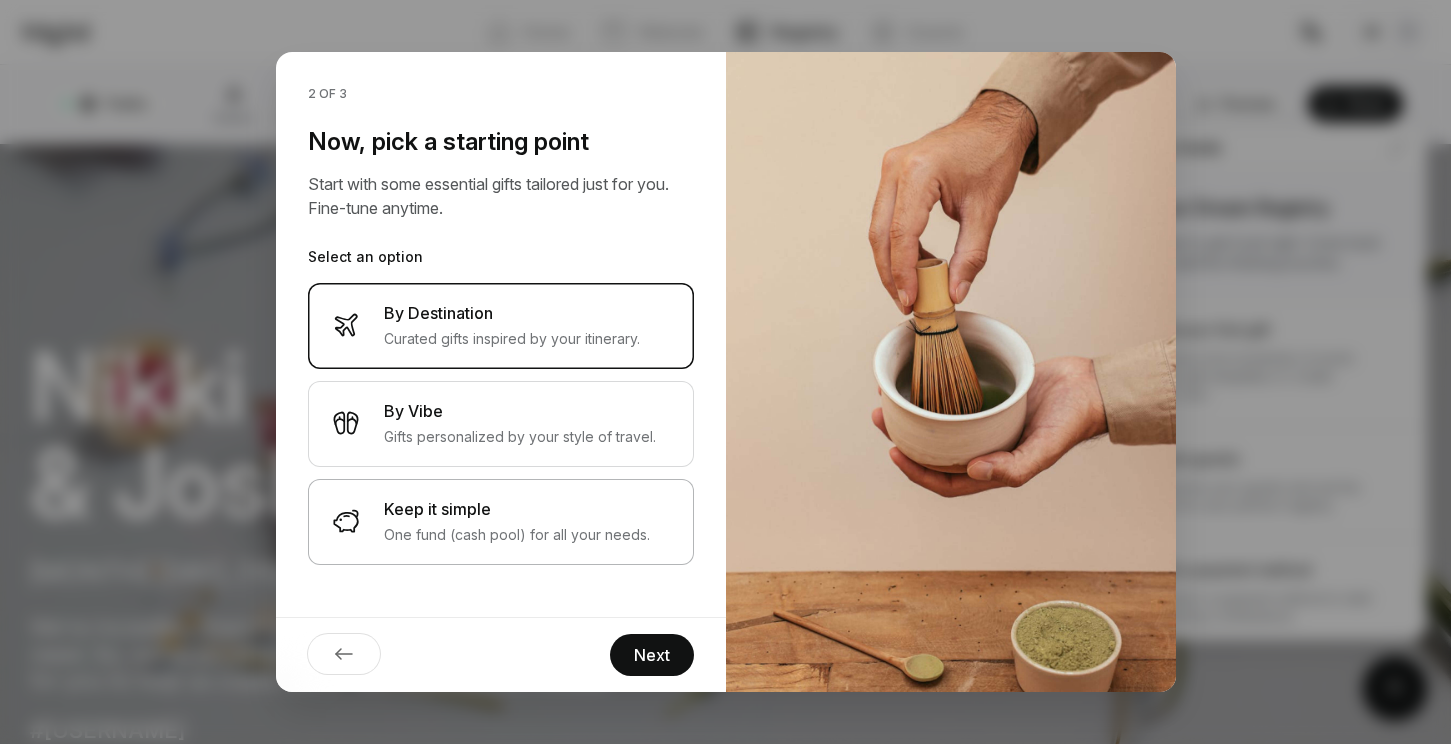 click on "One fund (cash pool) for all your needs." at bounding box center [517, 535] 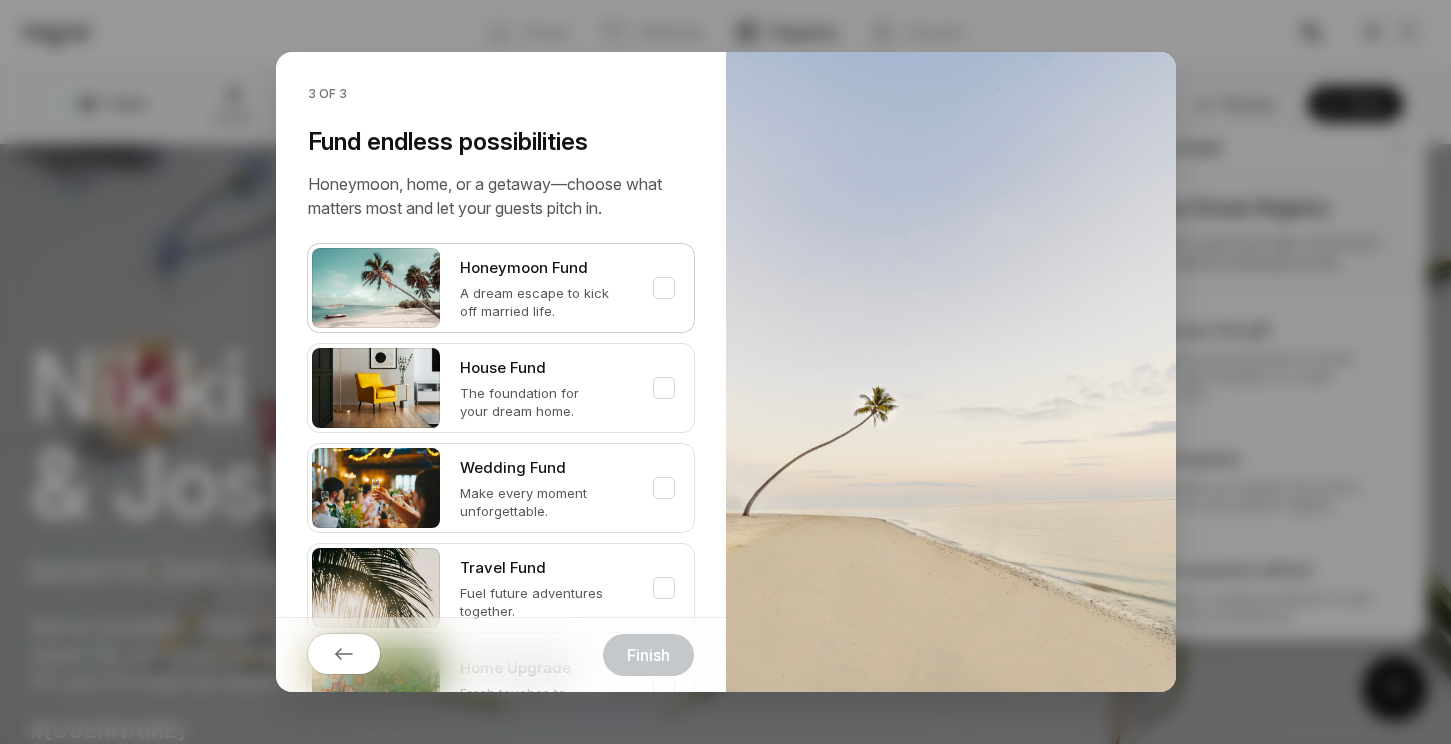 click on "A dream escape to kick off married life." at bounding box center (547, 302) 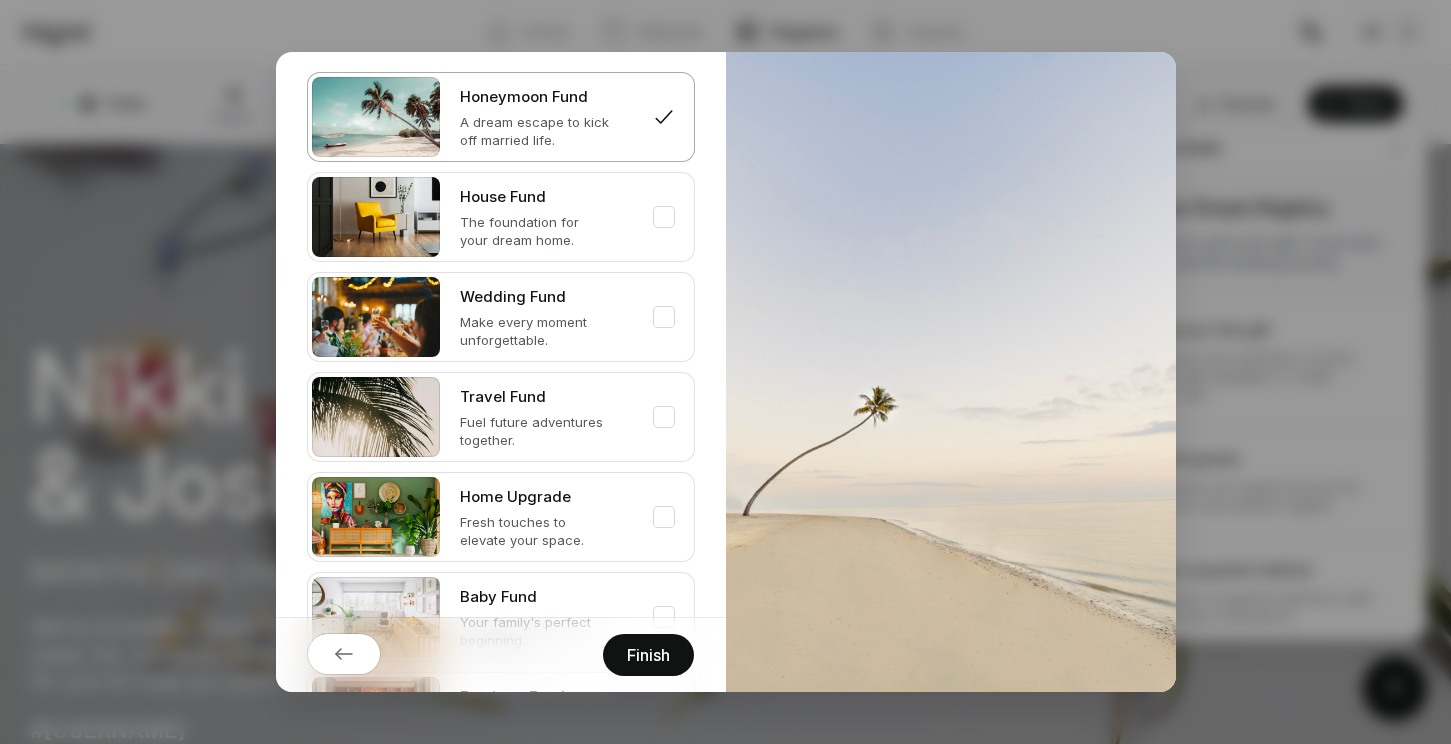 scroll, scrollTop: 172, scrollLeft: 0, axis: vertical 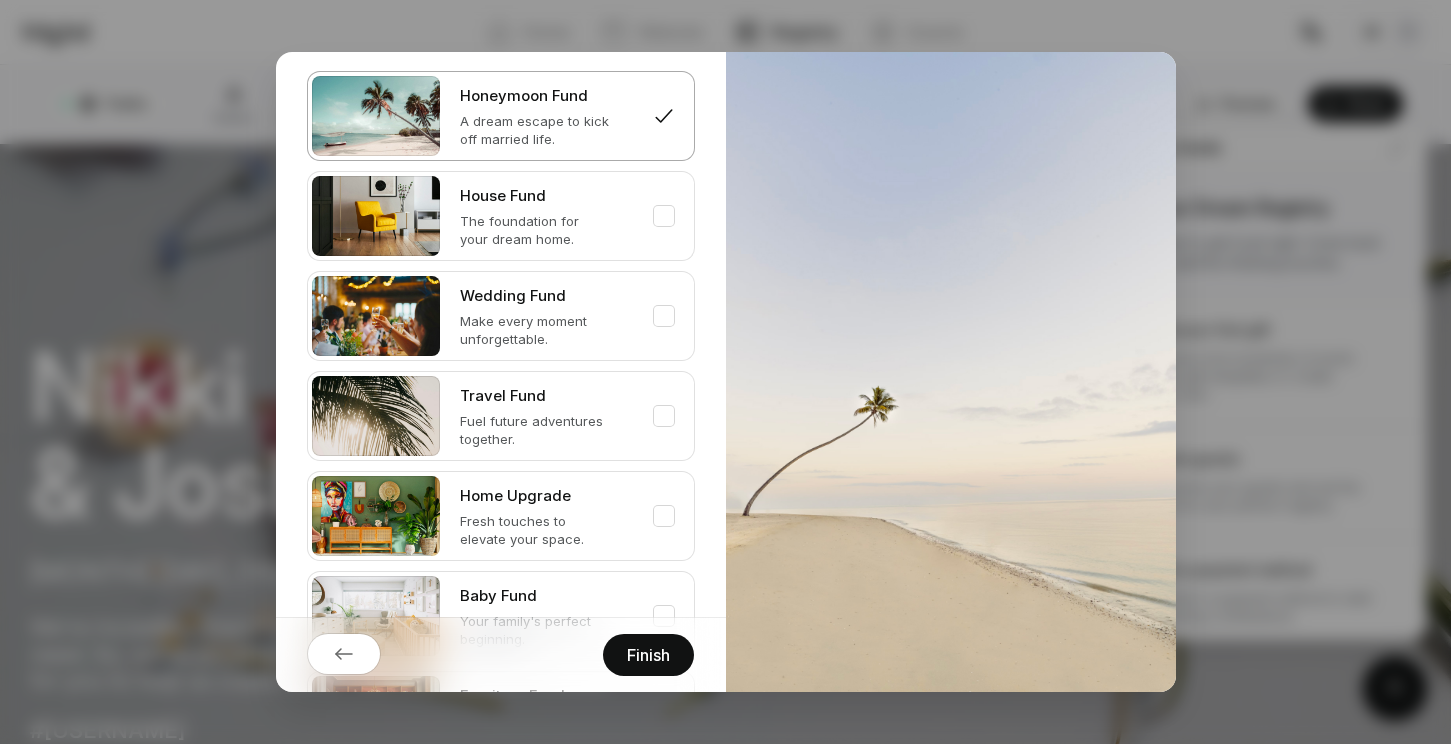 click on "Finish" at bounding box center (648, 655) 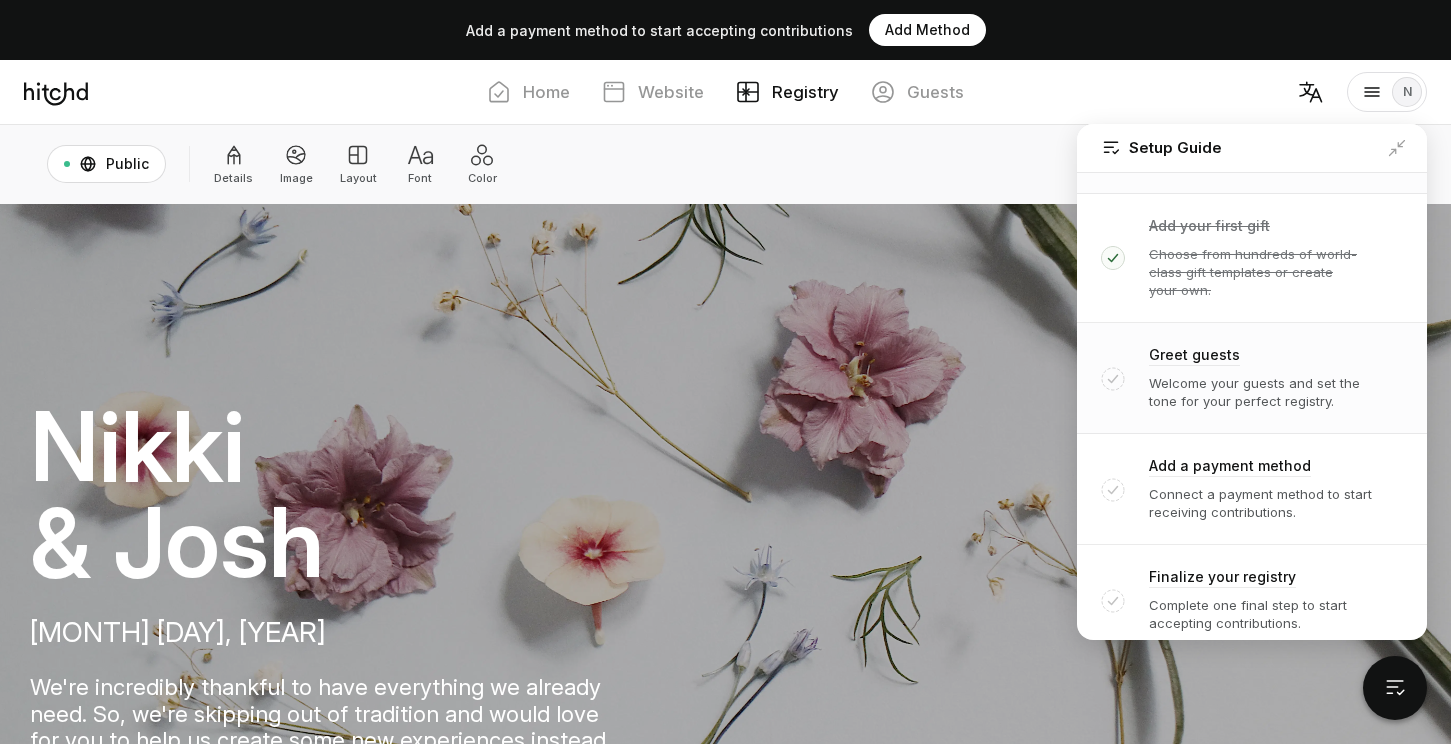 scroll, scrollTop: 117, scrollLeft: 0, axis: vertical 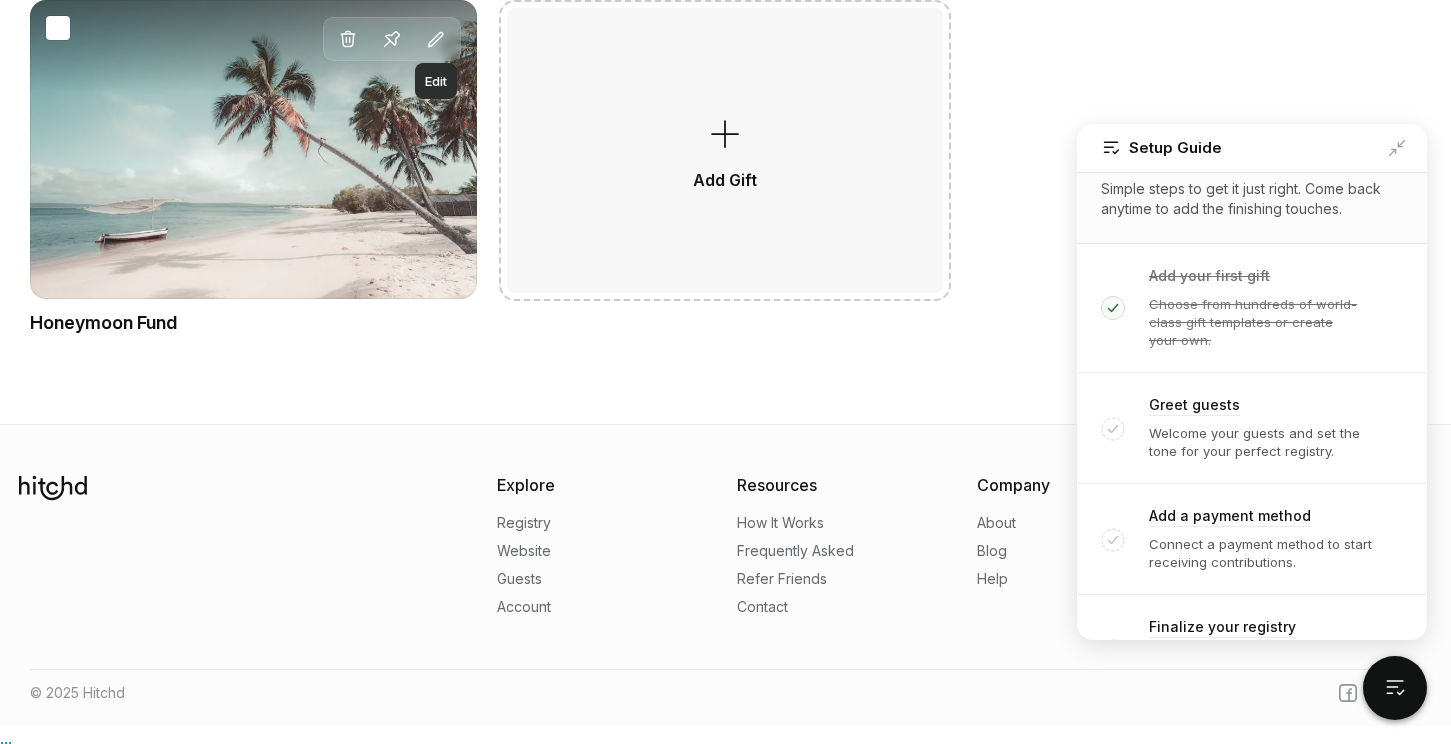 click at bounding box center [436, 40] 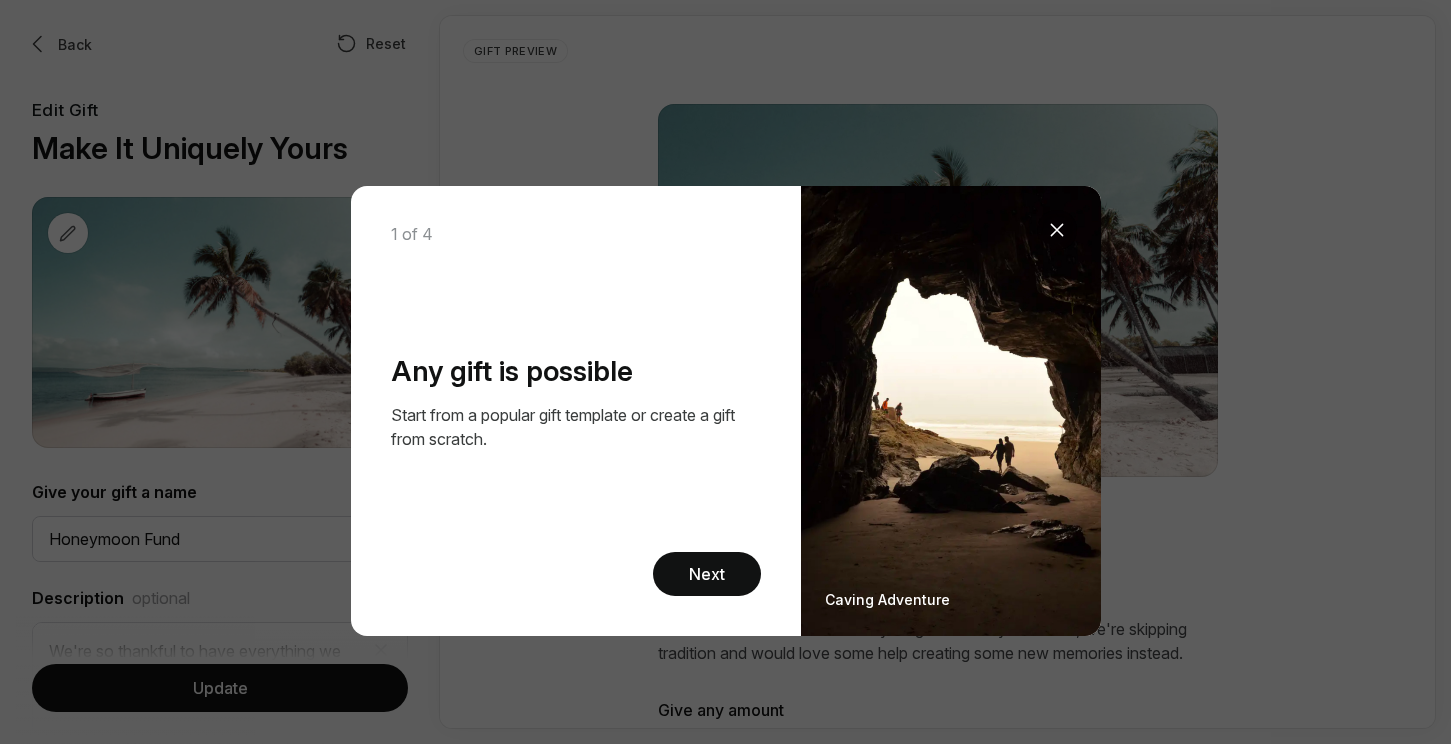 scroll, scrollTop: 0, scrollLeft: 0, axis: both 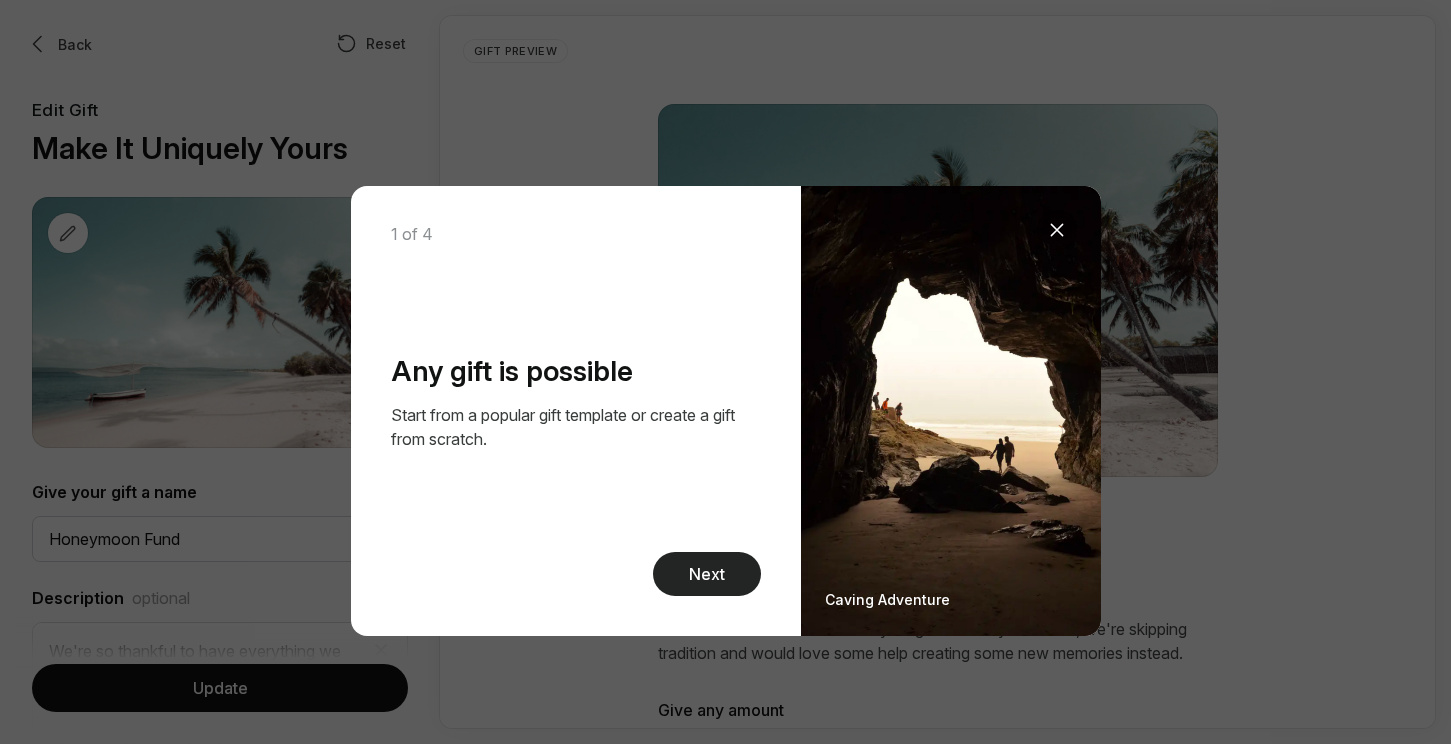click on "Next" at bounding box center [707, 574] 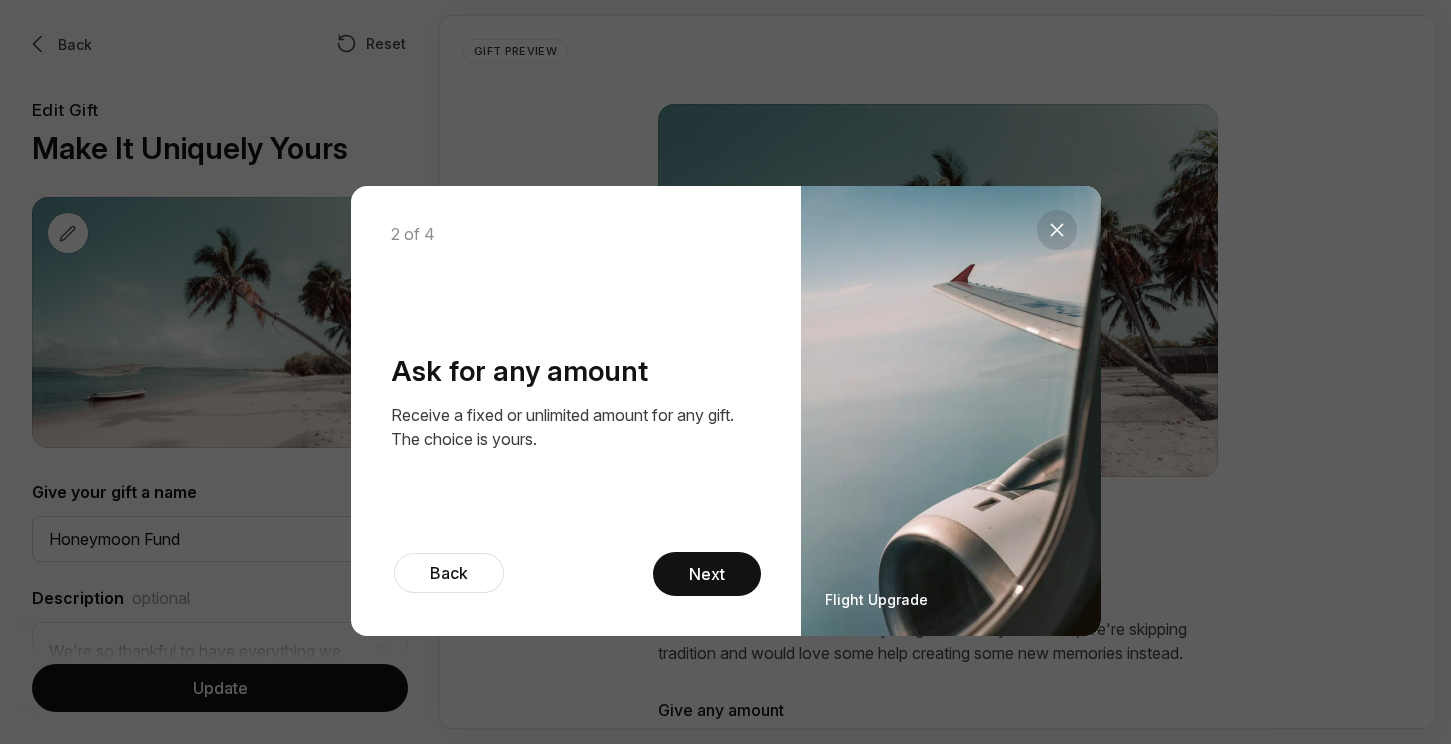 click on "Next" at bounding box center (707, 574) 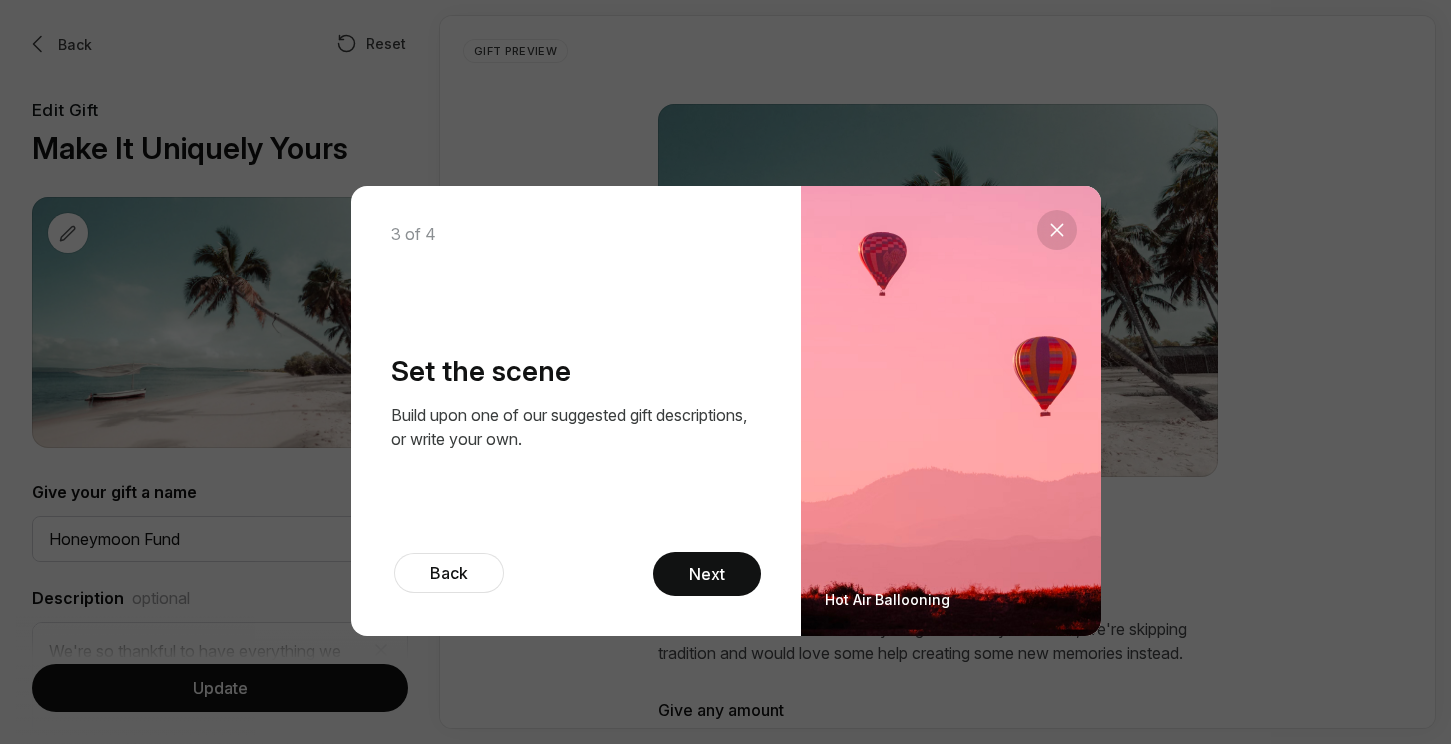 click on "Next" at bounding box center [707, 574] 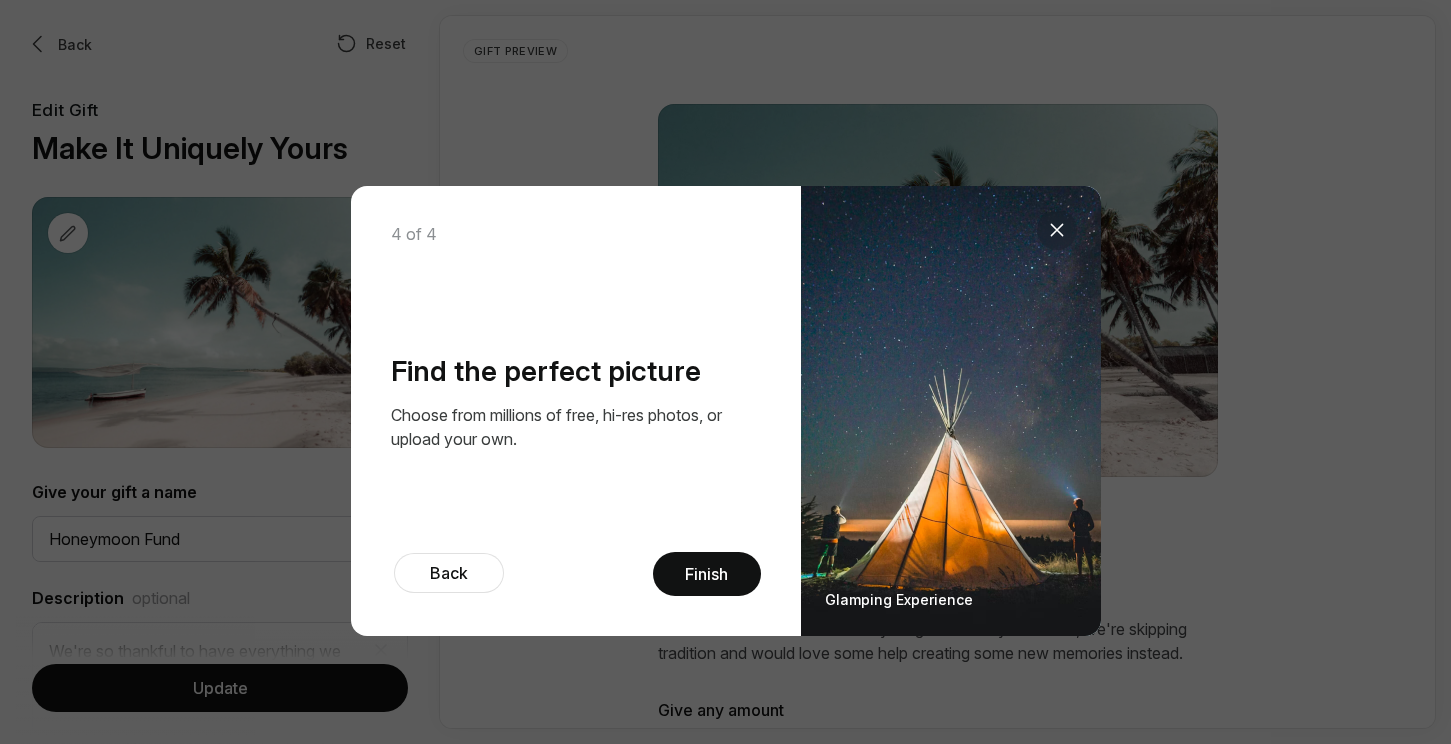 click on "Finish" at bounding box center [707, 574] 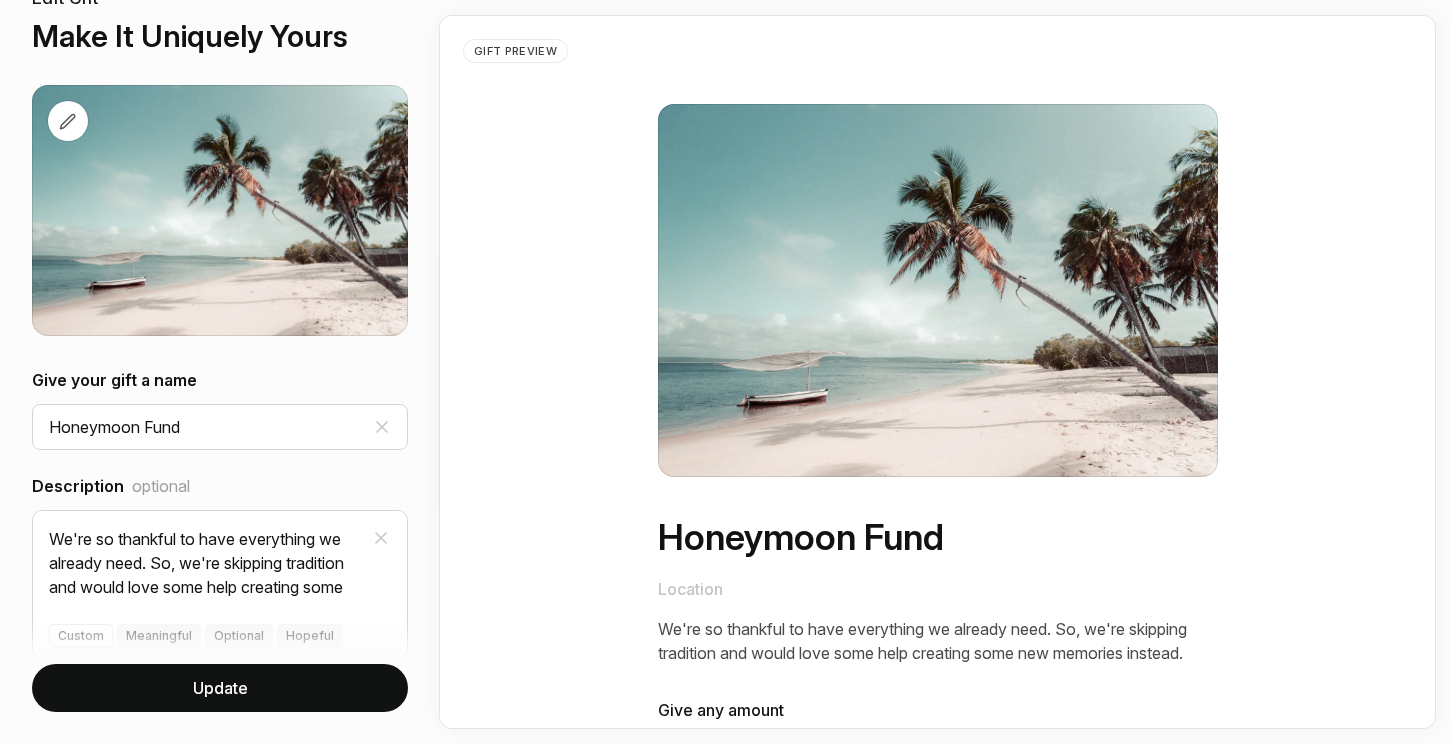 scroll, scrollTop: 140, scrollLeft: 0, axis: vertical 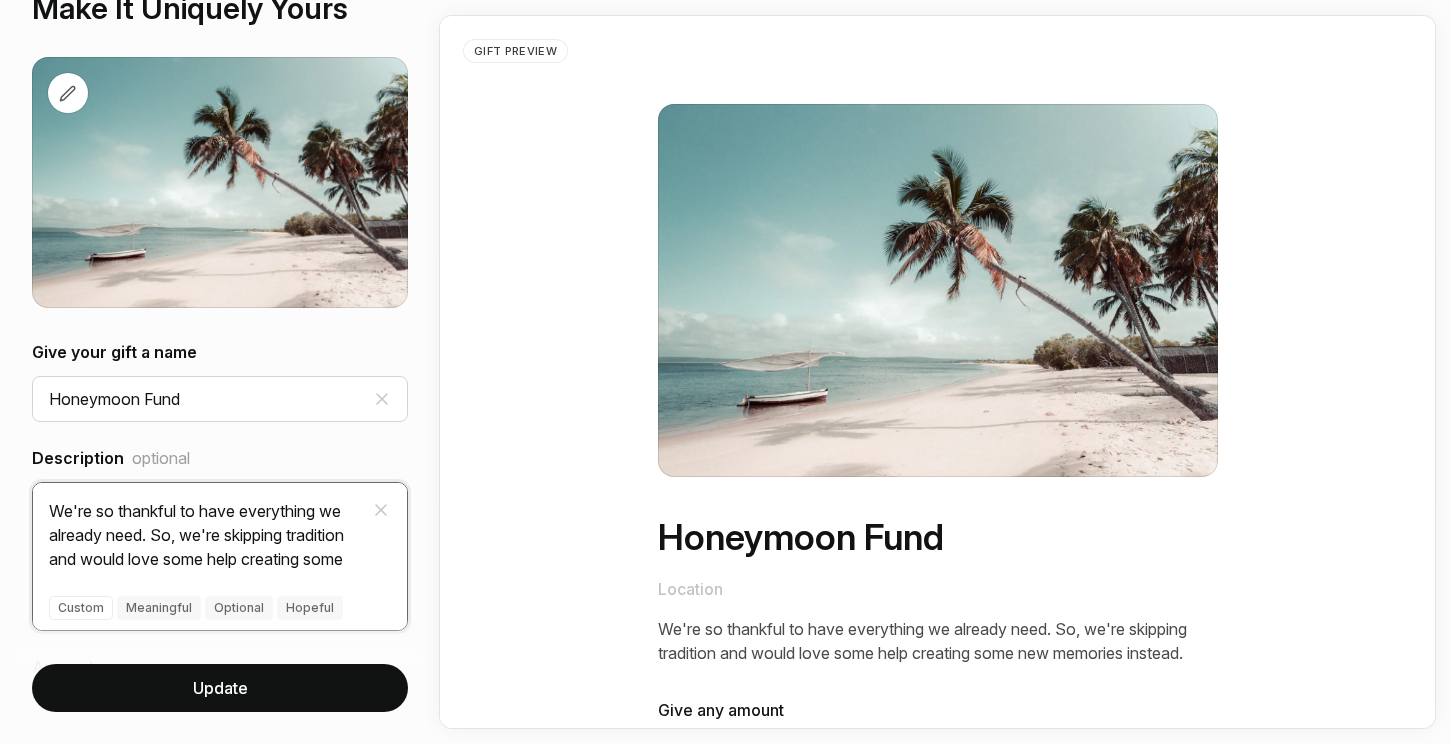 click on "We're so thankful to have everything we already need. So, we're skipping tradition and would love some help creating some new memories instead." at bounding box center [220, 527] 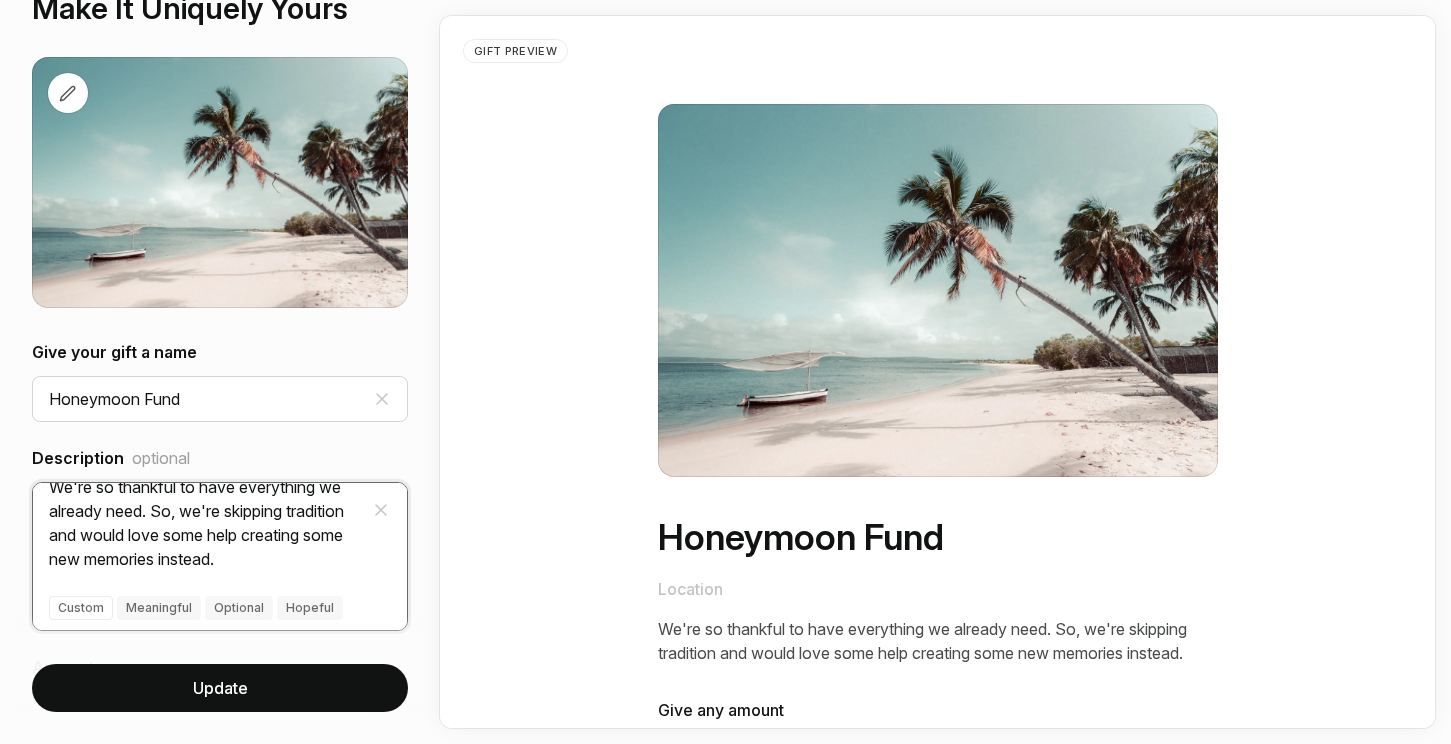click on "We're so thankful to have everything we already need. So, we're skipping tradition and would love some help creating some new memories instead." at bounding box center [220, 527] 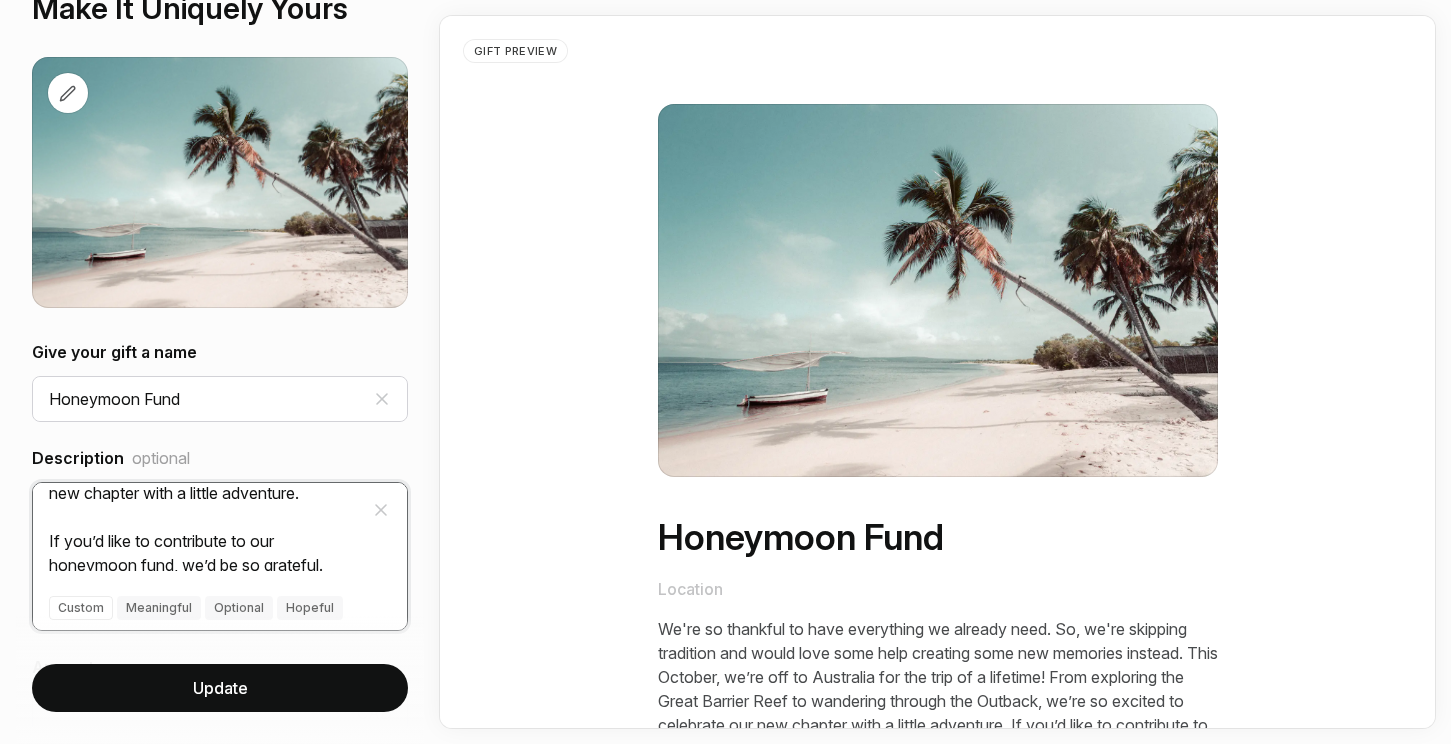 scroll, scrollTop: 236, scrollLeft: 0, axis: vertical 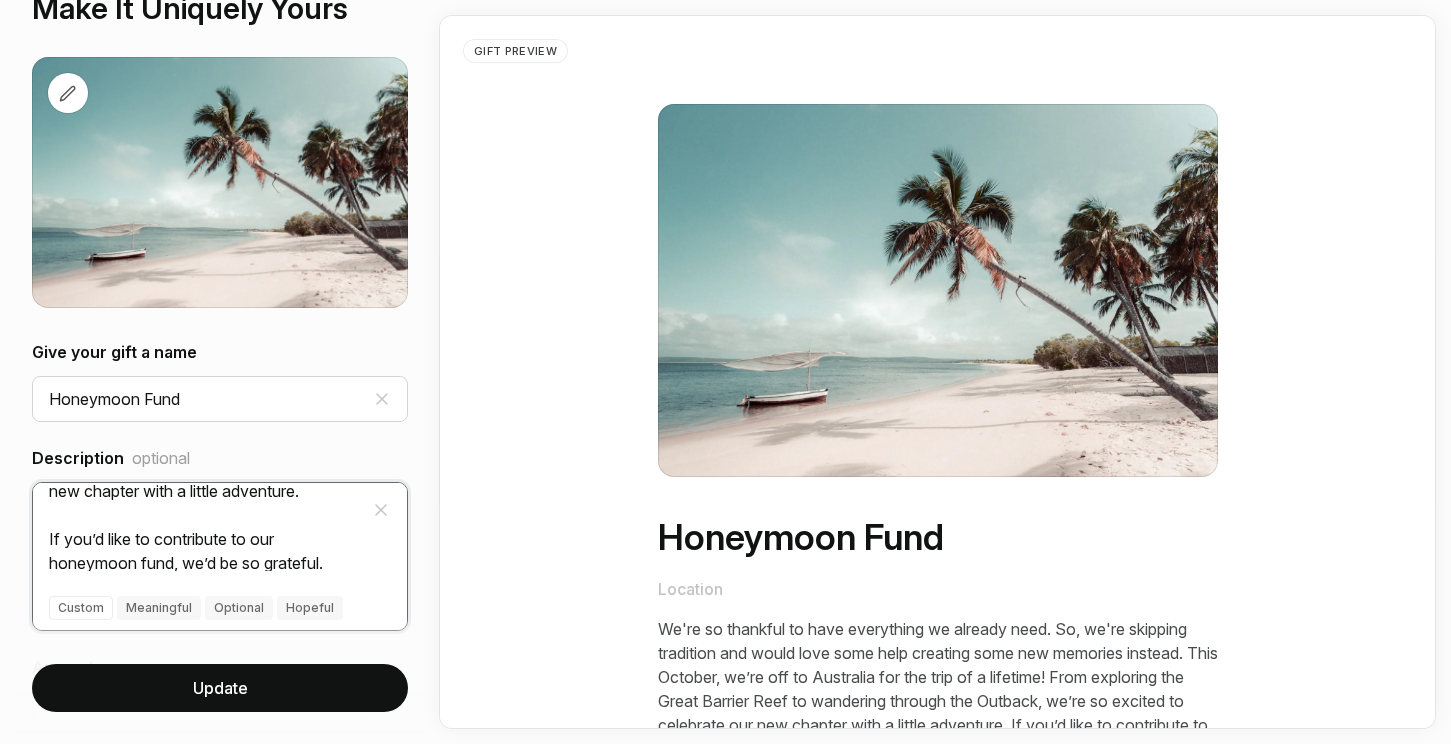 click on "We're so thankful to have everything we already need. So, we're skipping tradition and would love some help creating some new memories instead.
This October, we’re off to Australia for the trip of a lifetime! From exploring the Great Barrier Reef to wandering through the Outback, we’re so excited to celebrate our new chapter with a little adventure.
If you’d like to contribute to our honeymoon fund, we’d be so grateful. More than anything, we’re just thankful to have your love and support as" at bounding box center [220, 527] 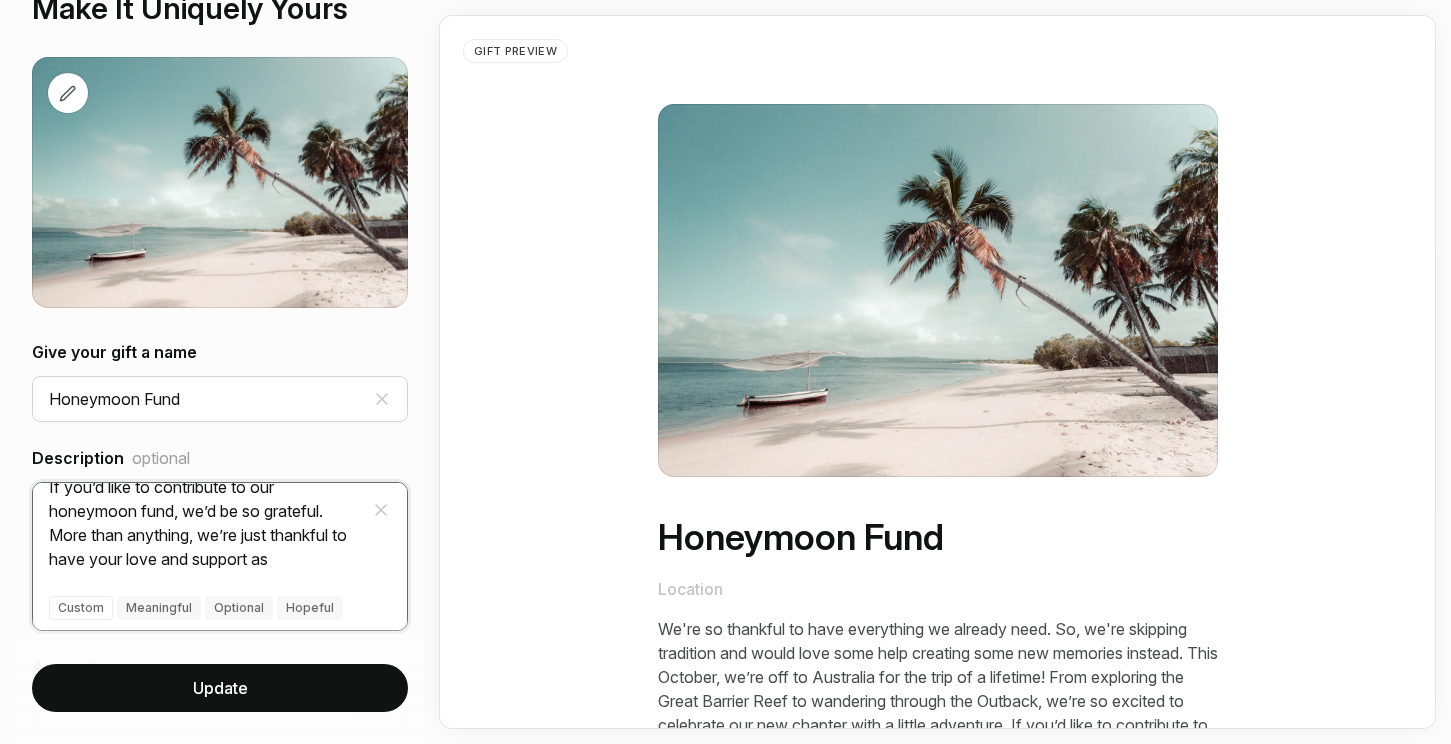 scroll, scrollTop: 312, scrollLeft: 0, axis: vertical 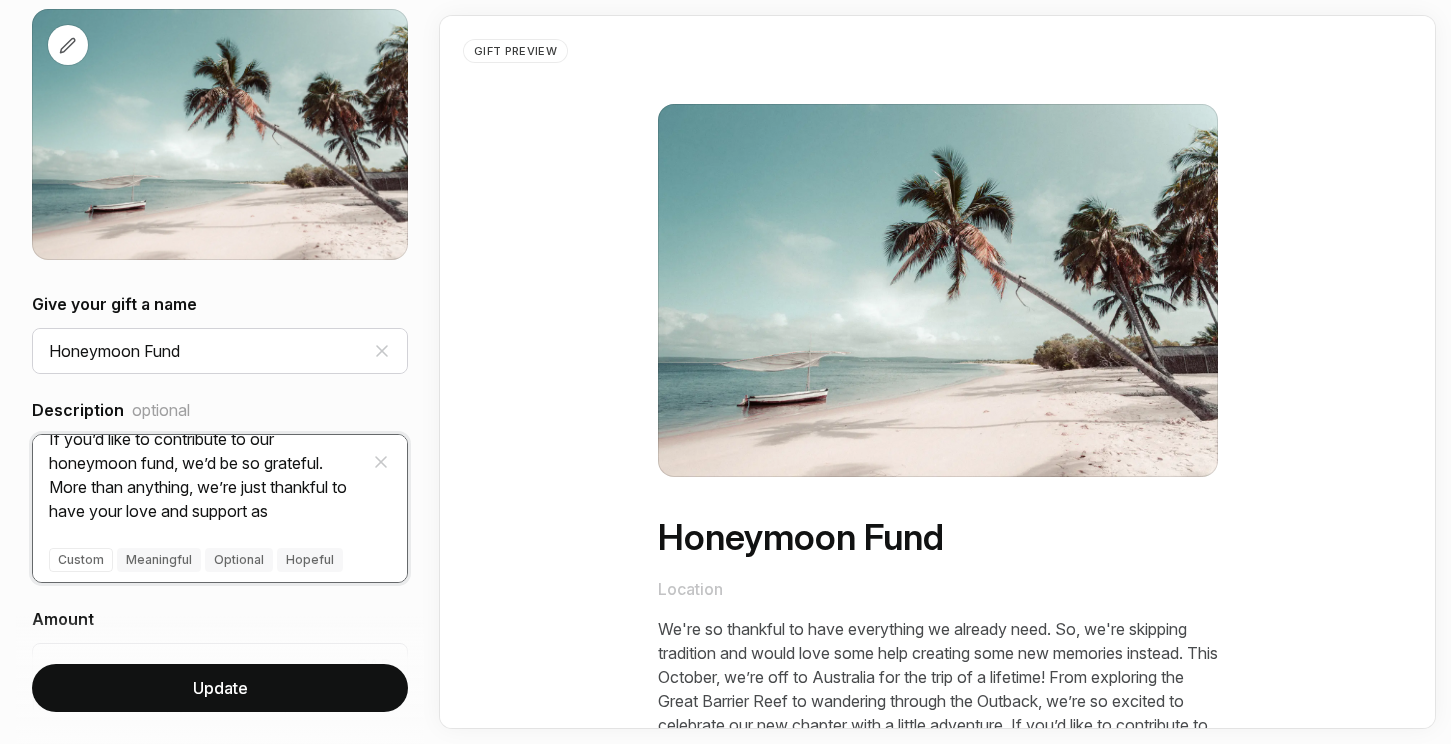 click on "We're so thankful to have everything we already need. So, we're skipping tradition and would love some help creating some new memories instead.
This October, we’re off to Australia for the trip of a lifetime! From exploring the Great Barrier Reef to wandering through the Outback, we’re so excited to celebrate our new chapter with a little adventure.
If you’d like to contribute to our honeymoon fund, we’d be so grateful. More than anything, we’re just thankful to have your love and support as" at bounding box center (220, 479) 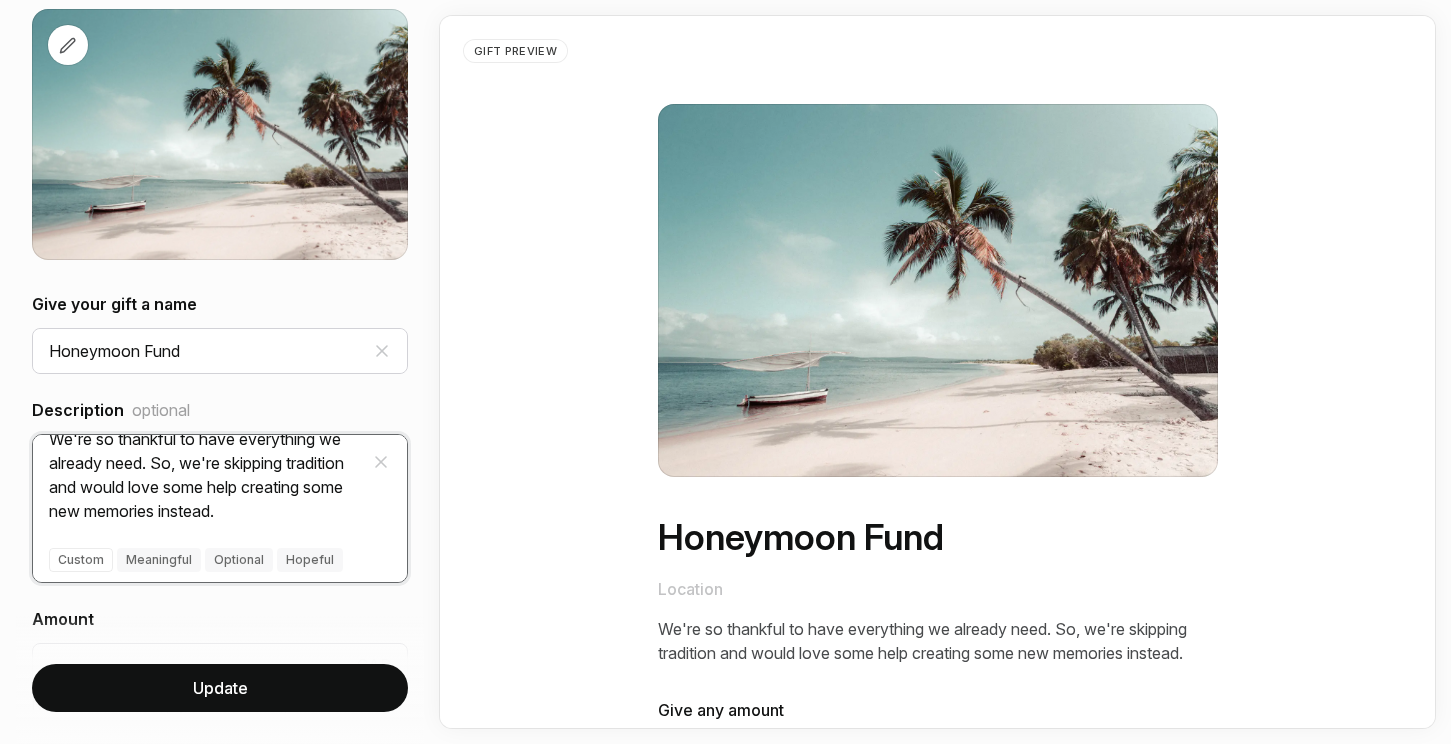scroll, scrollTop: 0, scrollLeft: 0, axis: both 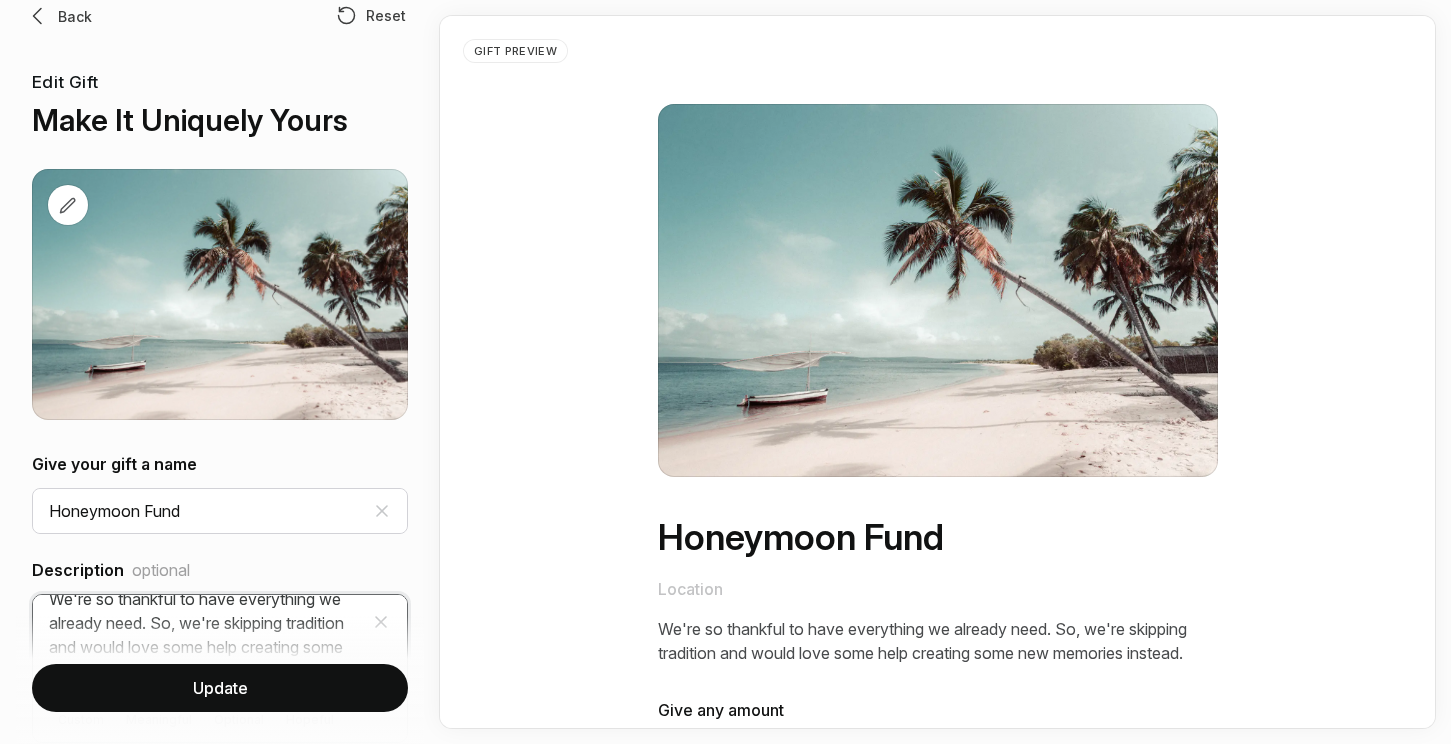 paste on "We're heading to [COUNTRY] this [MONTH] for our honeymoon!" 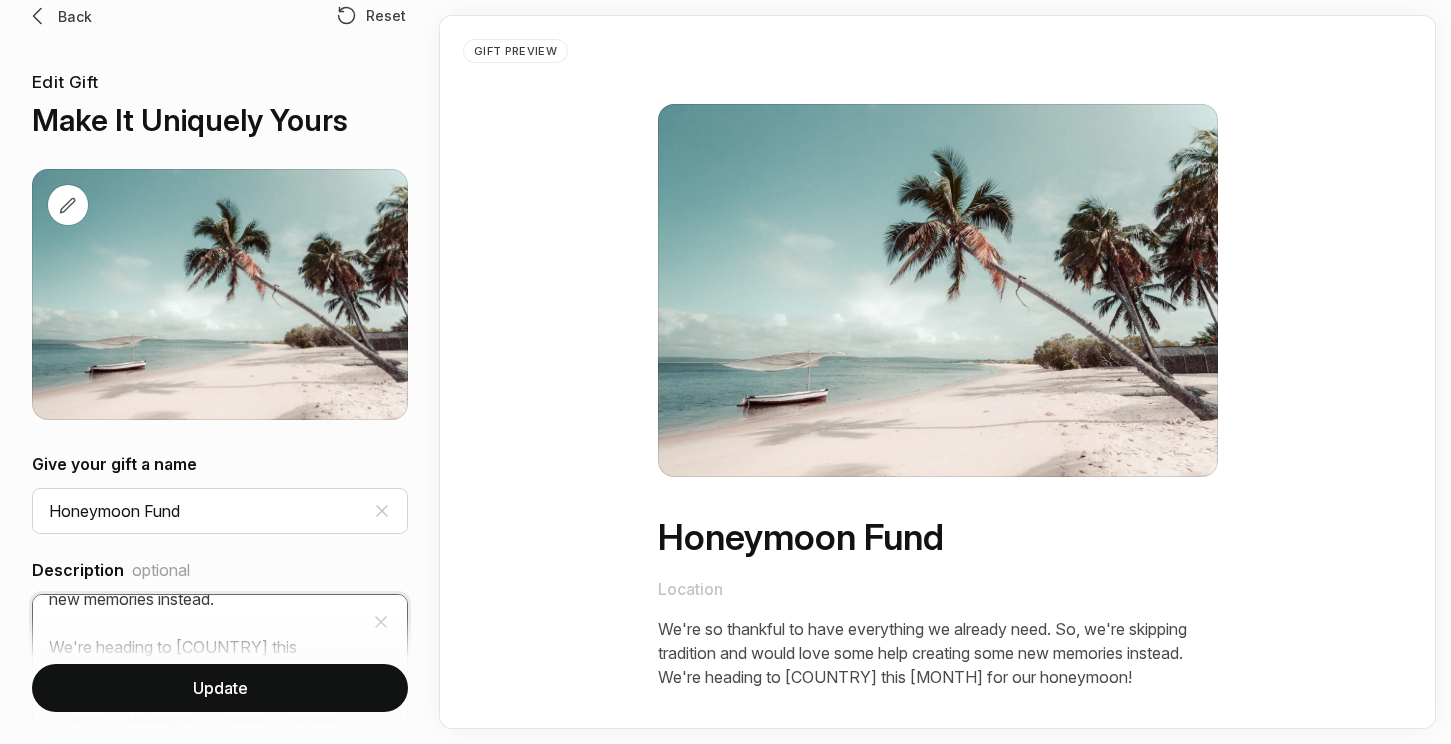 scroll, scrollTop: 120, scrollLeft: 0, axis: vertical 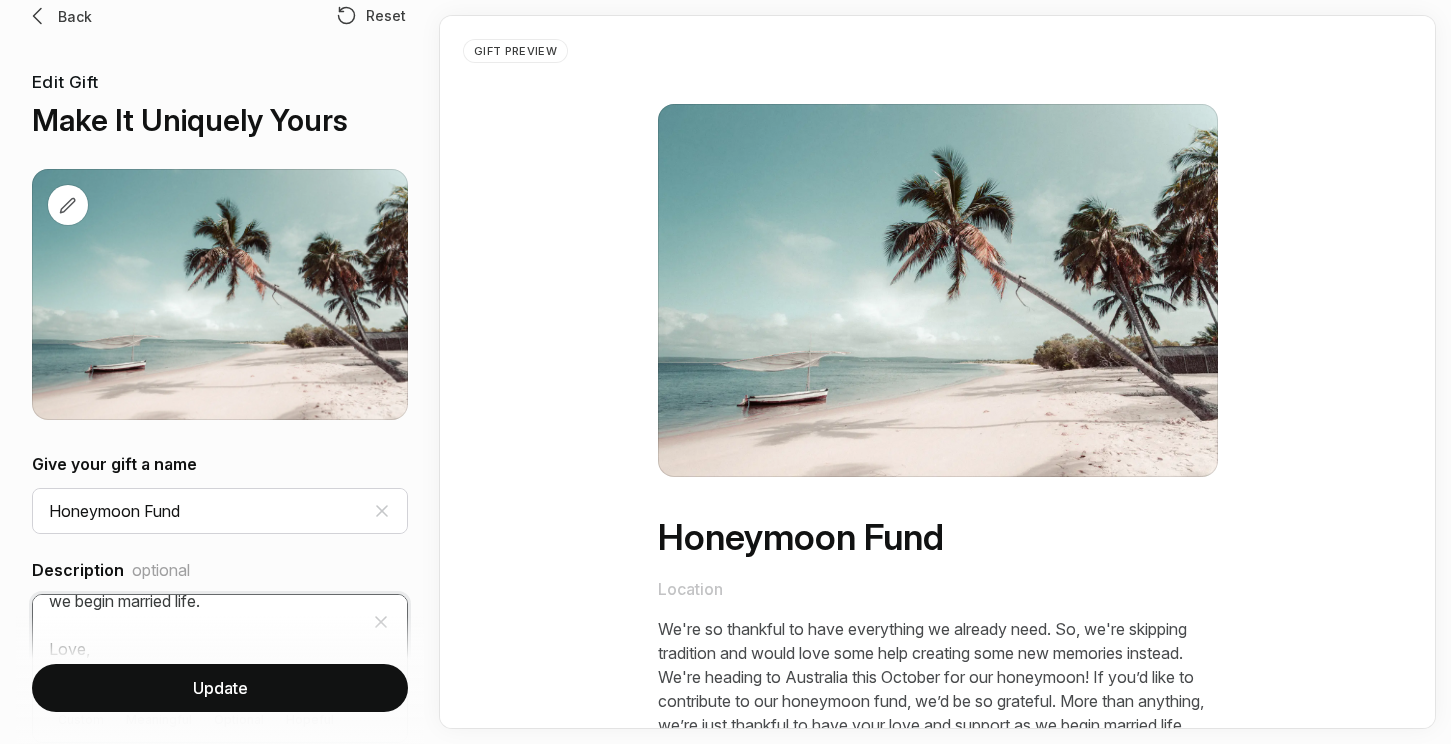 type on "We're so thankful to have everything we already need. So, we're skipping tradition and would love some help creating some new memories instead.
We're heading to Australia this October for our honeymoon! If you’d like to contribute to our honeymoon fund, we’d be so grateful. More than anything, we’re just thankful to have your love and support as we begin married life.
Love,
[FIRST] & [FIRST]" 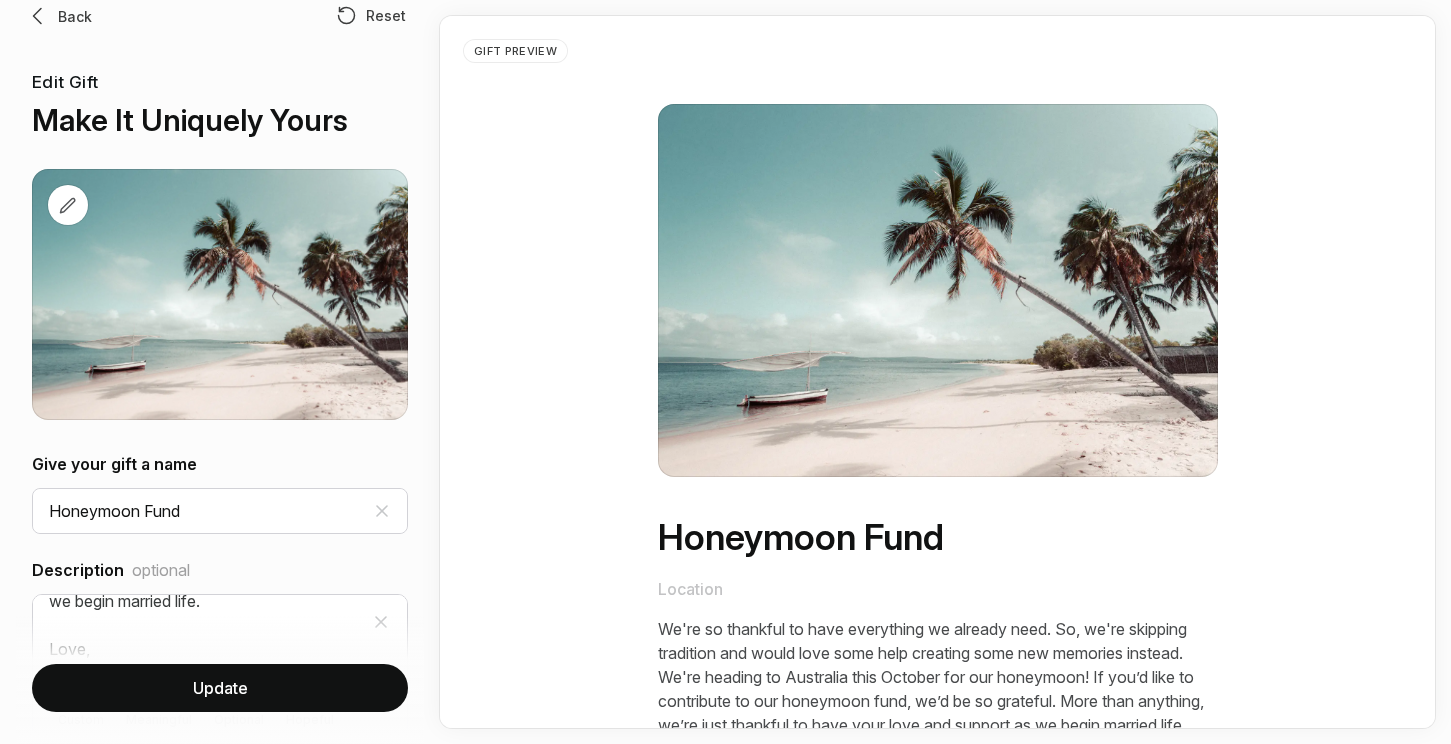 click on "Update" at bounding box center [220, 688] 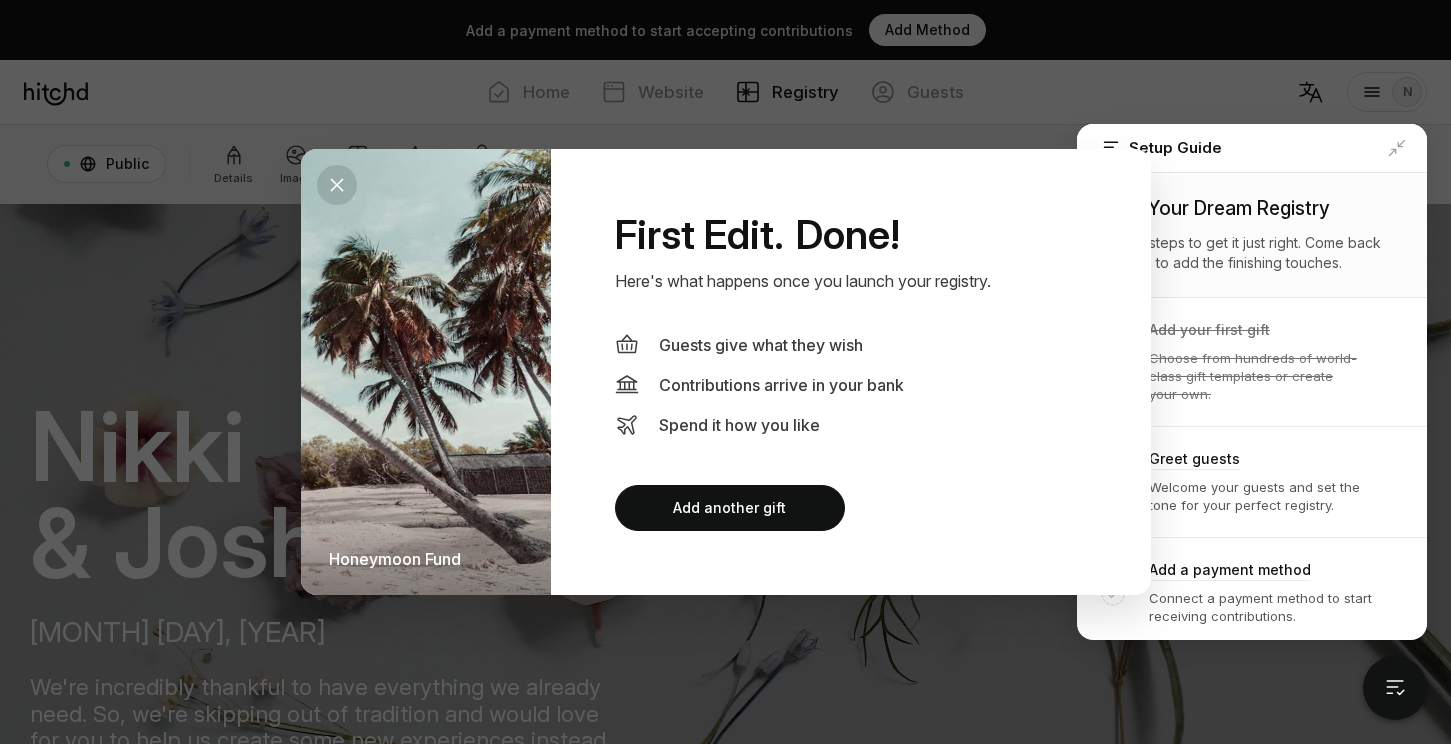 click at bounding box center [340, 184] 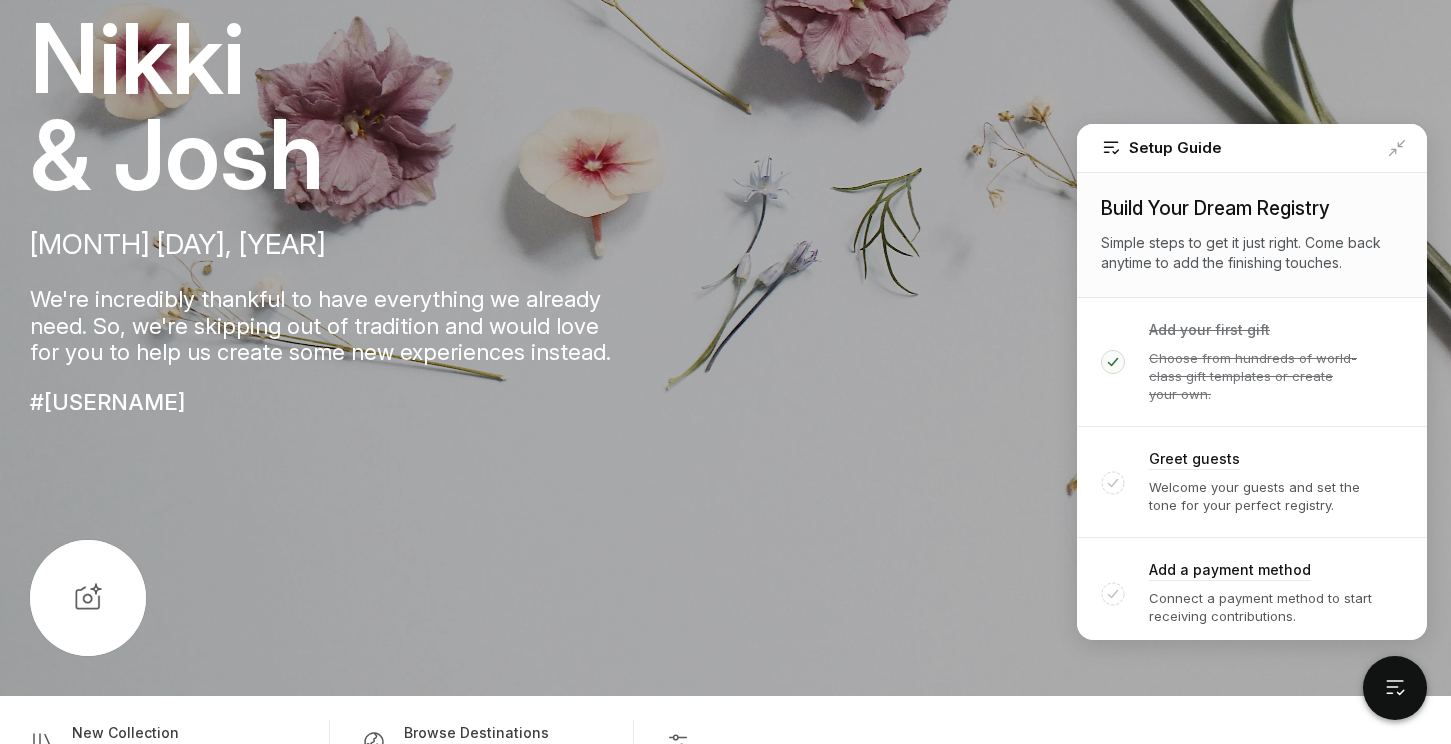 scroll, scrollTop: 383, scrollLeft: 0, axis: vertical 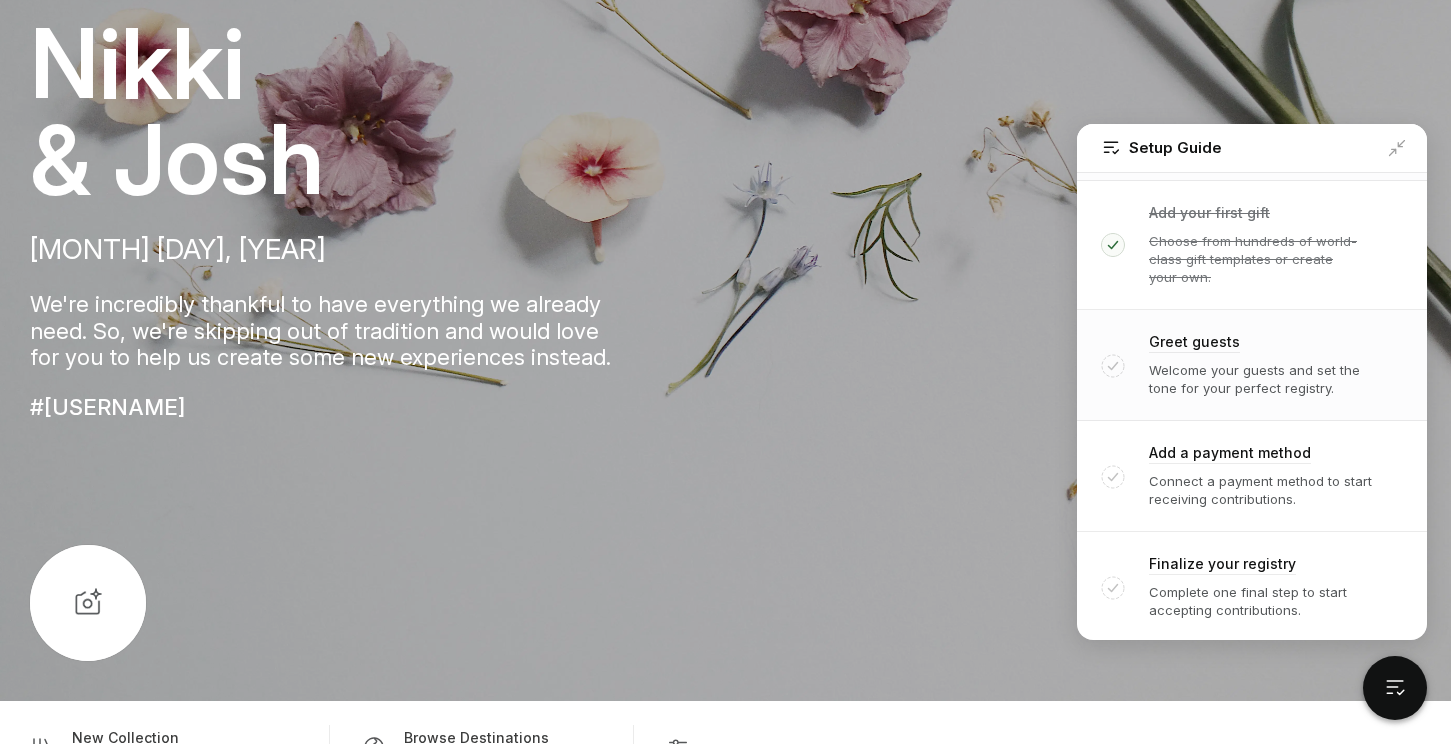 click on "Welcome your guests and set the tone for your perfect registry." at bounding box center (1261, 259) 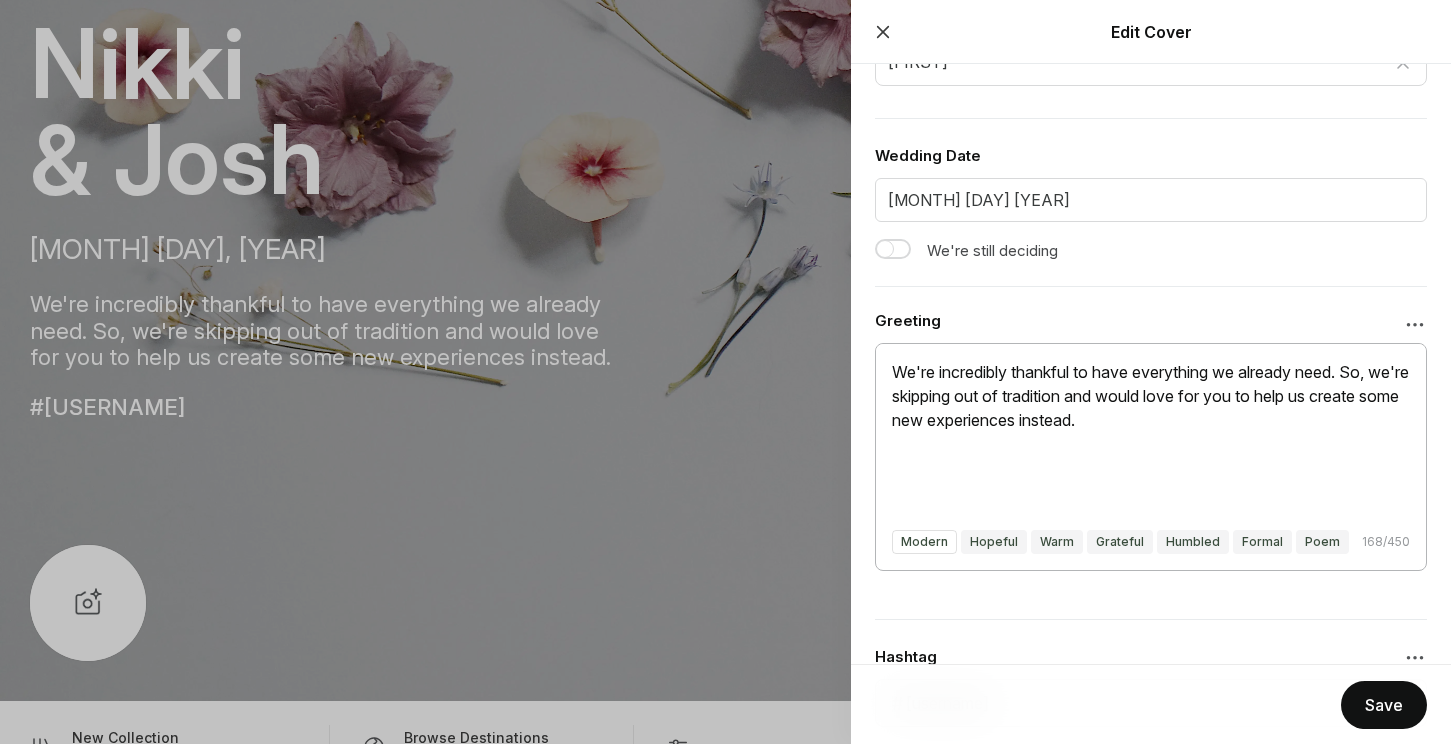 scroll, scrollTop: 179, scrollLeft: 0, axis: vertical 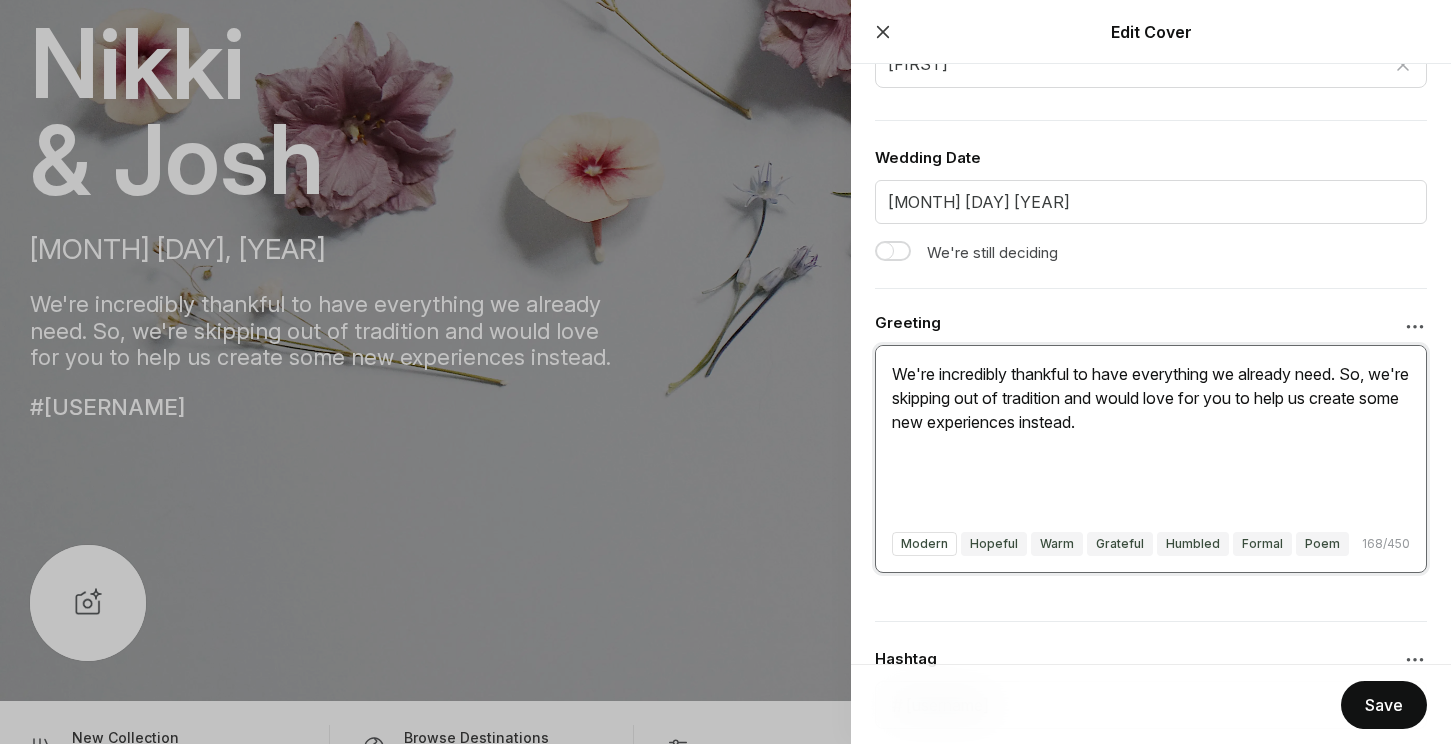 click at bounding box center [1151, 432] 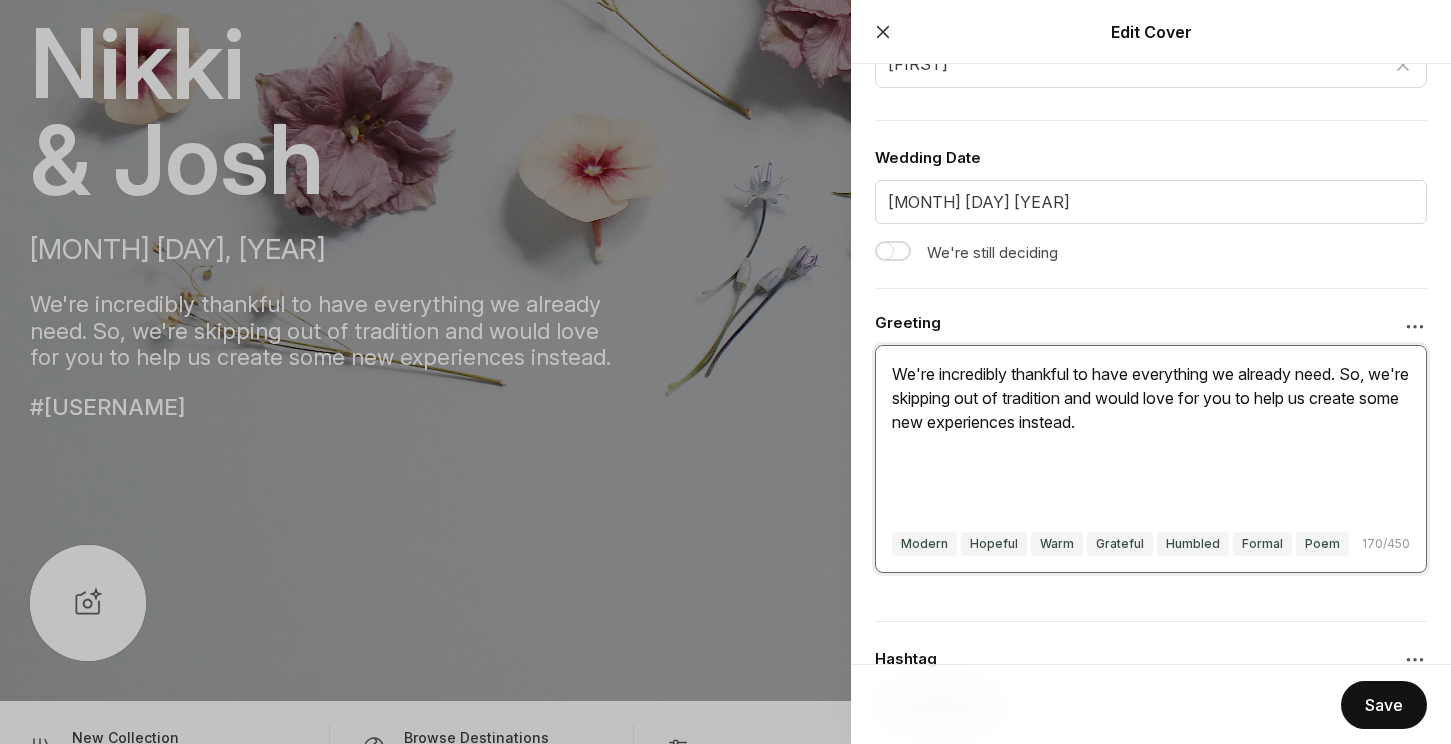 paste on "Love,
Nikki & Josh" 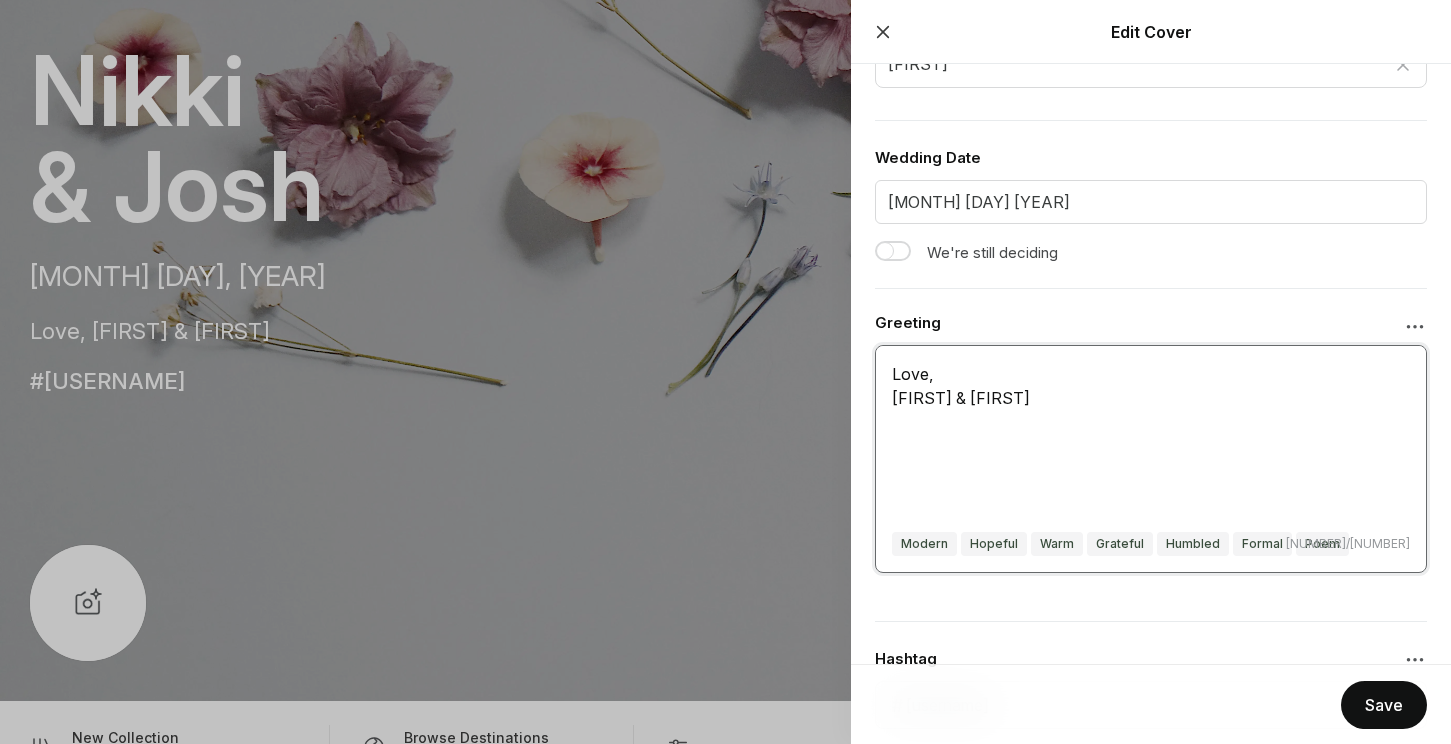 scroll, scrollTop: 61, scrollLeft: 0, axis: vertical 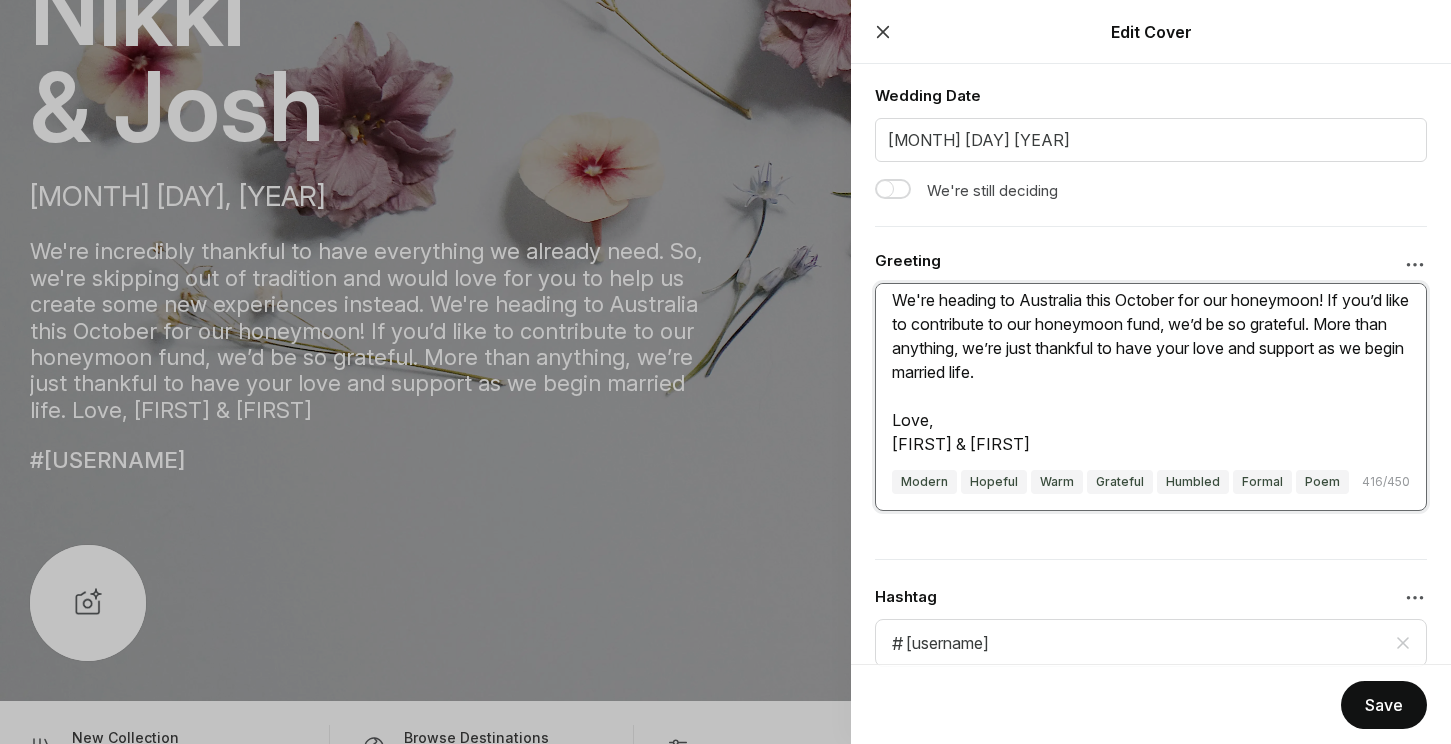 type on "We're incredibly thankful to have everything we already need. So, we're skipping out of tradition and would love for you to help us create some new experiences instead.
We're heading to Australia this October for our honeymoon! If you’d like to contribute to our honeymoon fund, we’d be so grateful. More than anything, we’re just thankful to have your love and support as we begin married life.
Love,
[FIRST] & [FIRST]" 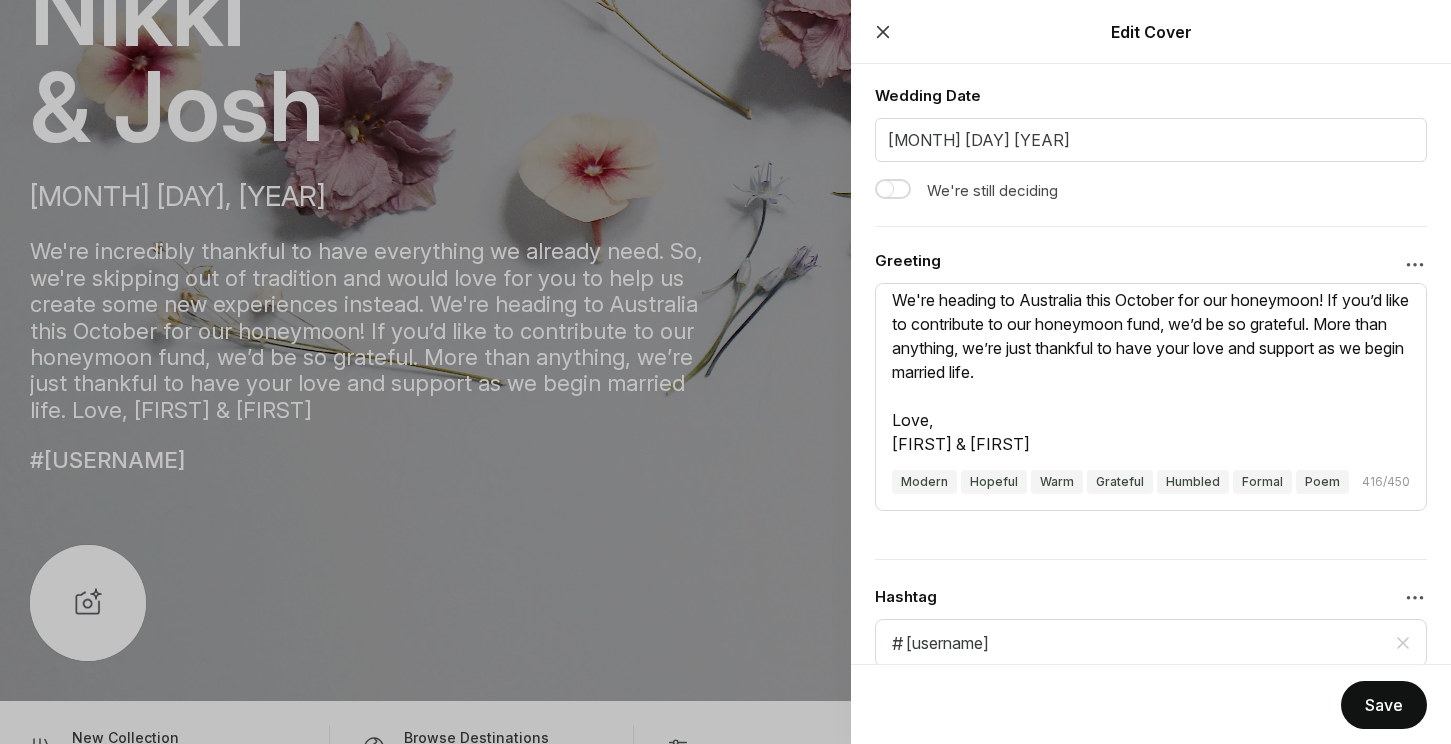 click at bounding box center [1403, 643] 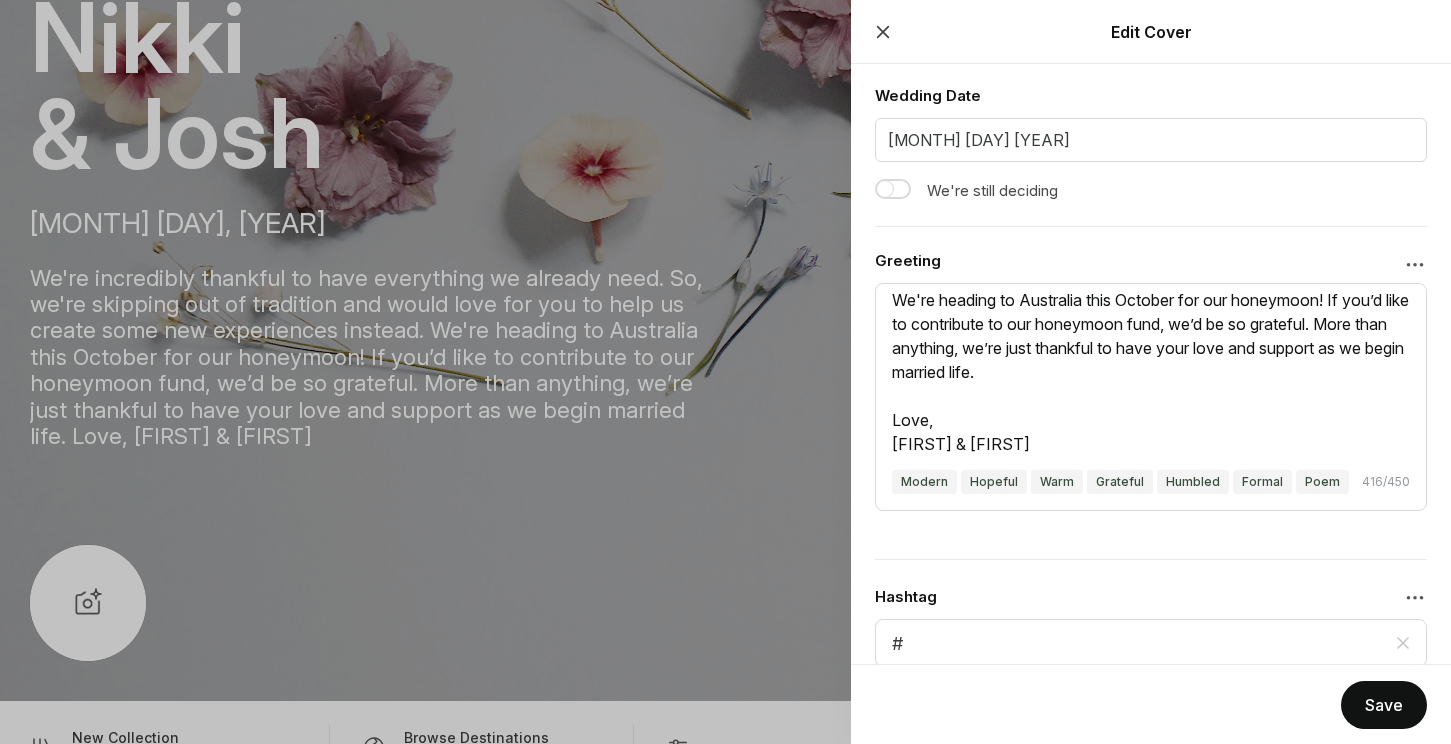 click on "Save" at bounding box center [1384, 705] 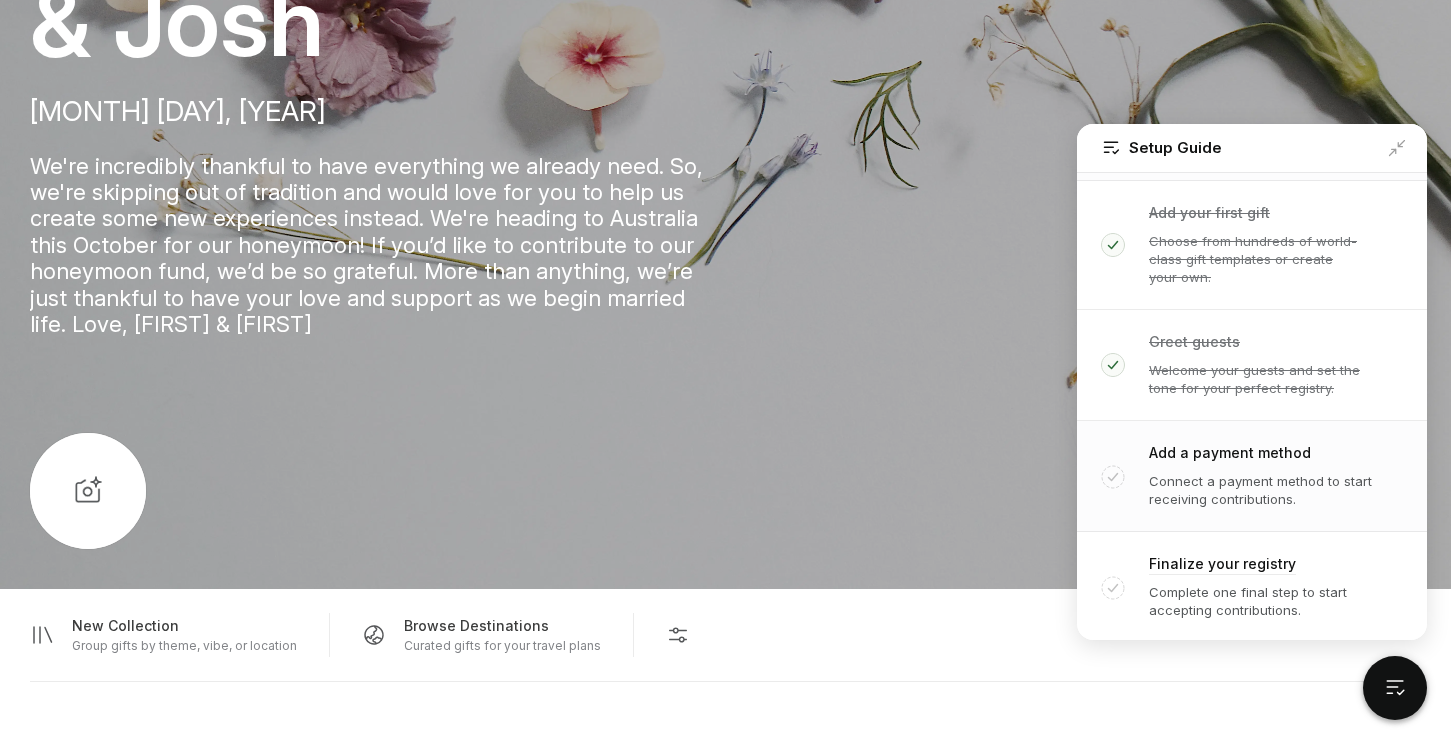 scroll, scrollTop: 497, scrollLeft: 0, axis: vertical 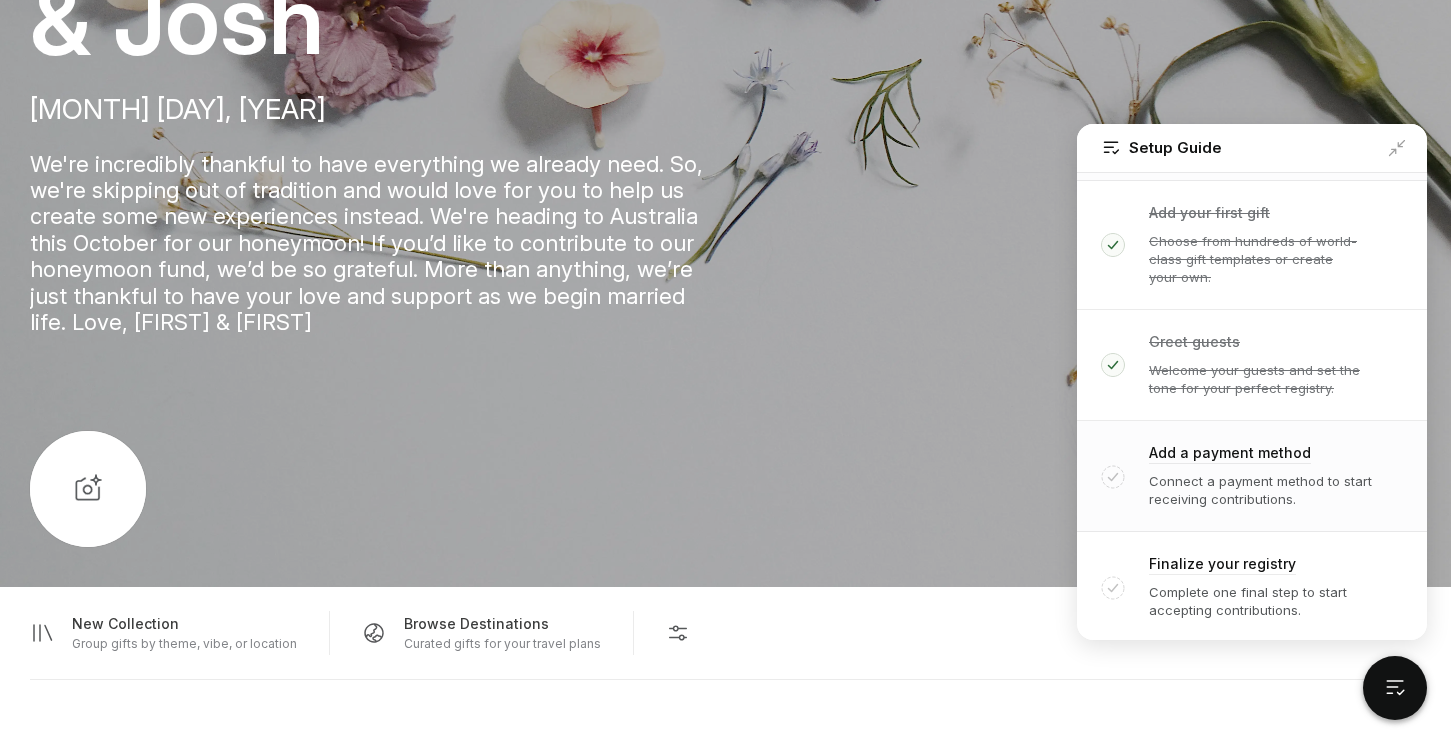 click on "Connect a payment method to start receiving contributions." at bounding box center (1261, 259) 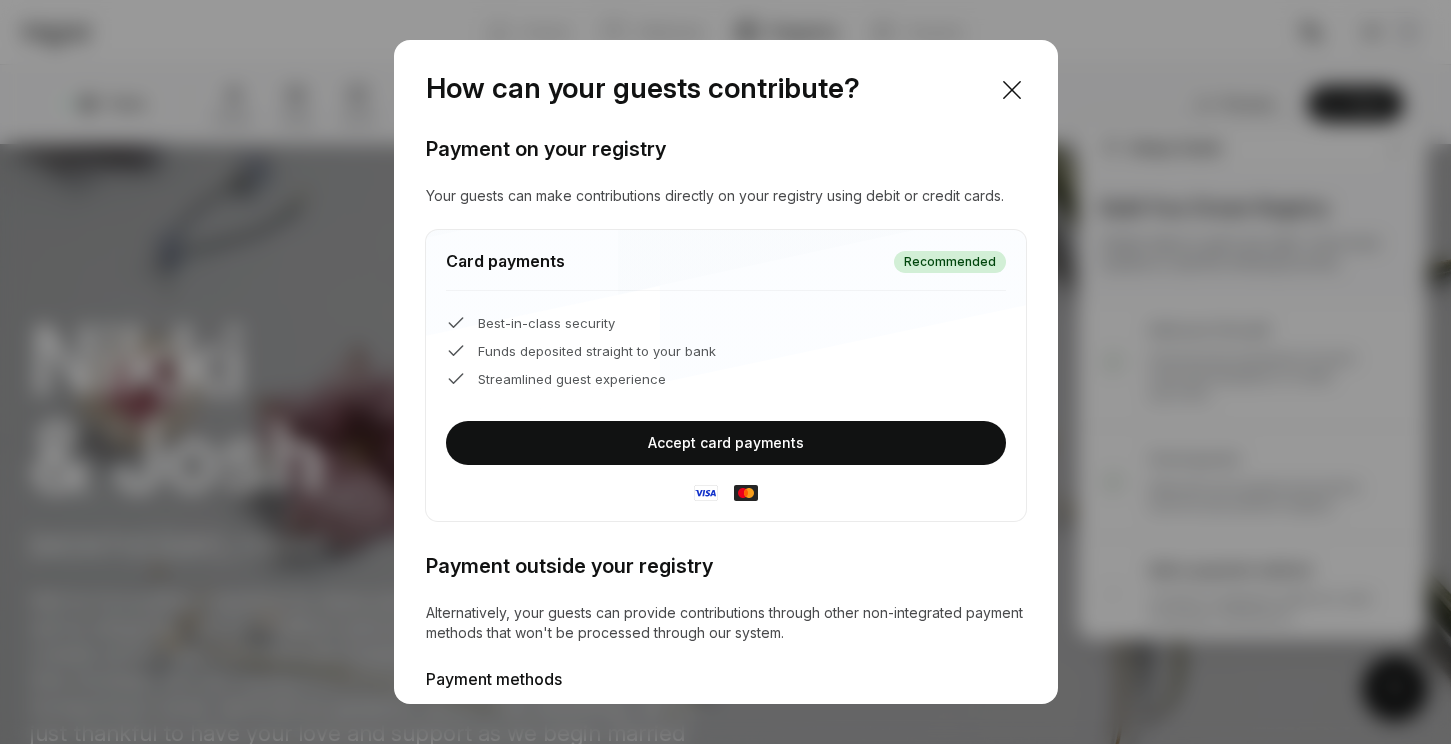 scroll, scrollTop: 0, scrollLeft: 0, axis: both 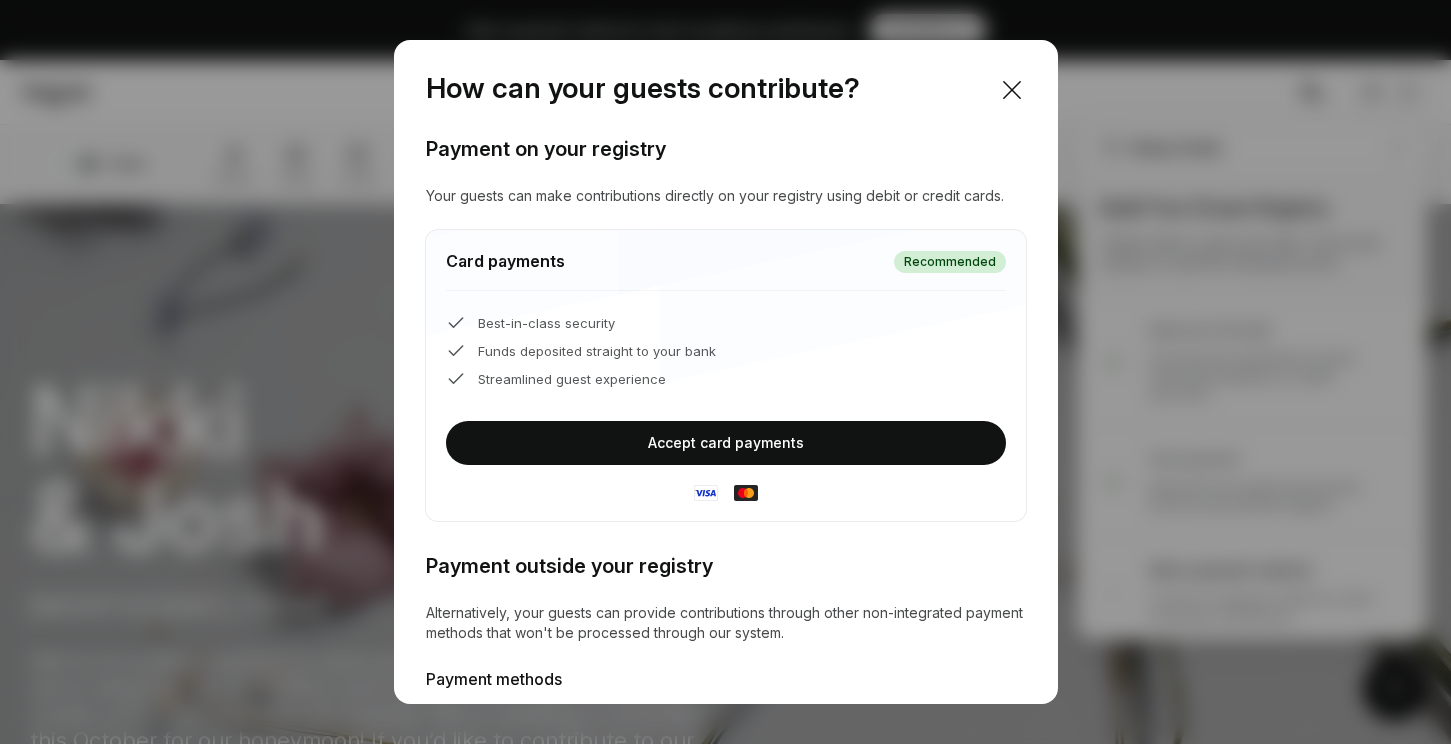 click on "Your guests can make contributions directly on your registry using debit or credit
cards." at bounding box center [726, 196] 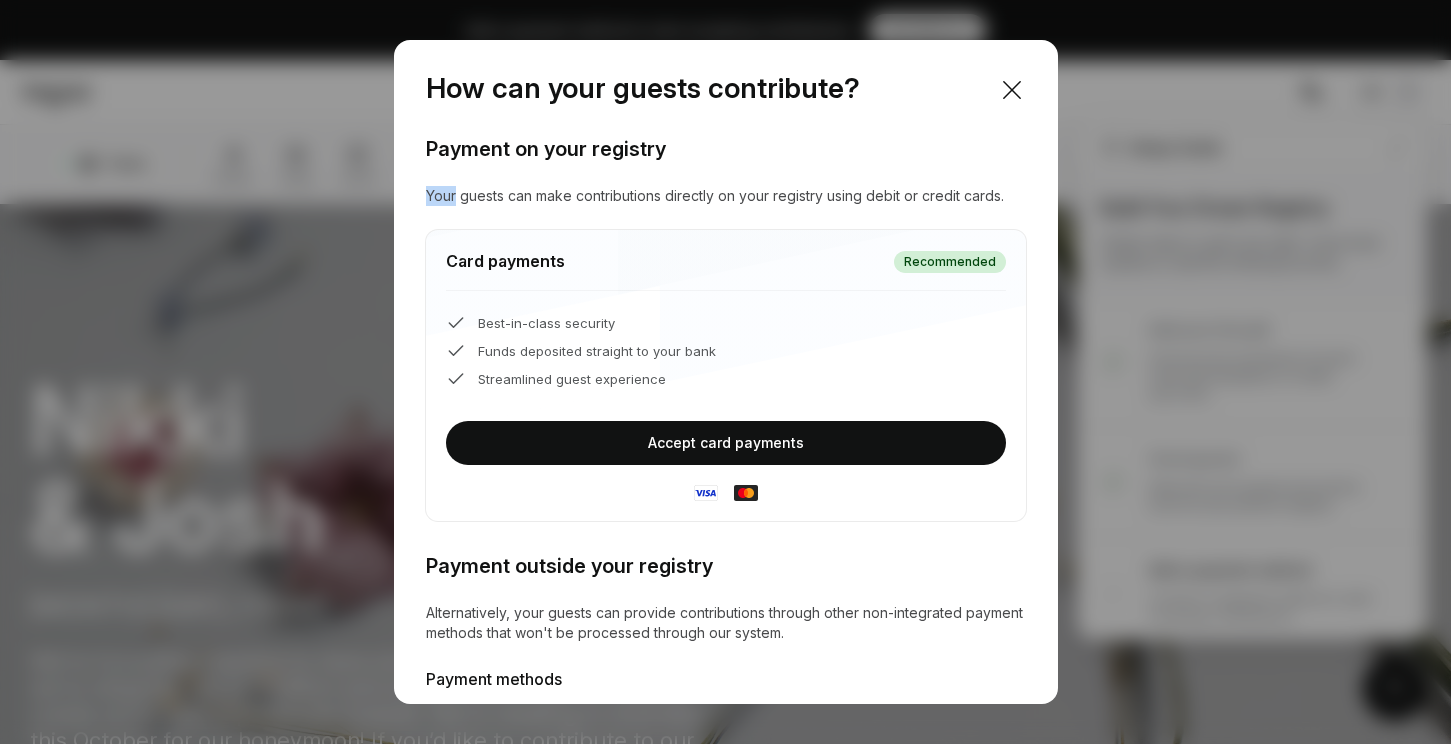 click on "Your guests can make contributions directly on your registry using debit or credit
cards." at bounding box center [726, 196] 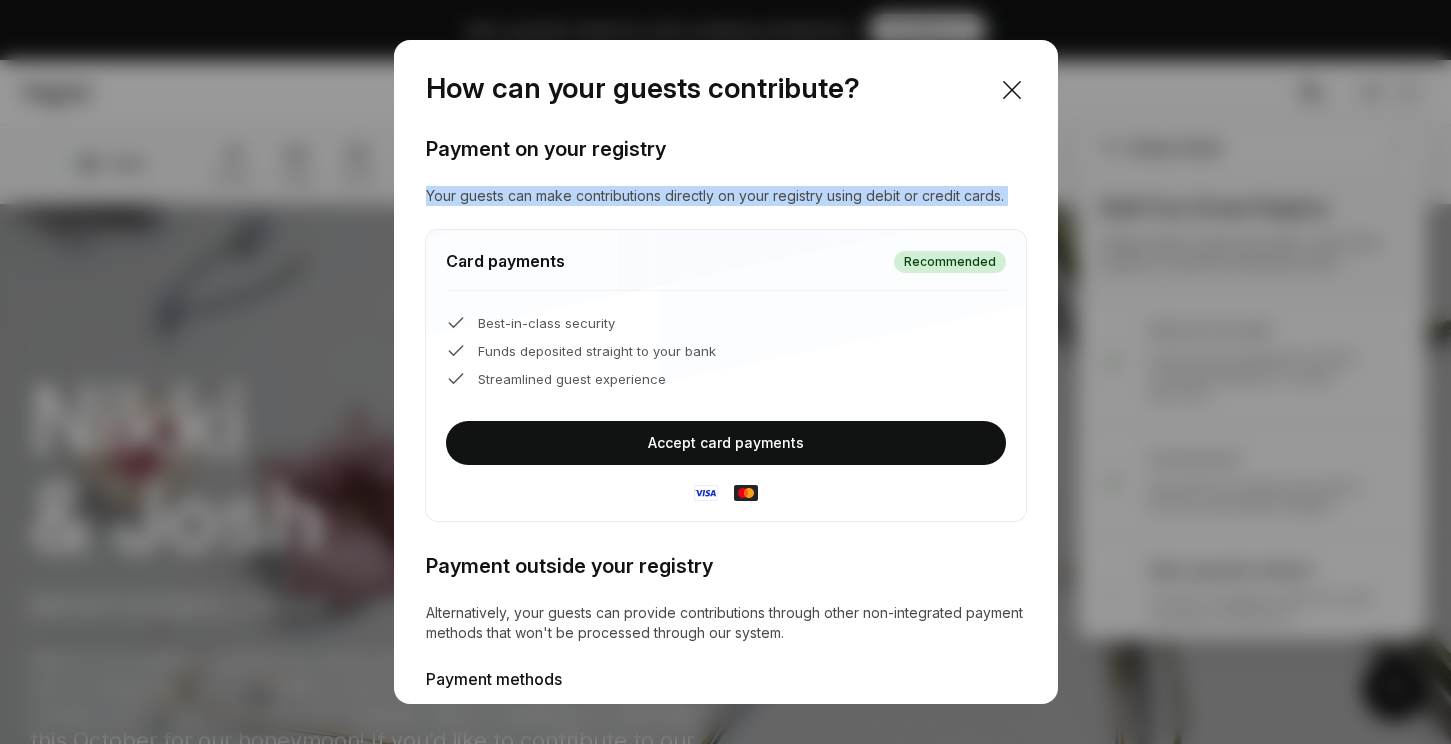 click on "Your guests can make contributions directly on your registry using debit or credit
cards." at bounding box center (726, 196) 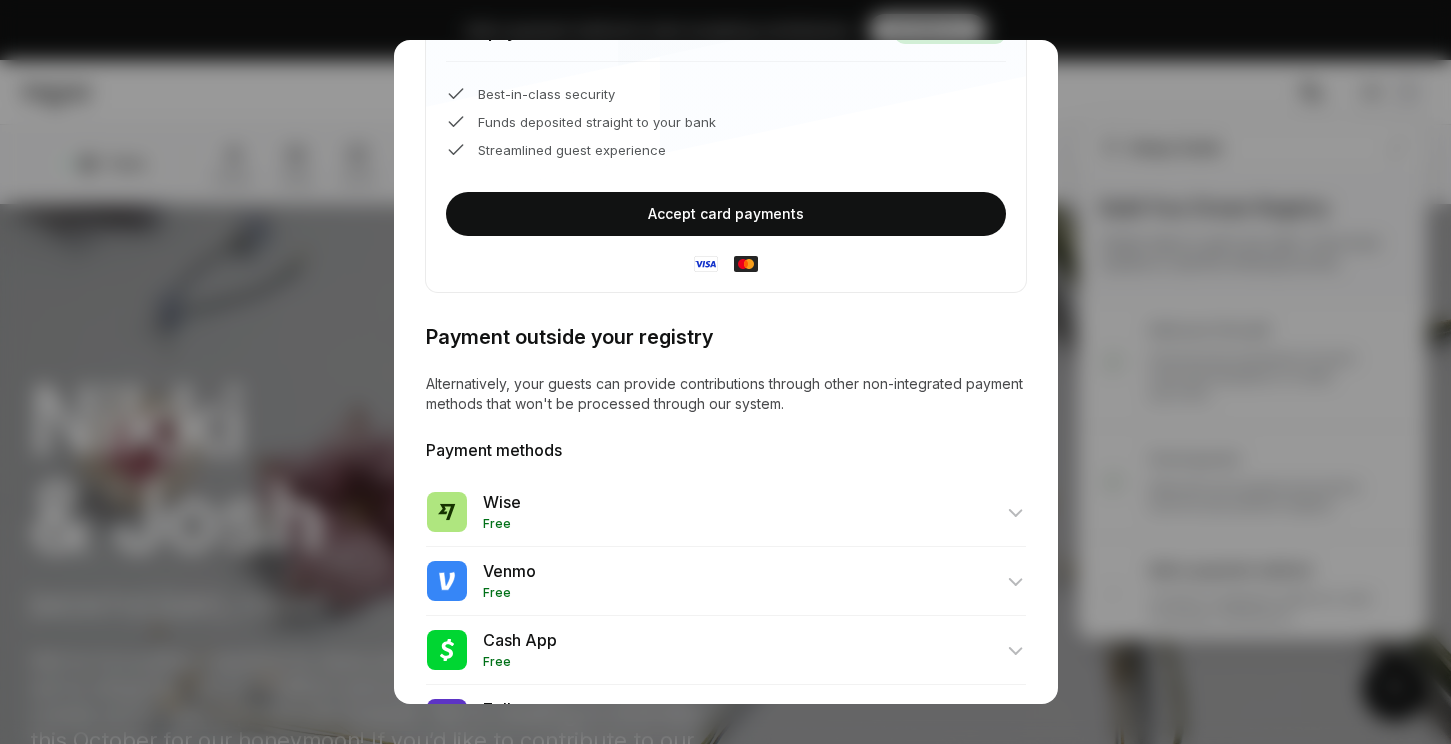 scroll, scrollTop: 283, scrollLeft: 0, axis: vertical 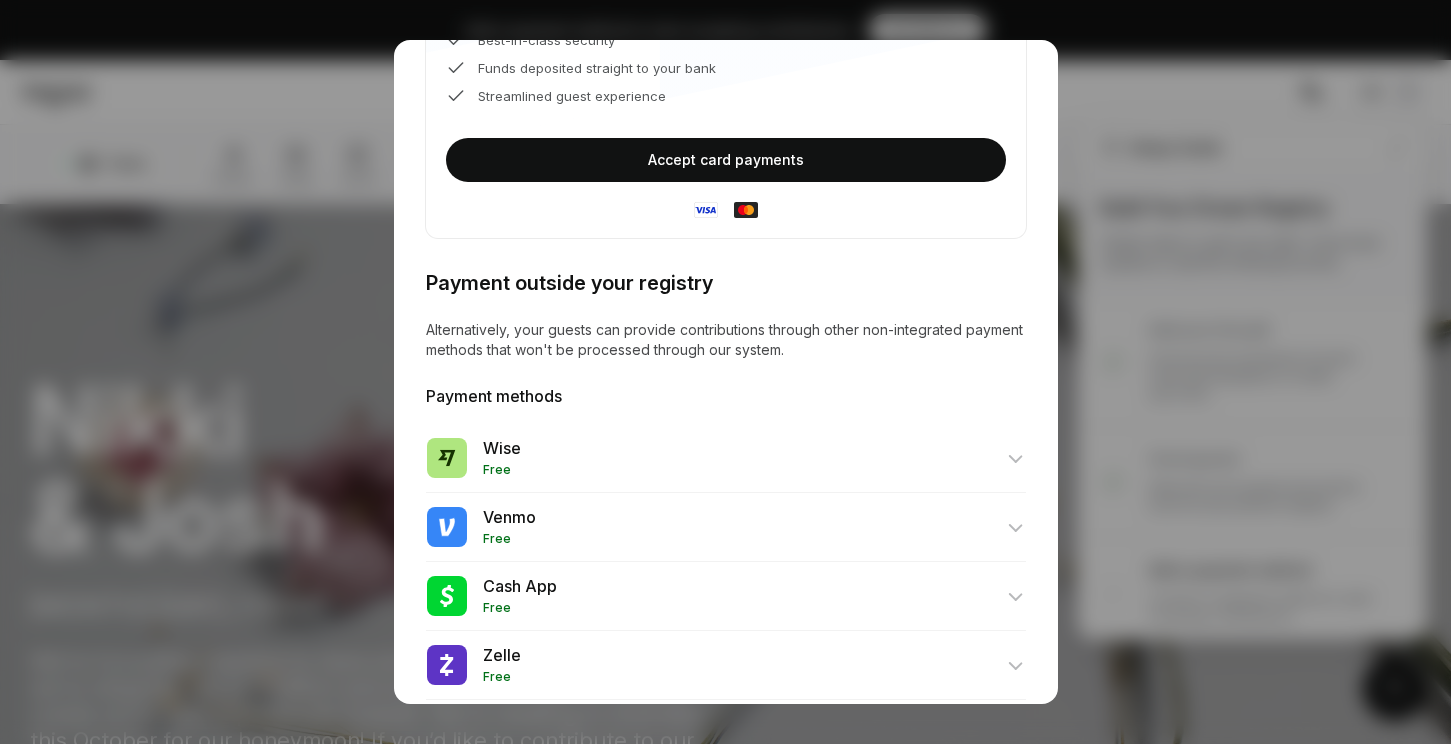 click on "Alternatively, your guests can provide contributions through other non-integrated
payment methods that won't be processed through our system." at bounding box center [726, 340] 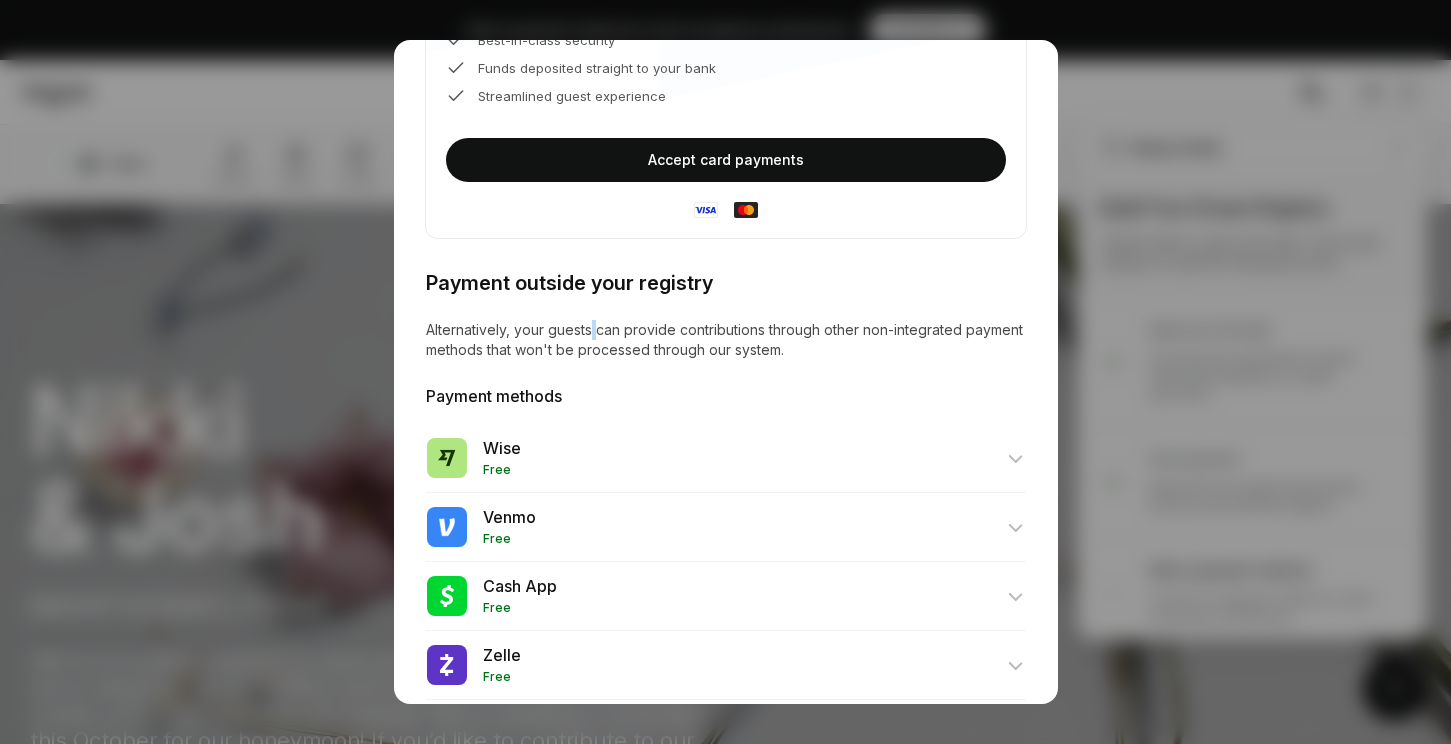 click on "Alternatively, your guests can provide contributions through other non-integrated
payment methods that won't be processed through our system." at bounding box center (726, 340) 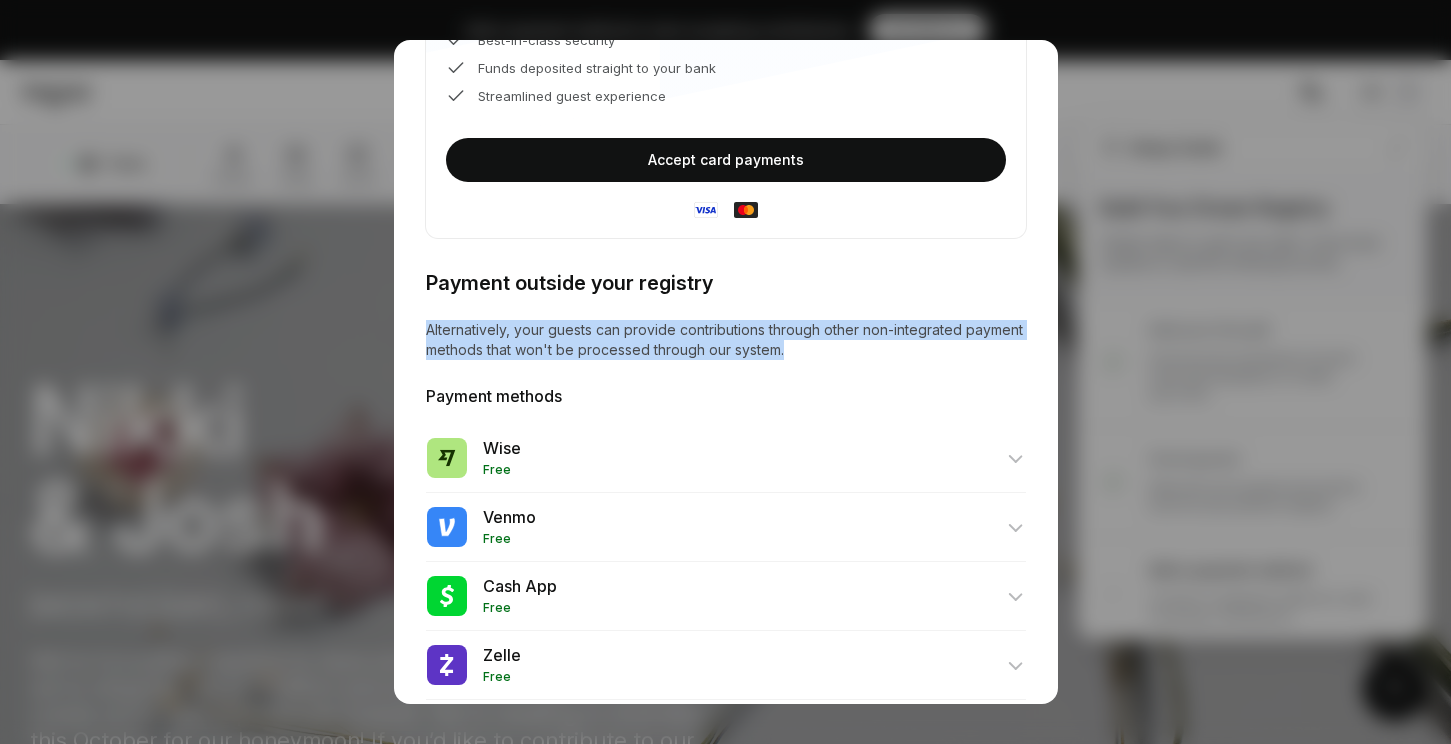 click on "Alternatively, your guests can provide contributions through other non-integrated
payment methods that won't be processed through our system." at bounding box center (726, 340) 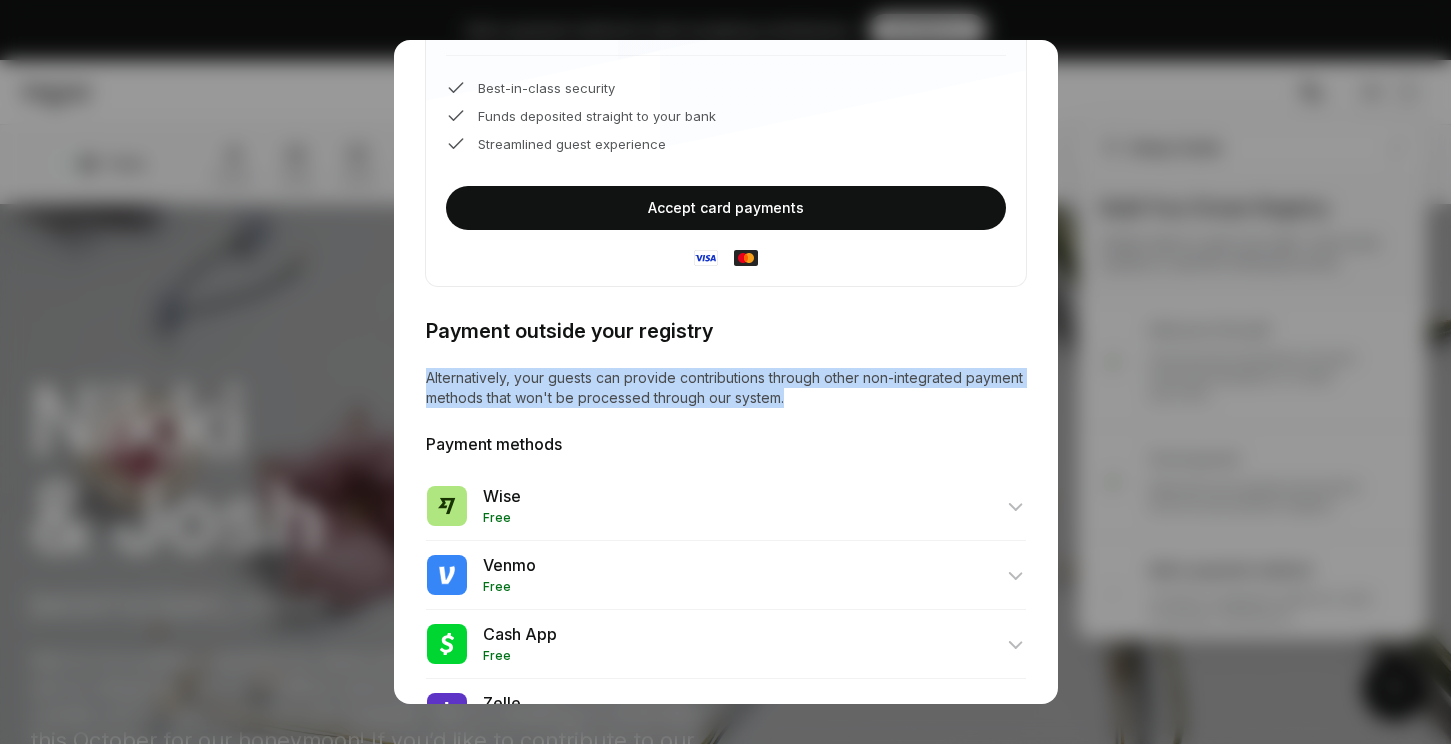 scroll, scrollTop: 0, scrollLeft: 0, axis: both 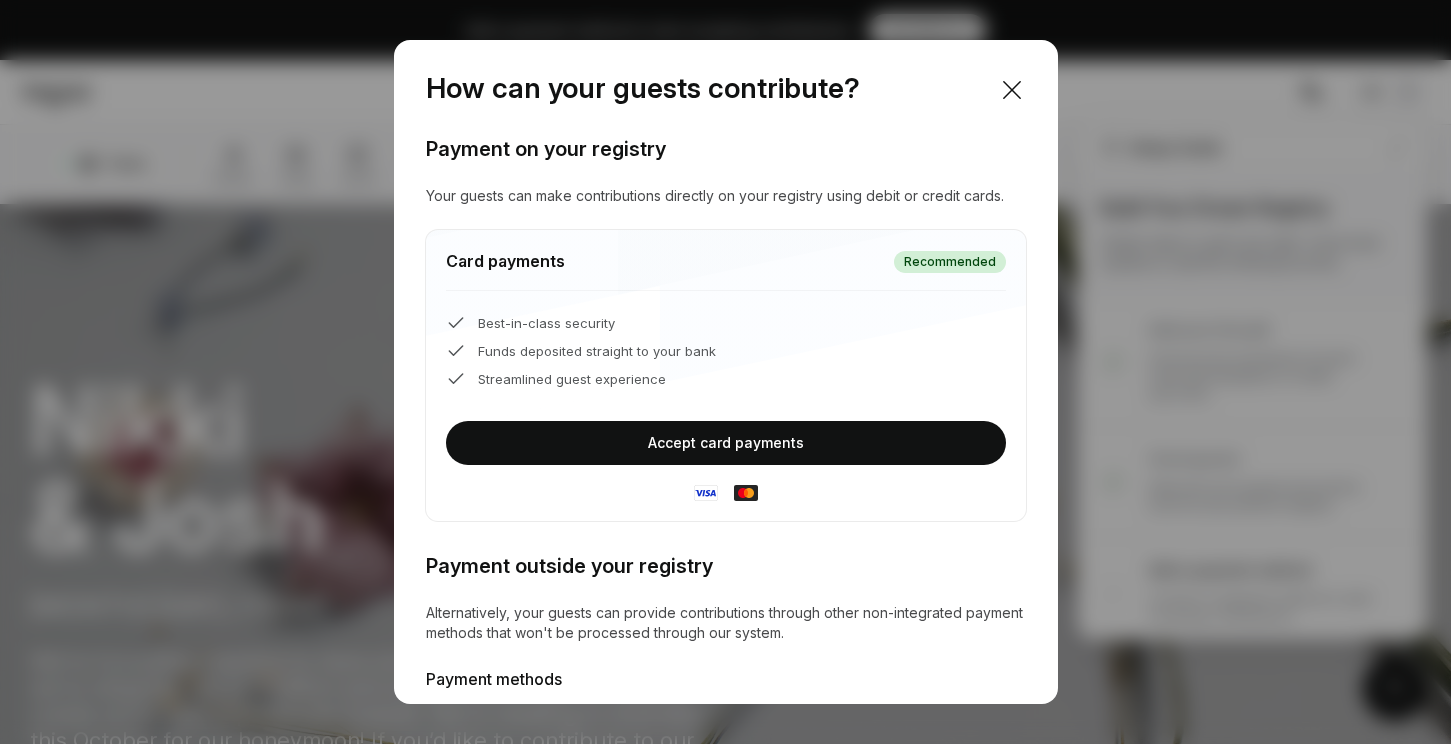 click on "Accept card payments" at bounding box center [726, 443] 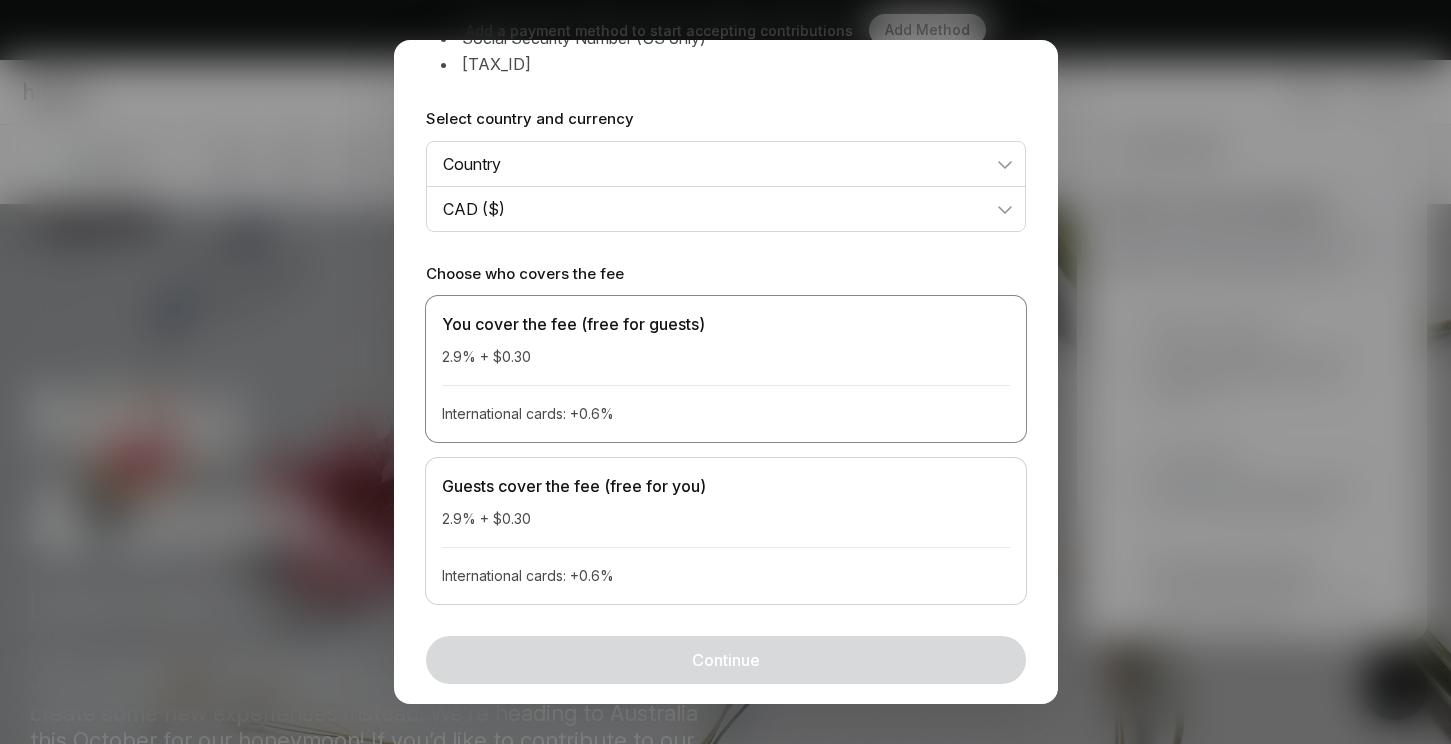 scroll, scrollTop: 291, scrollLeft: 0, axis: vertical 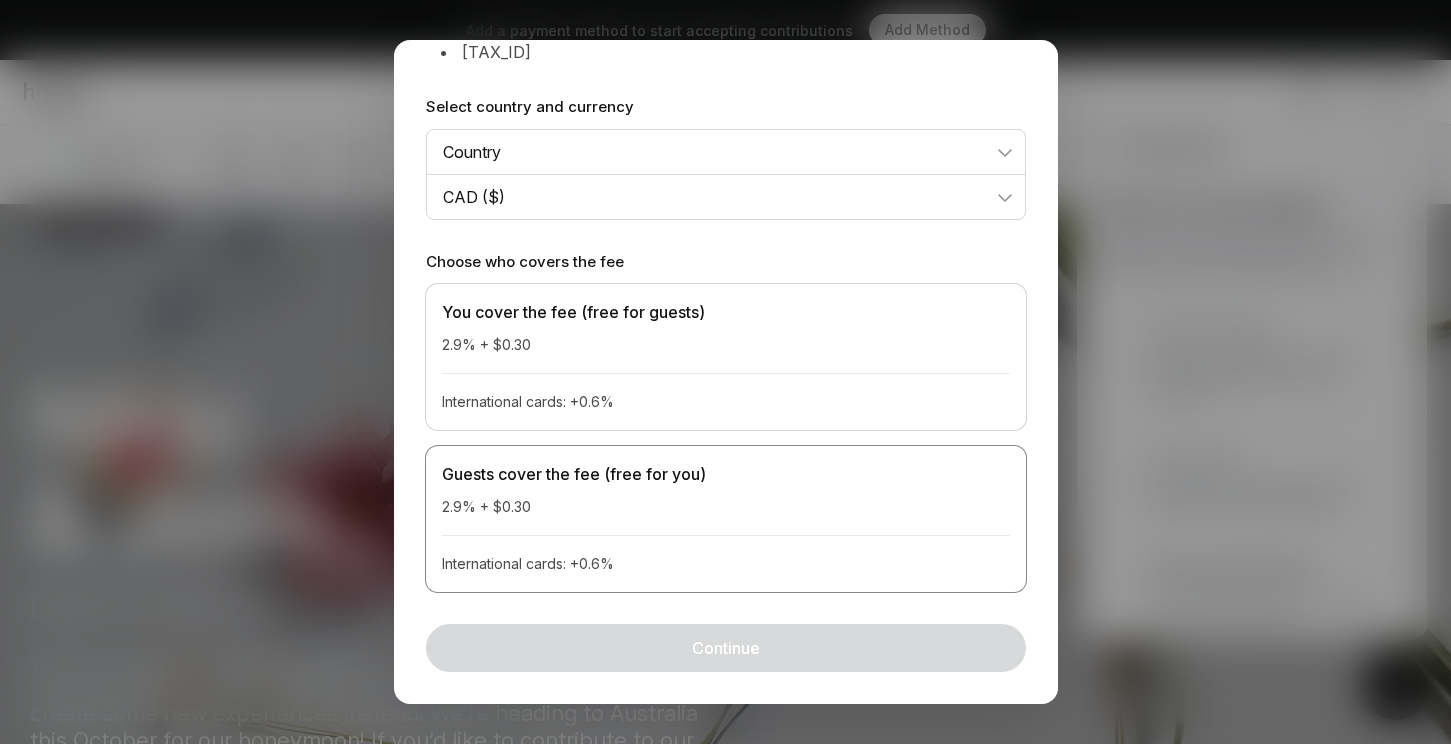click on "Guests cover the fee (free for you)
2.9% + $0.30 International cards: +0.6%" at bounding box center (726, 519) 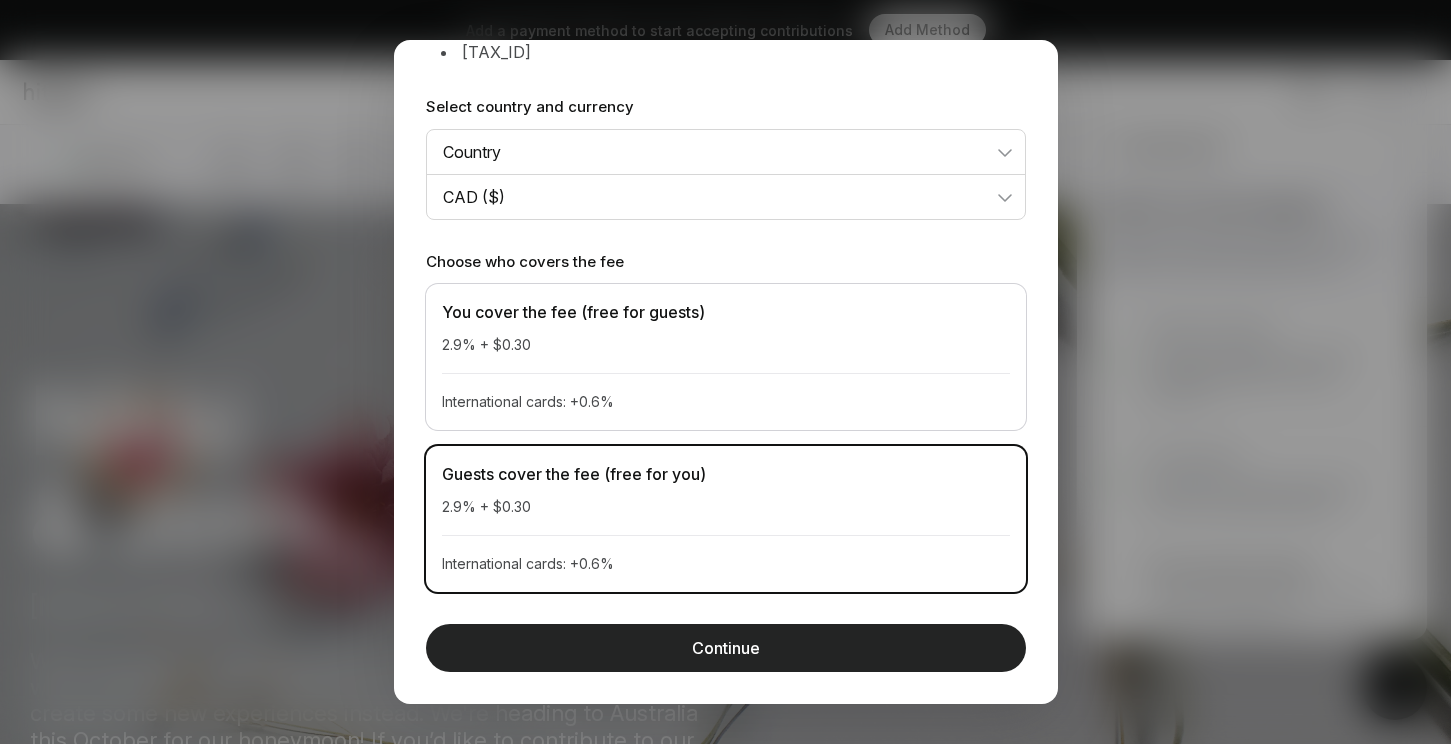 click on "Continue" at bounding box center (726, 648) 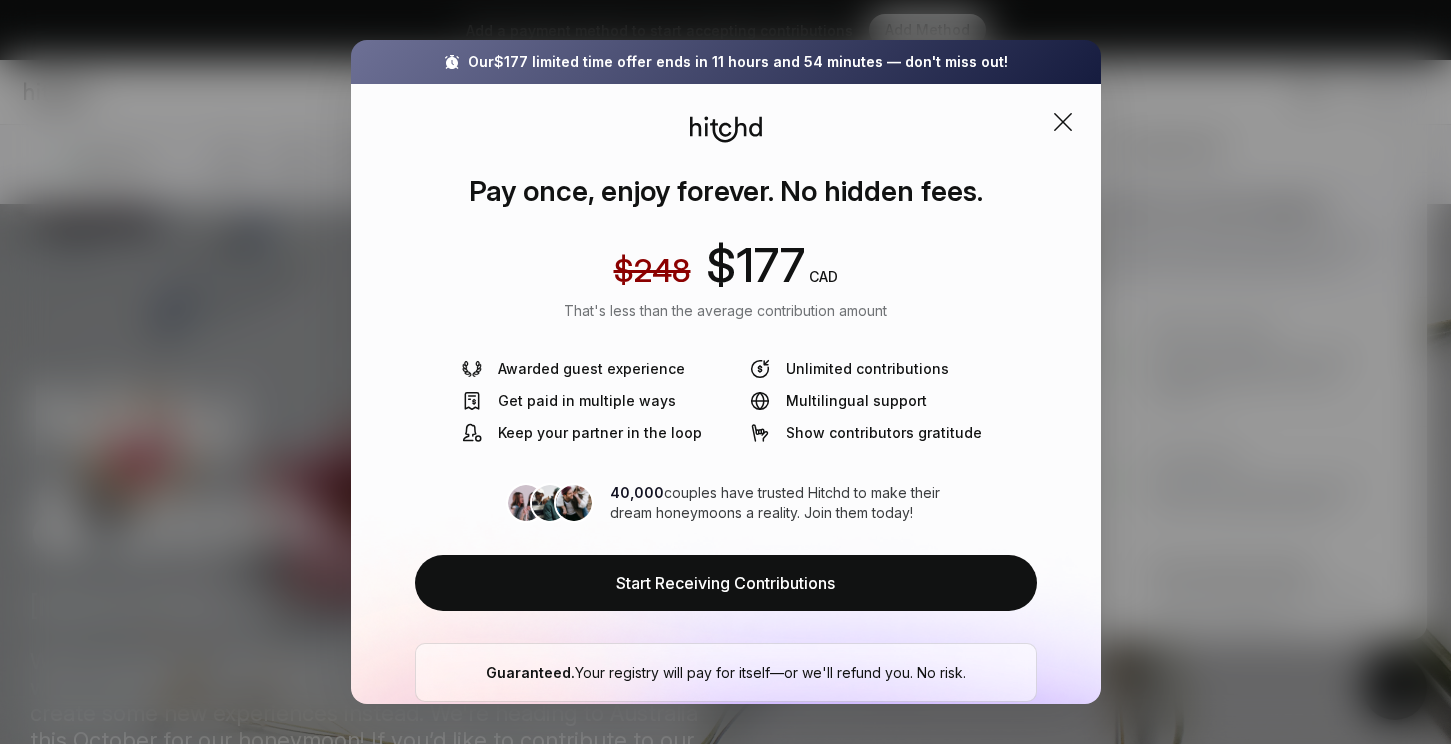 click on "Pay once, enjoy forever. No hidden fees." at bounding box center [726, 191] 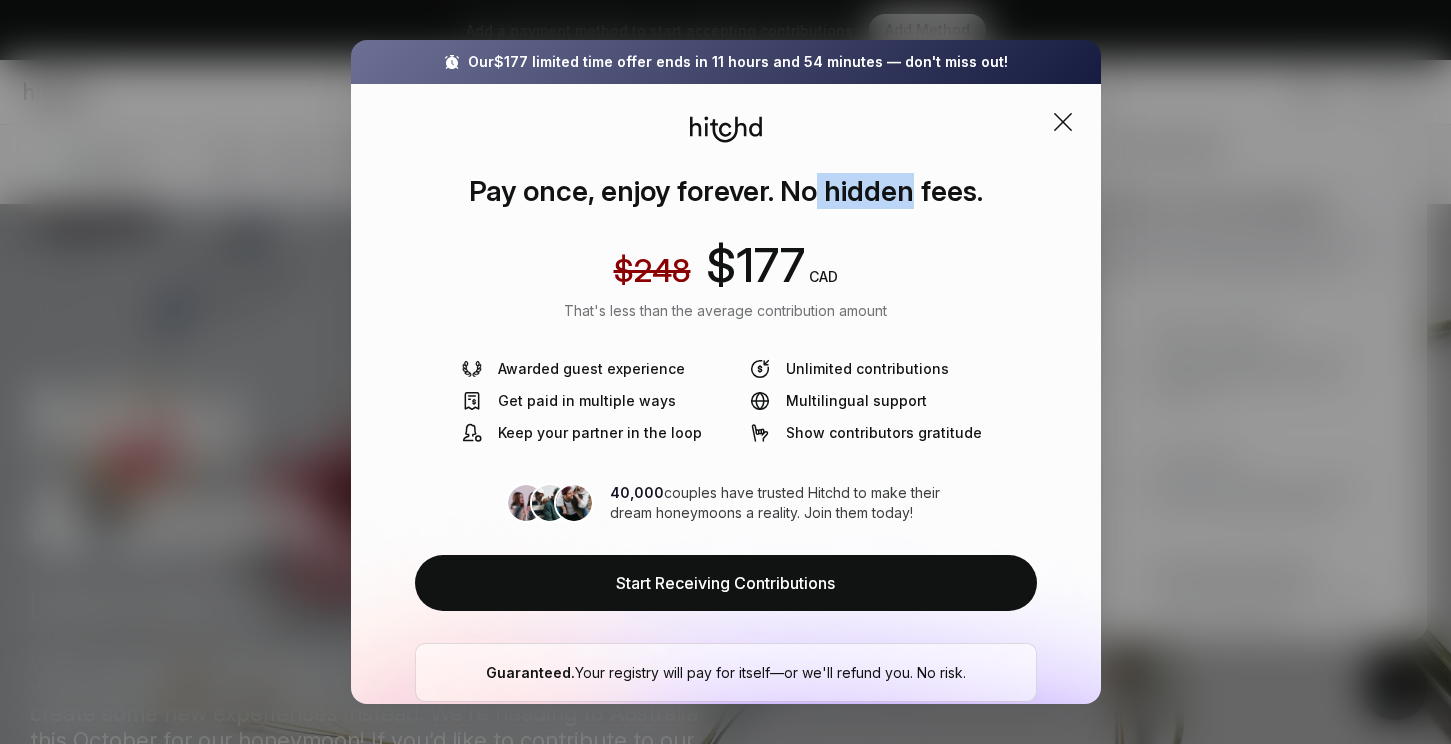 click on "Pay once, enjoy forever. No hidden fees." at bounding box center (726, 191) 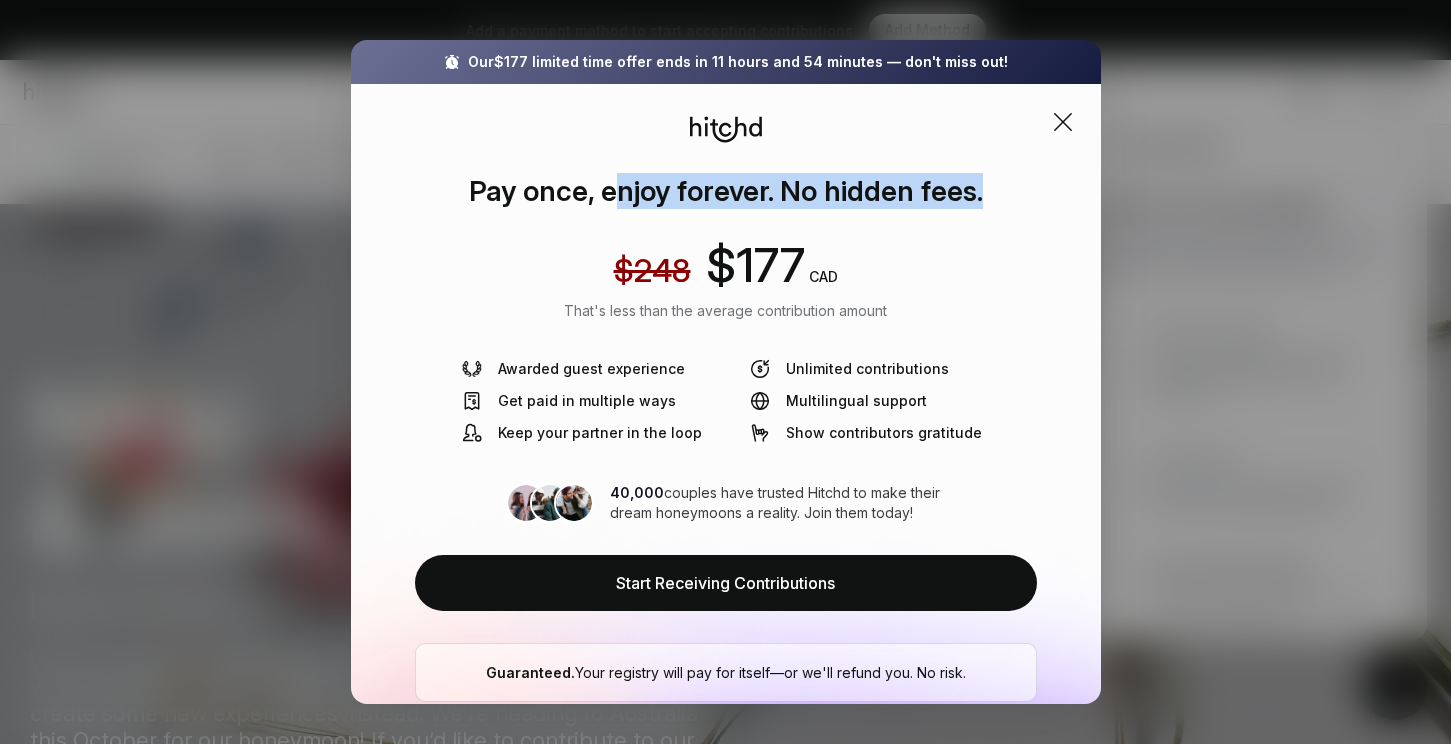 click on "Pay once, enjoy forever. No hidden fees." at bounding box center [726, 191] 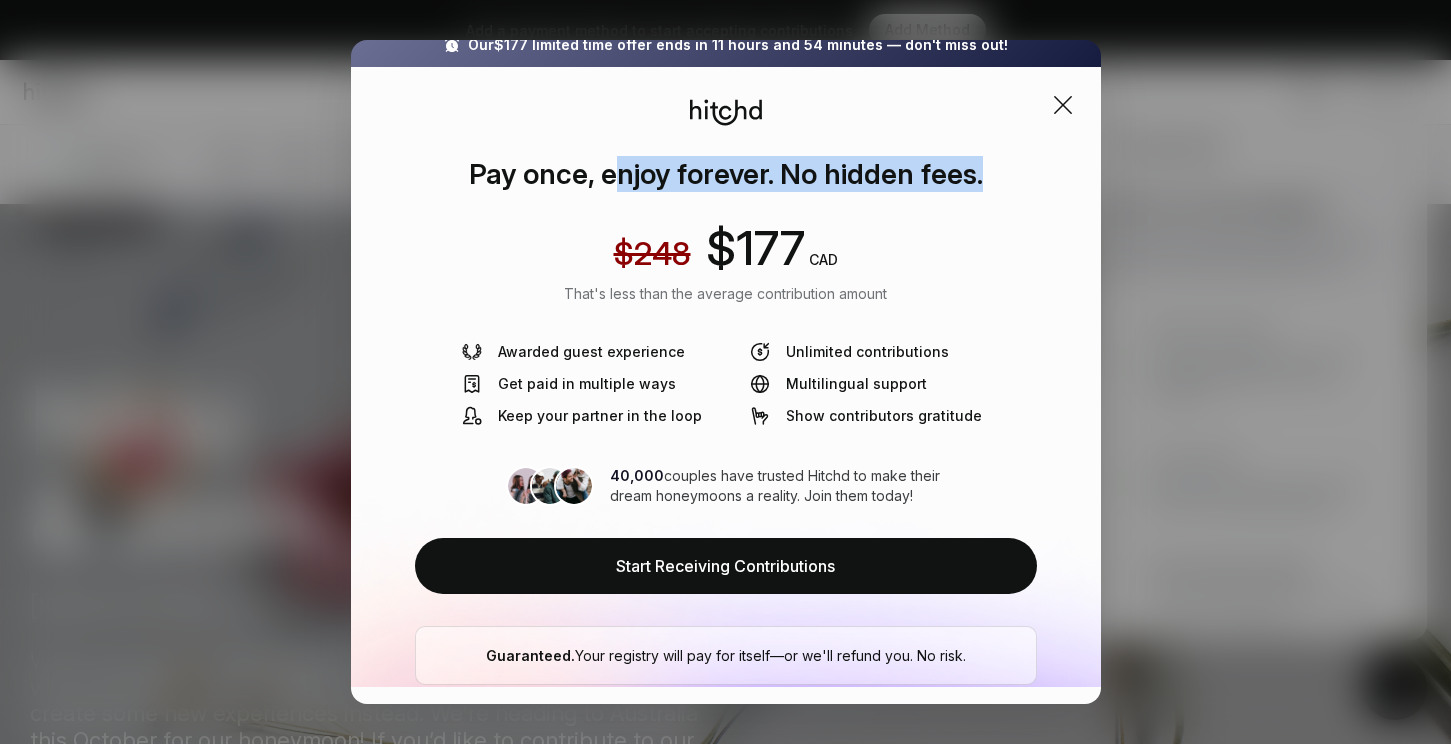 scroll, scrollTop: 30, scrollLeft: 0, axis: vertical 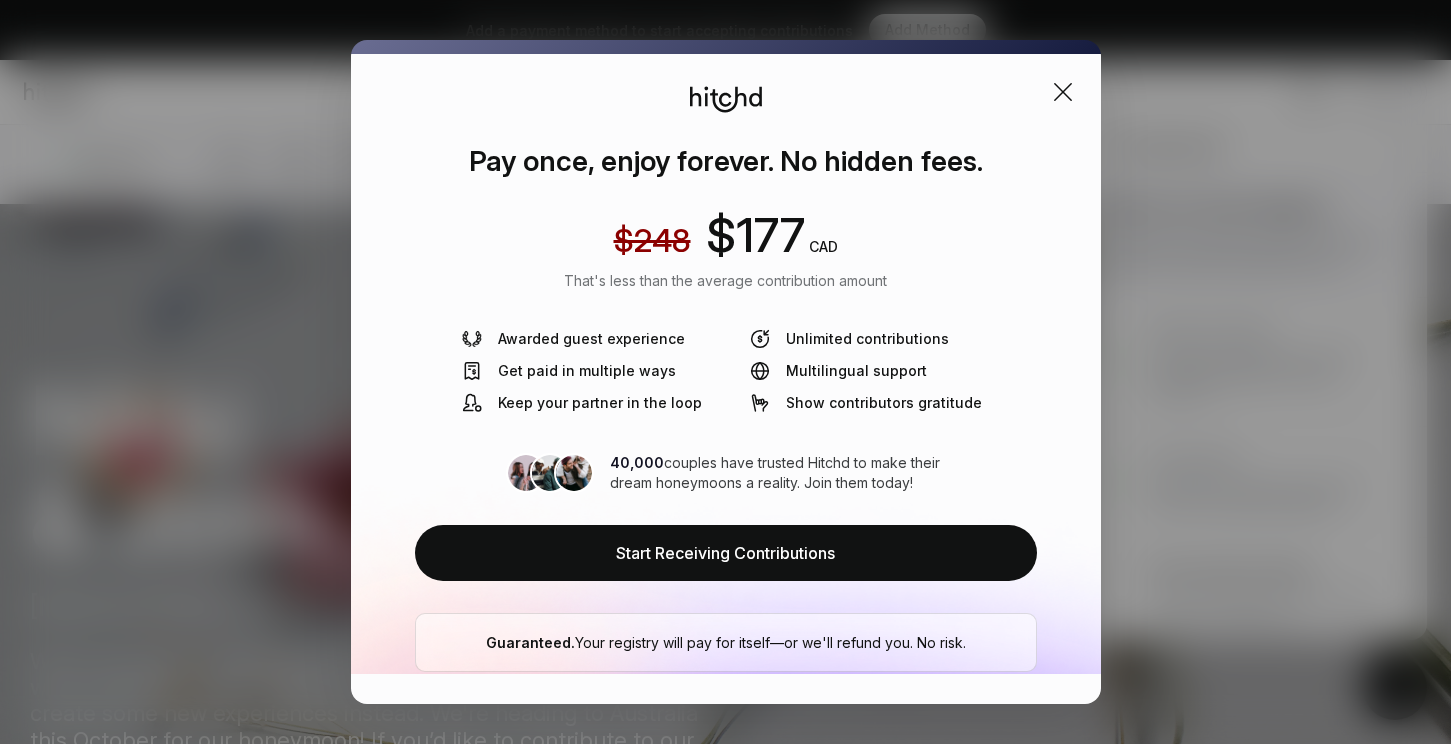 click on "Awarded guest experience" at bounding box center [573, 339] 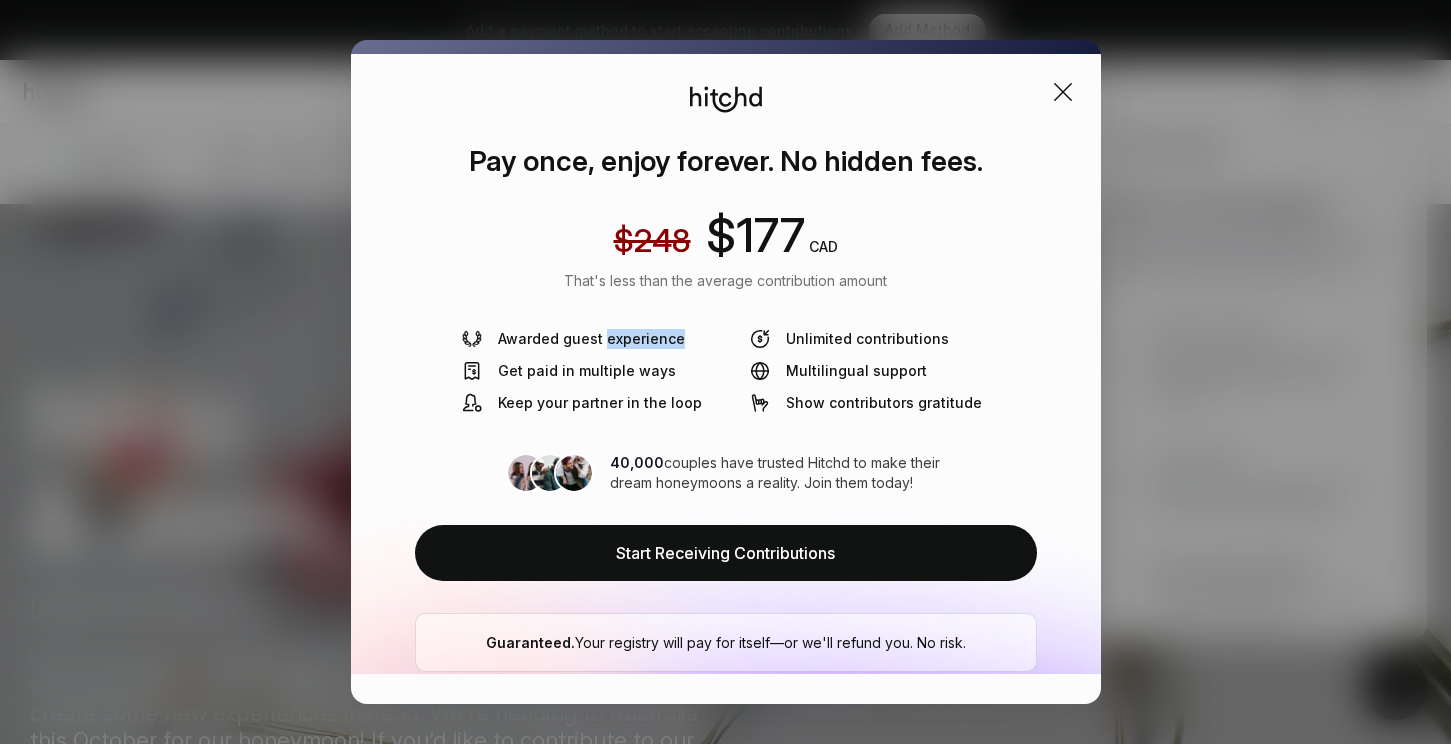 click on "Awarded guest experience" at bounding box center (573, 339) 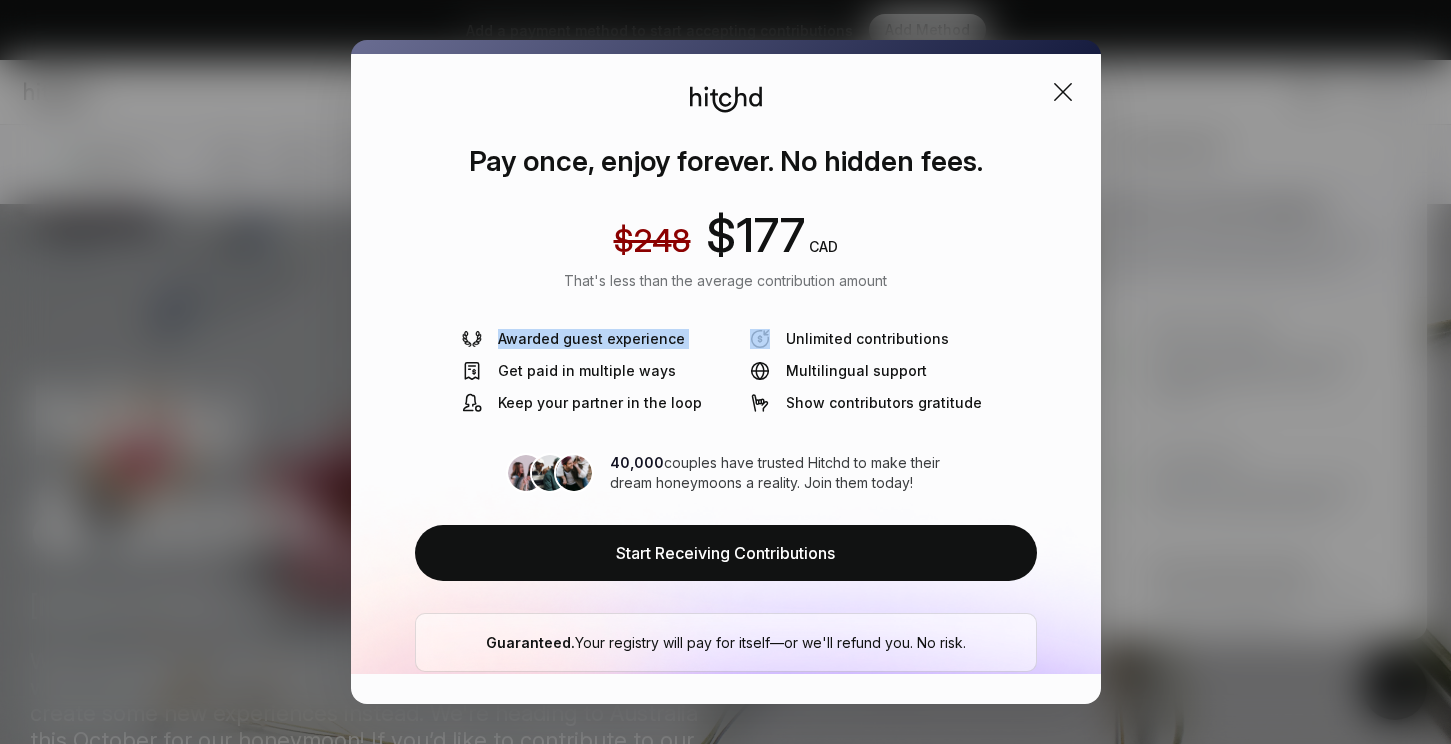 click on "Awarded guest experience" at bounding box center (573, 339) 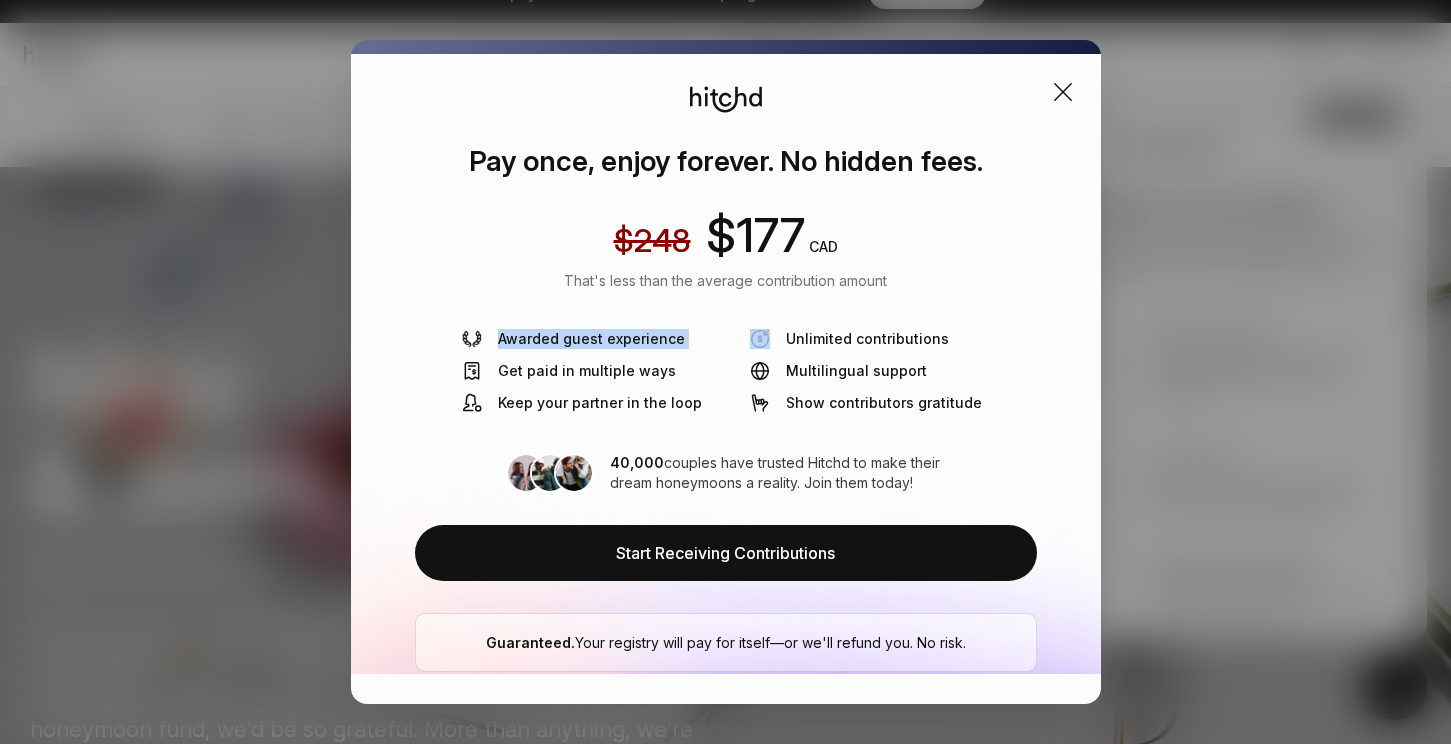 scroll, scrollTop: 52, scrollLeft: 0, axis: vertical 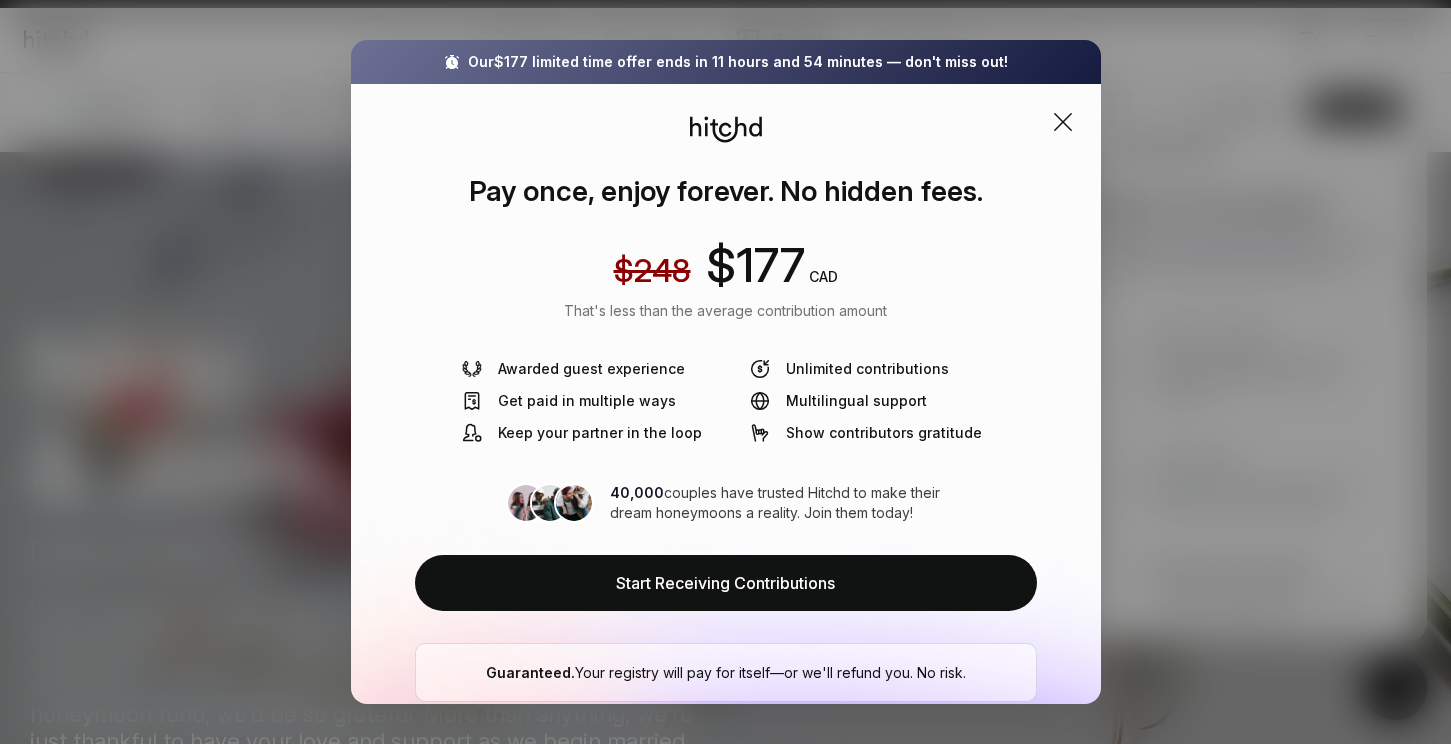 click on "Get paid in multiple ways" at bounding box center [569, 401] 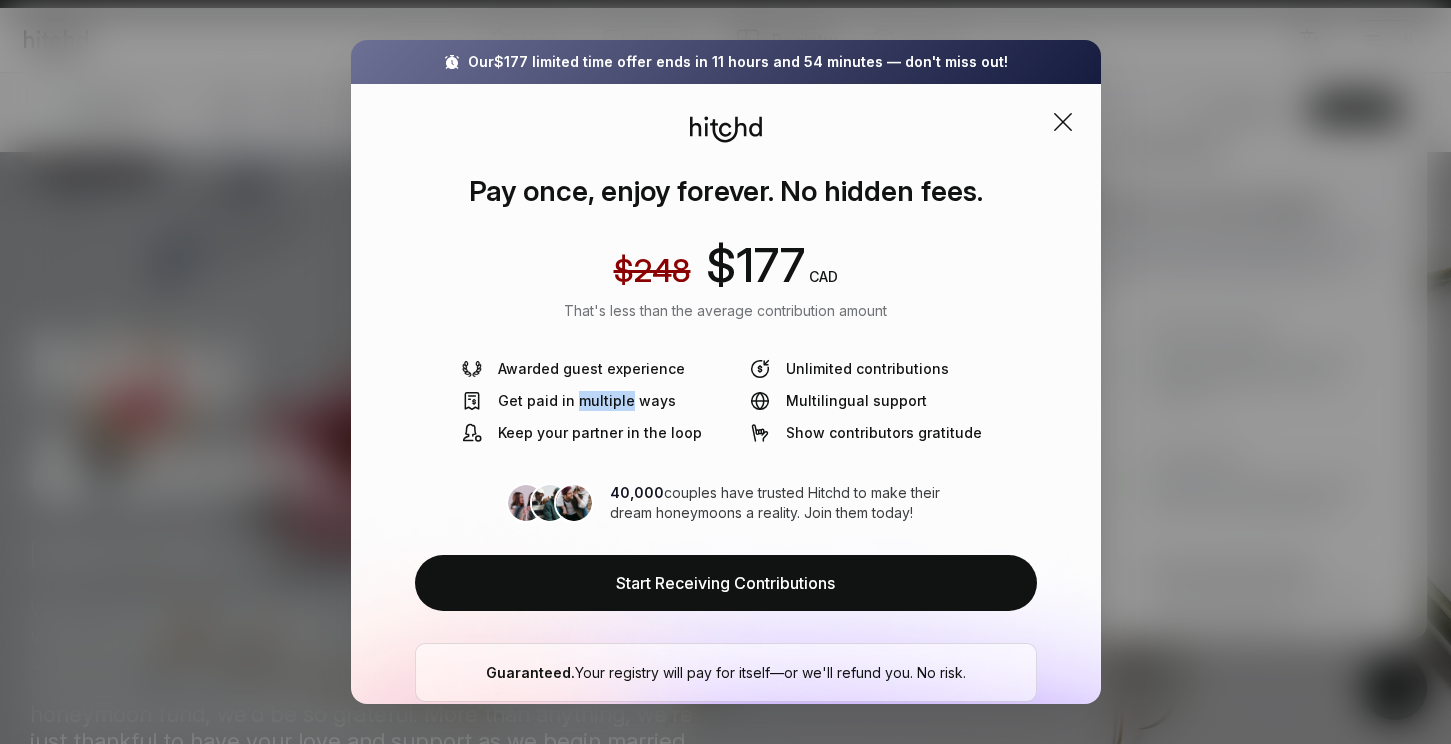 click on "Get paid in multiple ways" at bounding box center (569, 401) 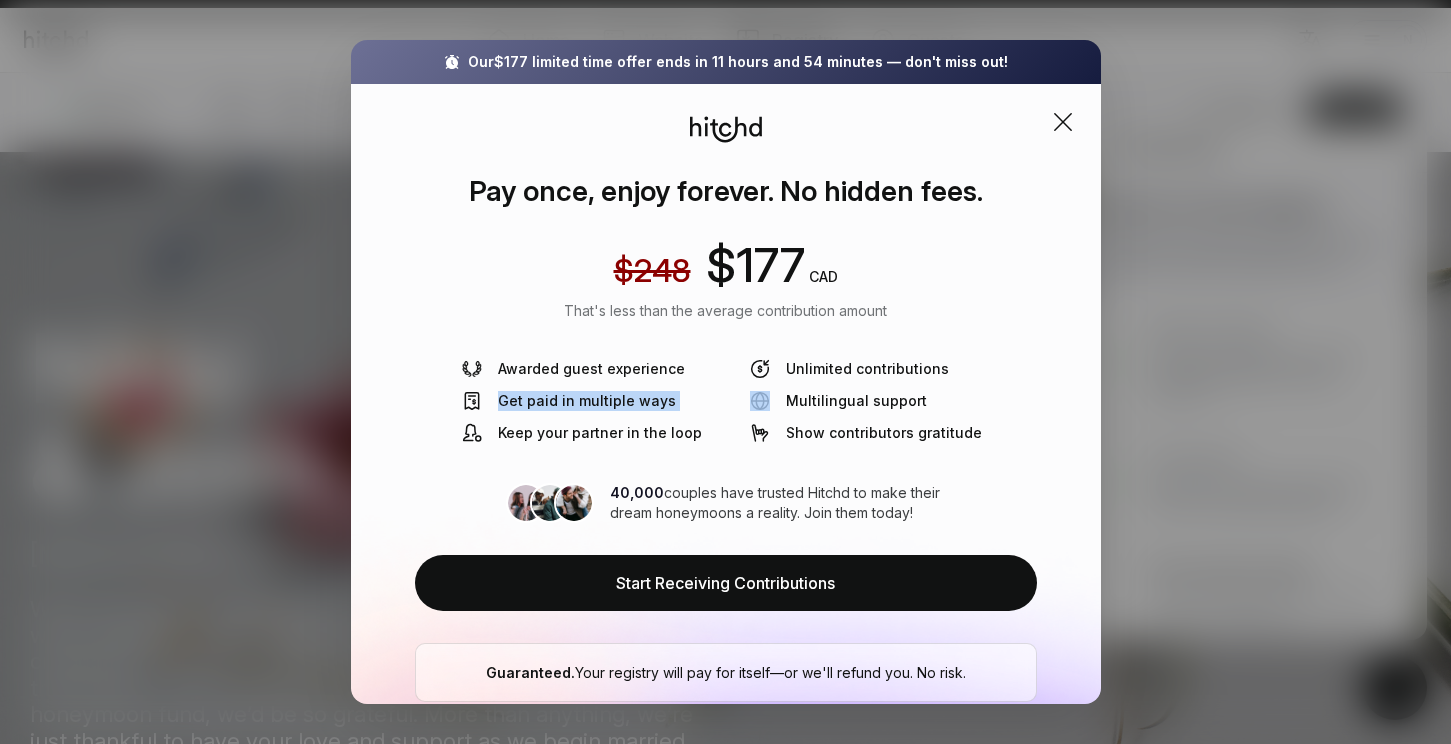 click on "Get paid in multiple ways" at bounding box center [569, 401] 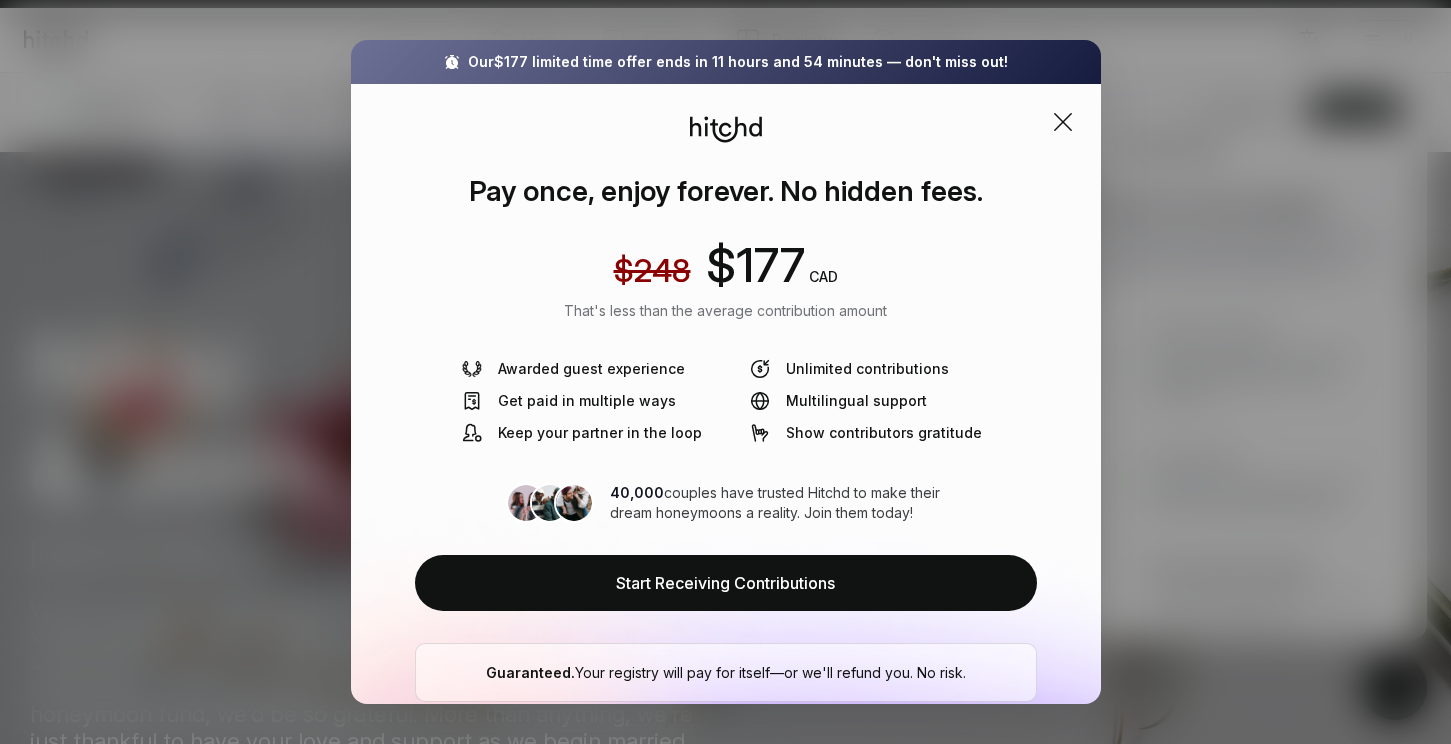 click on "Keep your partner in the loop" at bounding box center (582, 433) 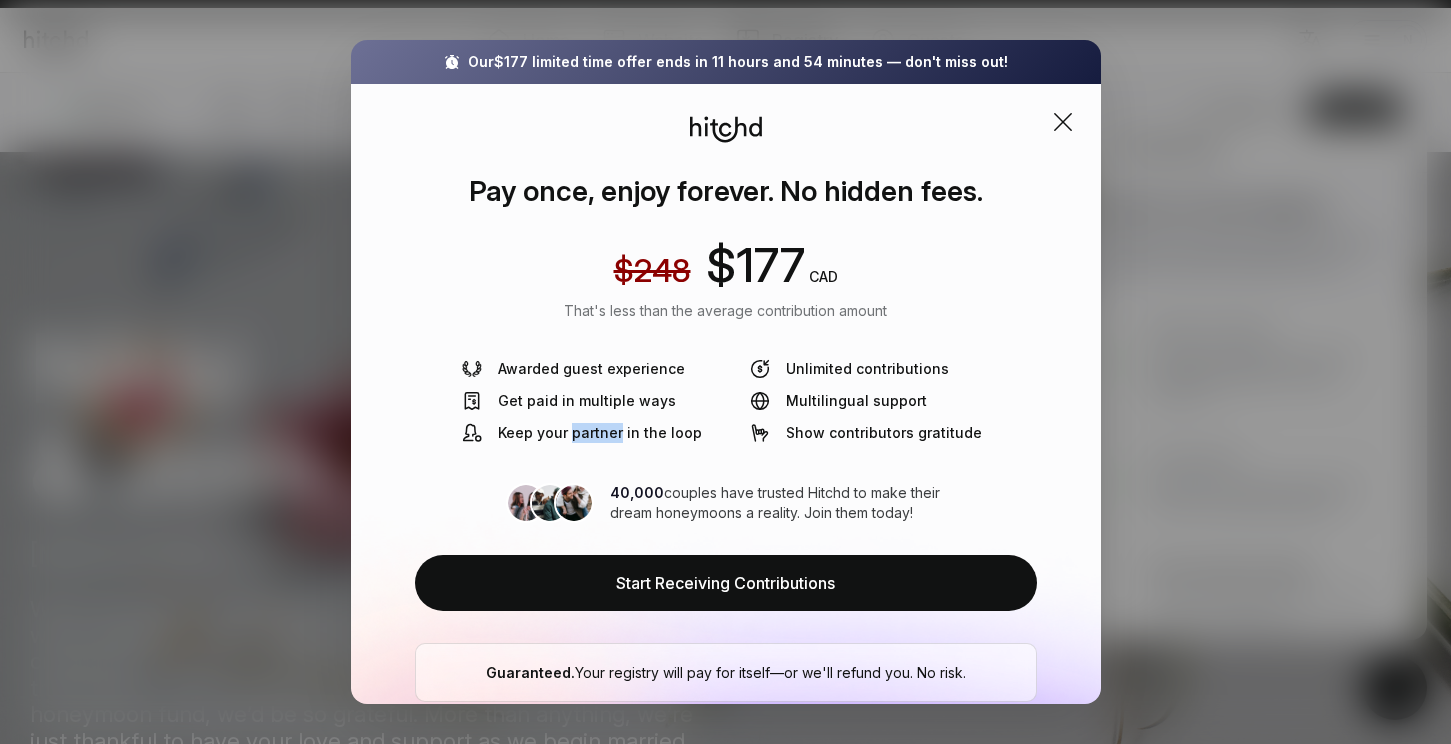 click on "Keep your partner in the loop" at bounding box center (582, 433) 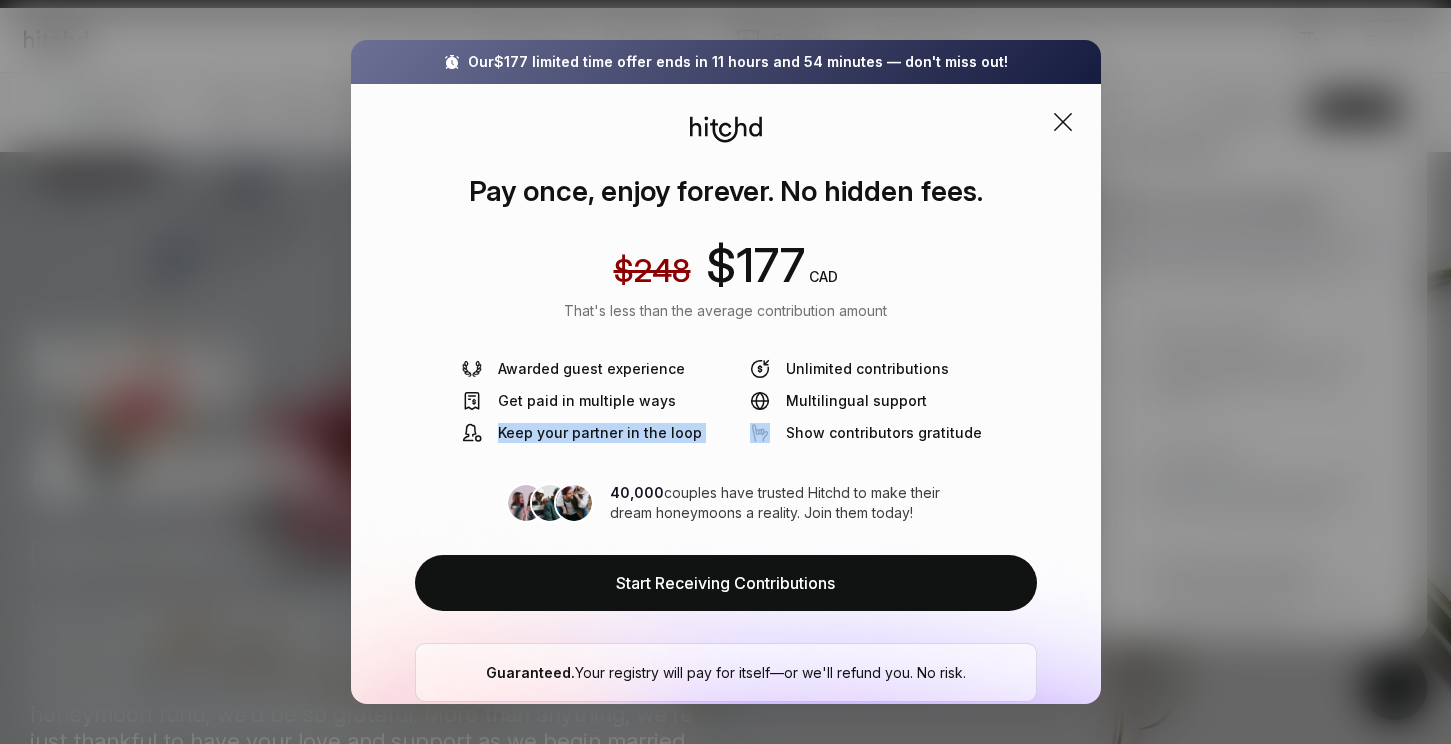 click on "Keep your partner in the loop" at bounding box center [582, 433] 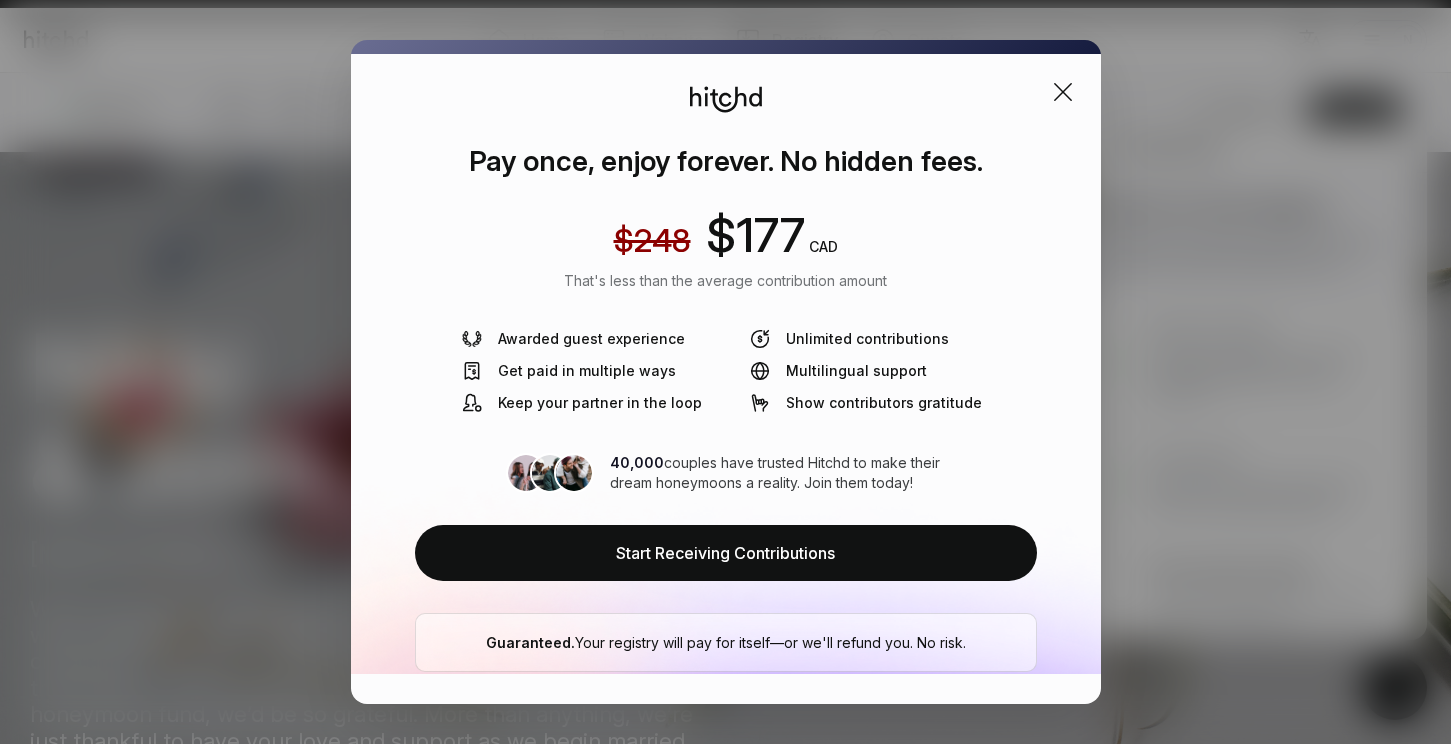 click on "Awarded guest experience" at bounding box center (573, 339) 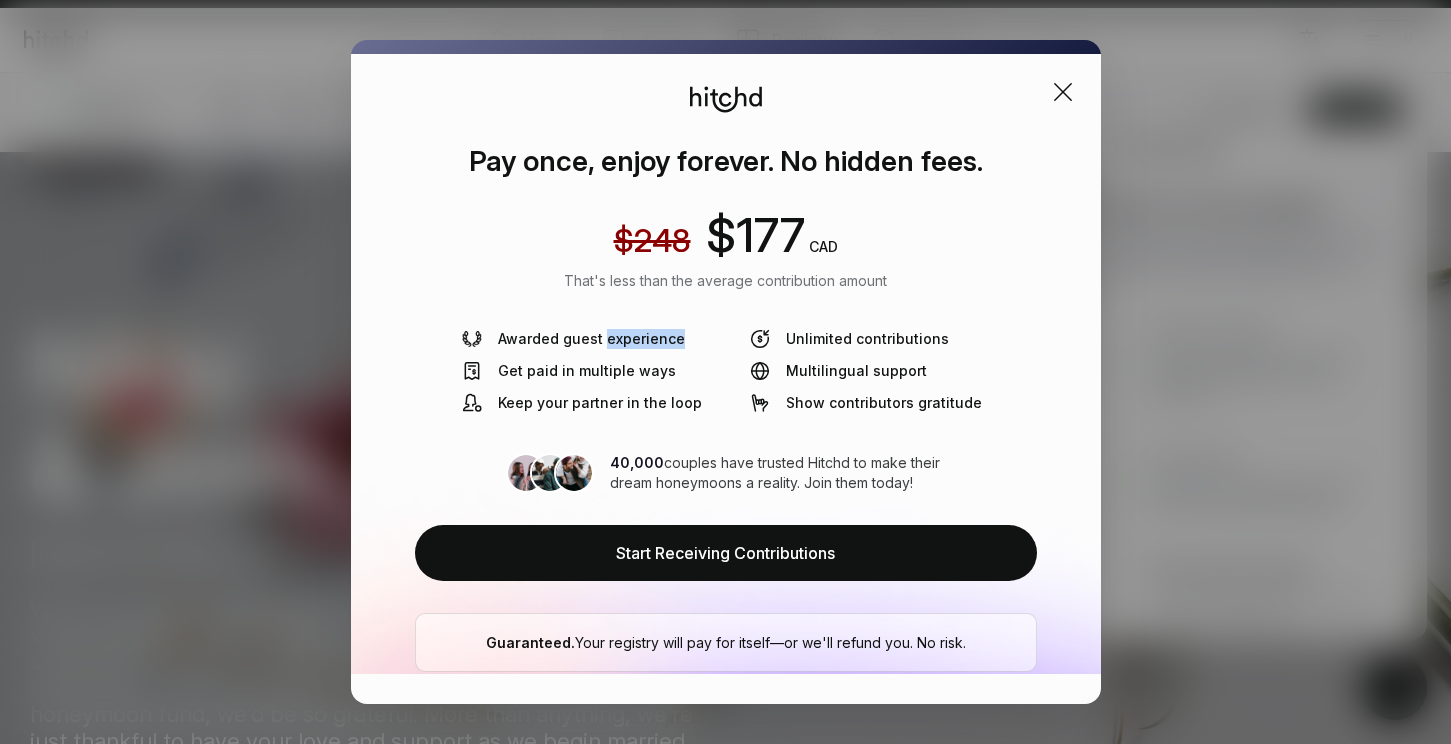 click on "Awarded guest experience" at bounding box center (573, 339) 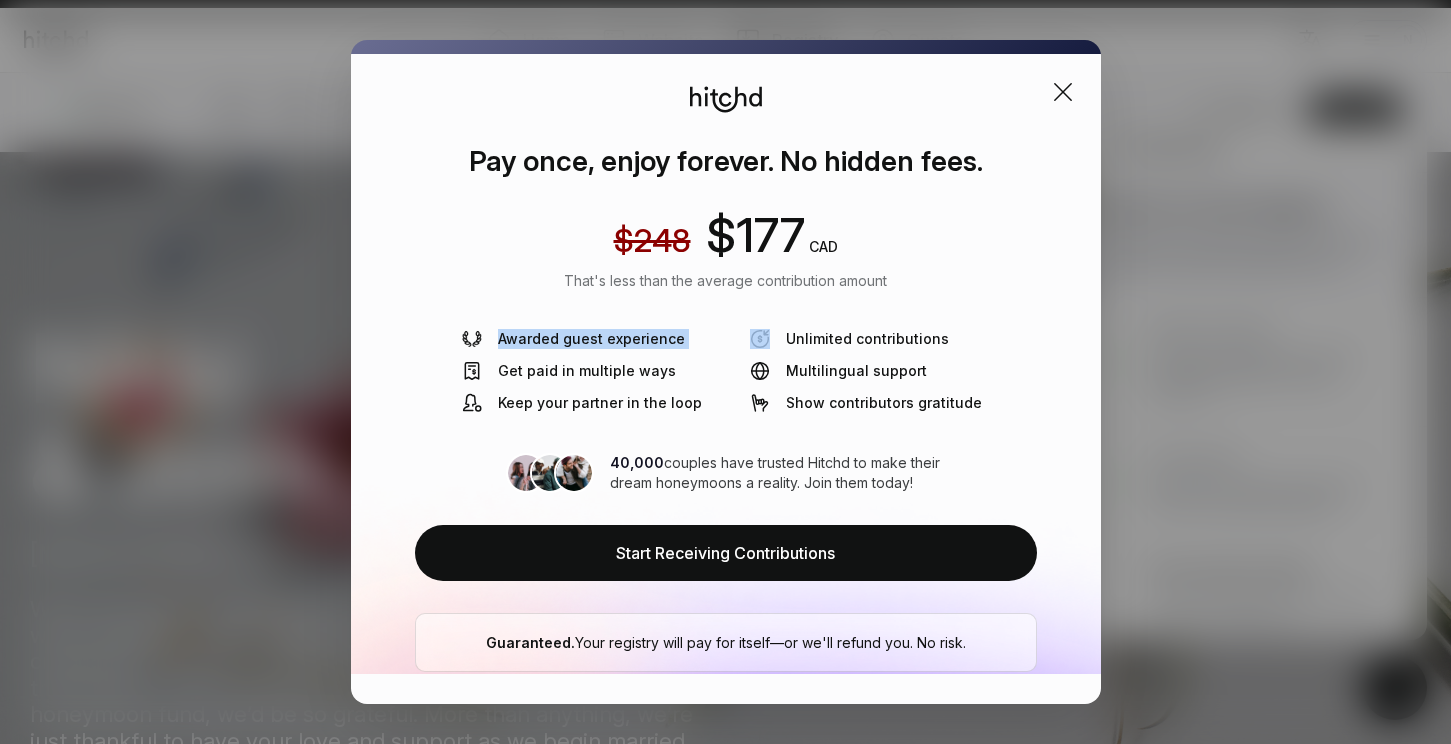 click on "Awarded guest experience" at bounding box center [573, 339] 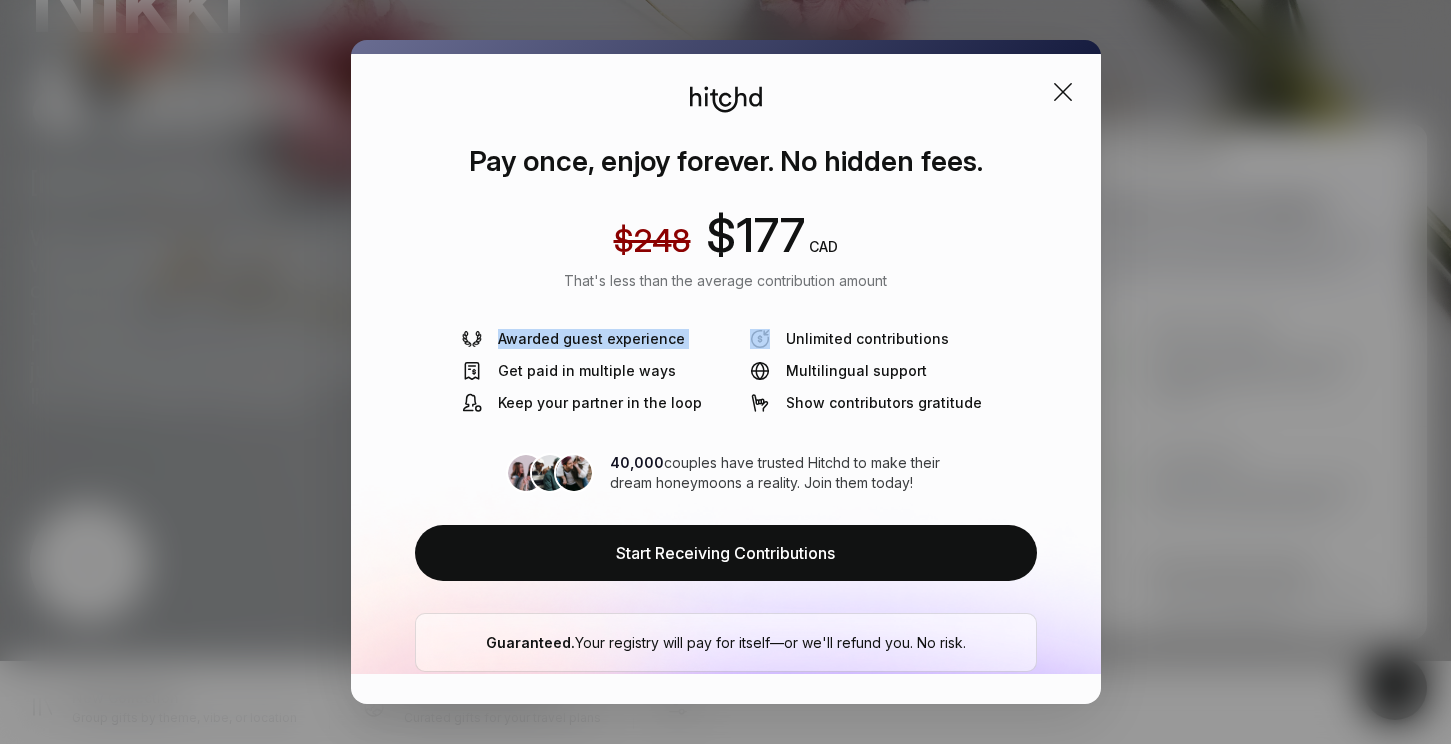 scroll, scrollTop: 433, scrollLeft: 0, axis: vertical 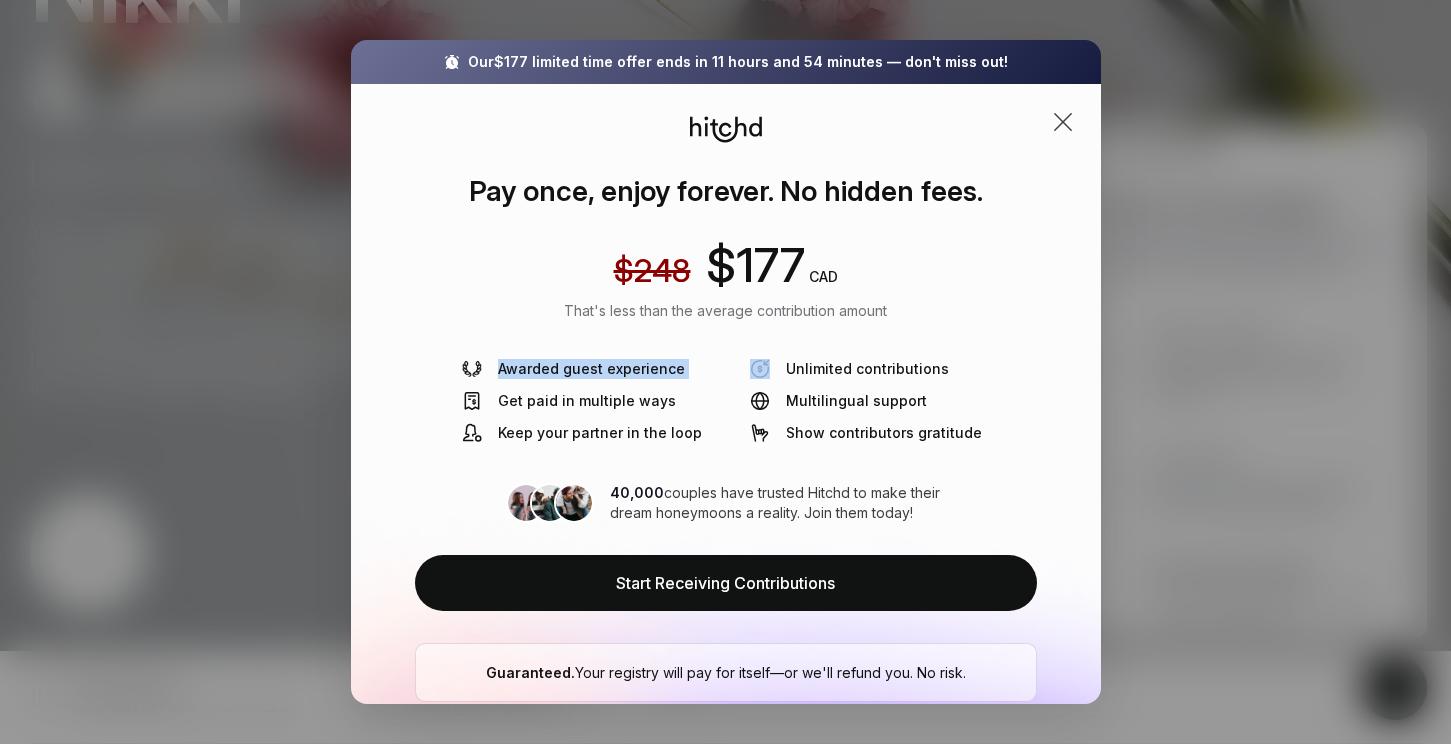 click at bounding box center [1063, 122] 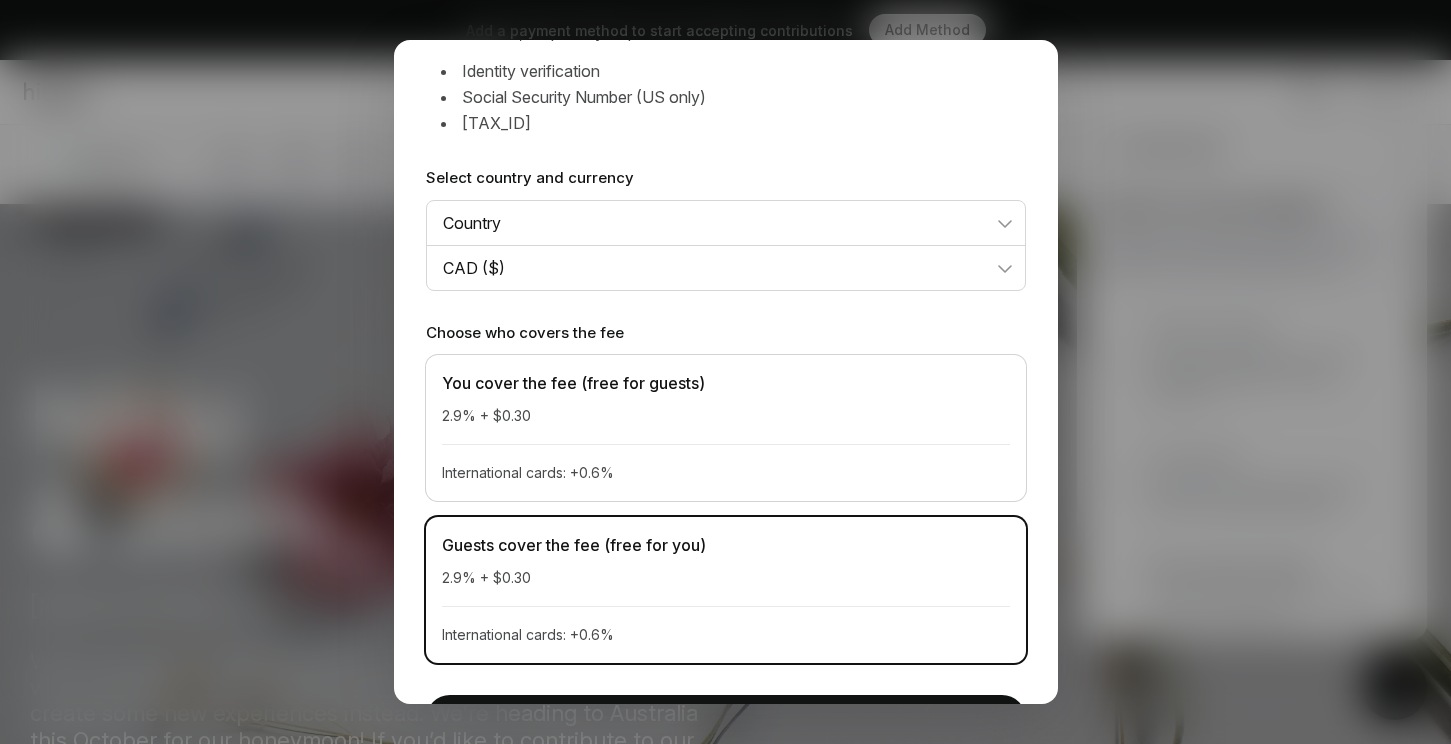 scroll, scrollTop: 291, scrollLeft: 0, axis: vertical 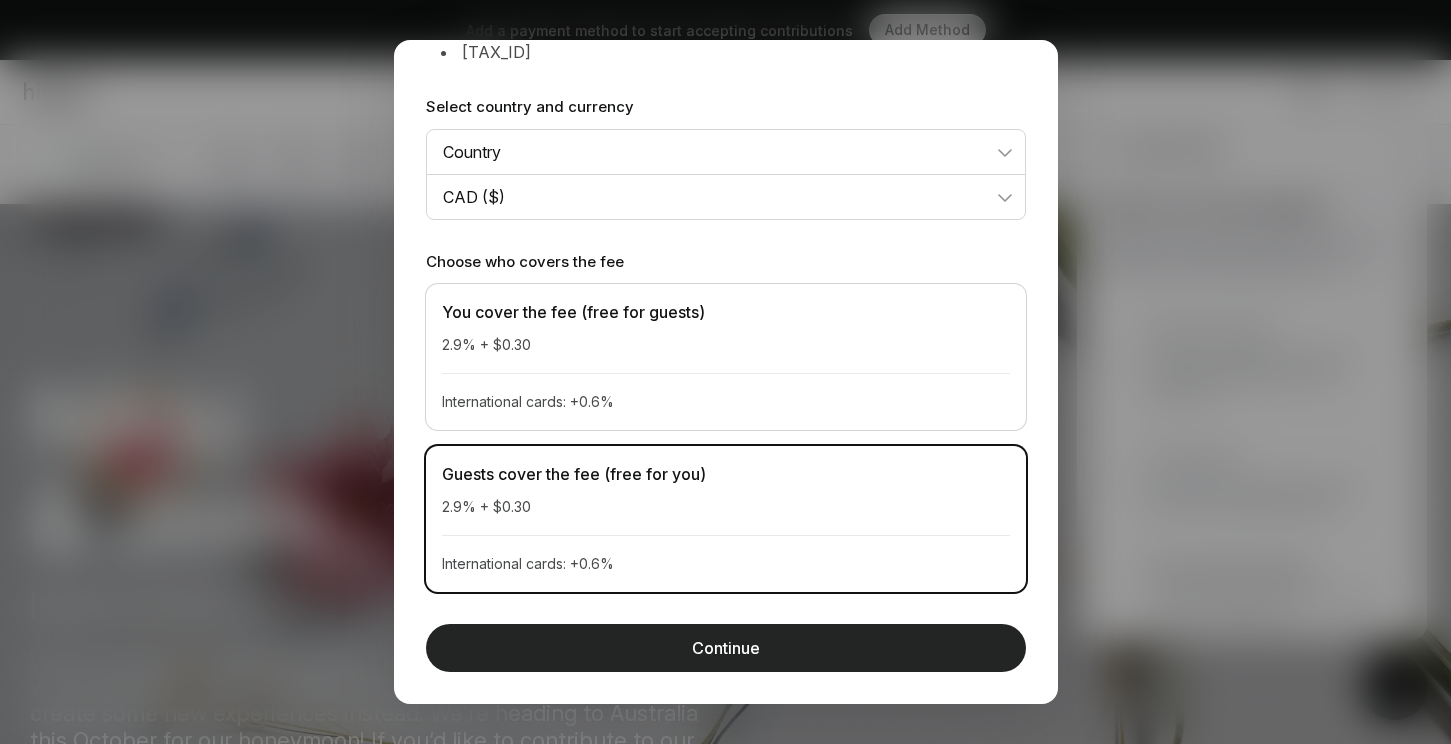 click on "Continue" at bounding box center [726, 648] 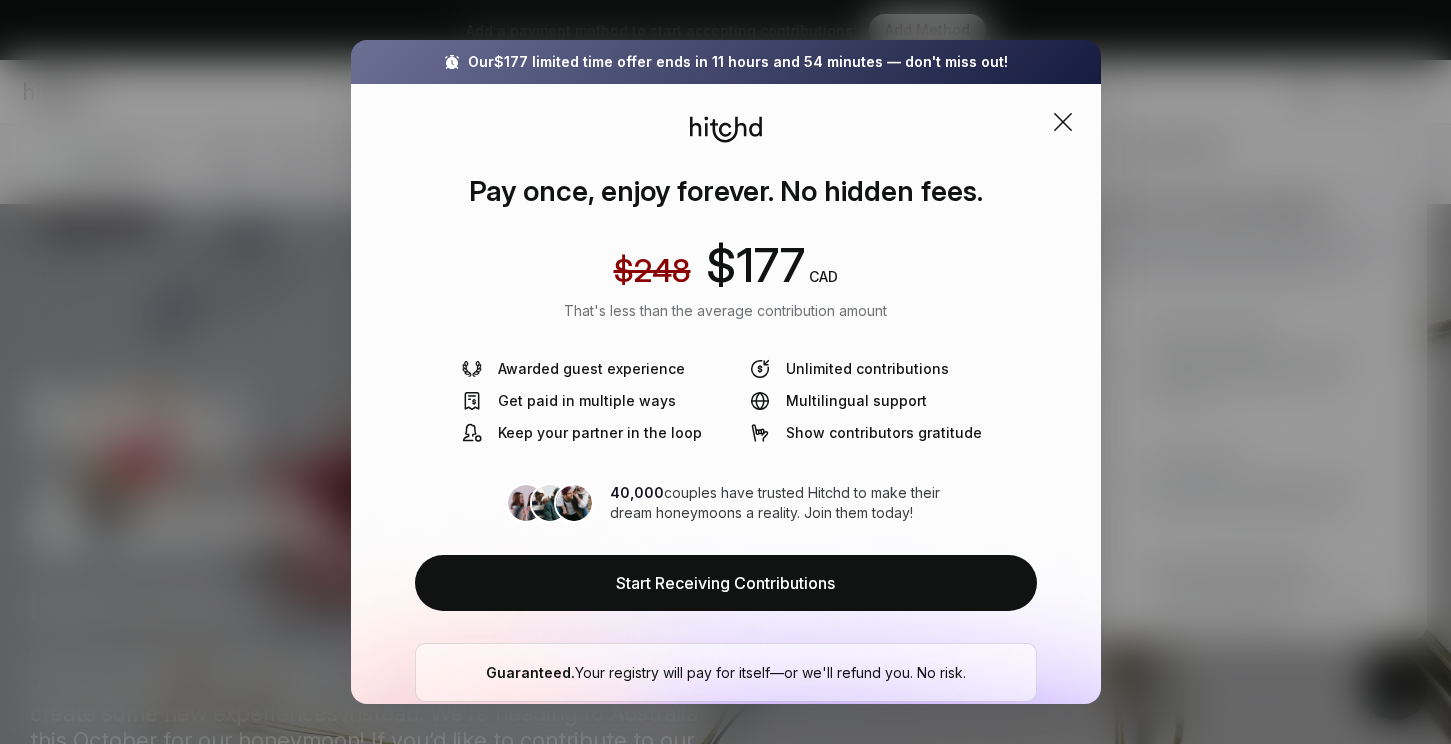 scroll, scrollTop: 30, scrollLeft: 0, axis: vertical 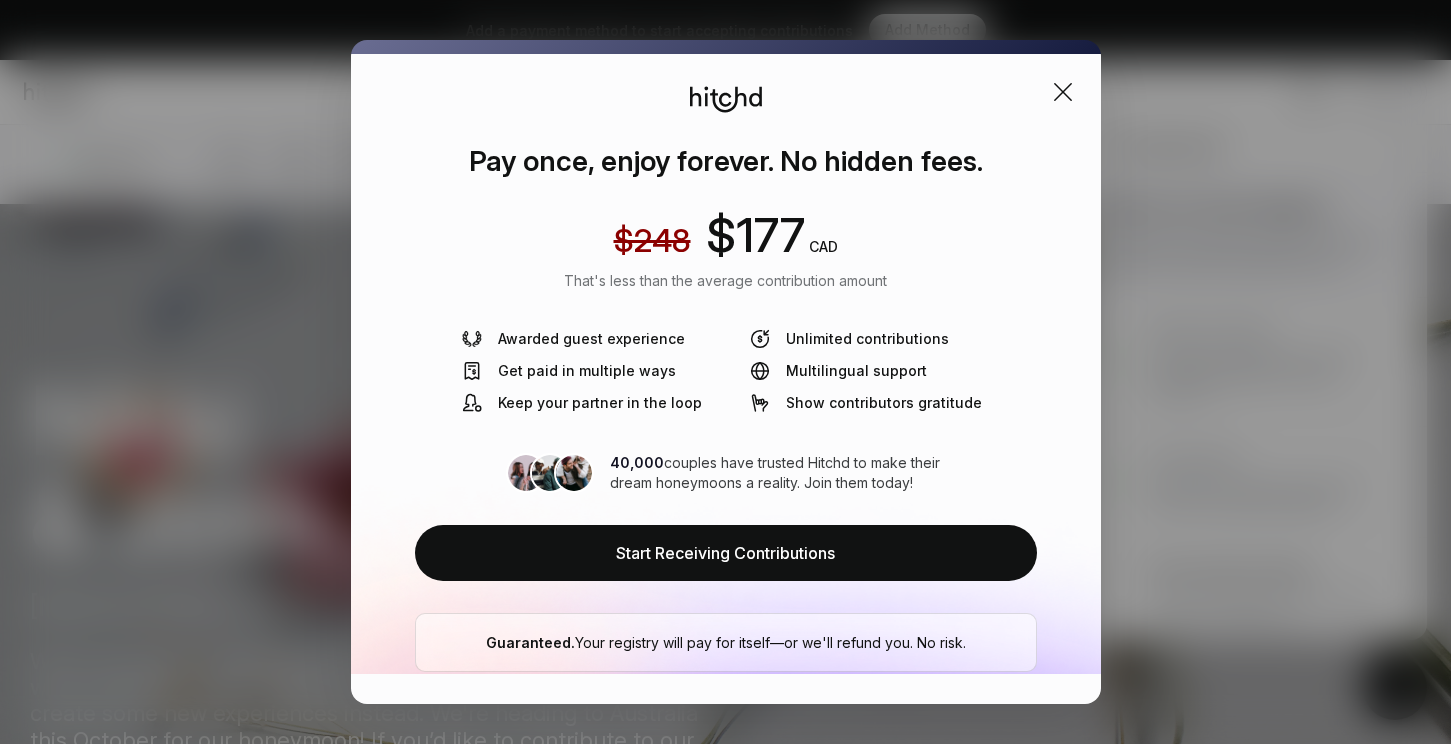 click on "That's less than the average contribution amount" at bounding box center [725, 282] 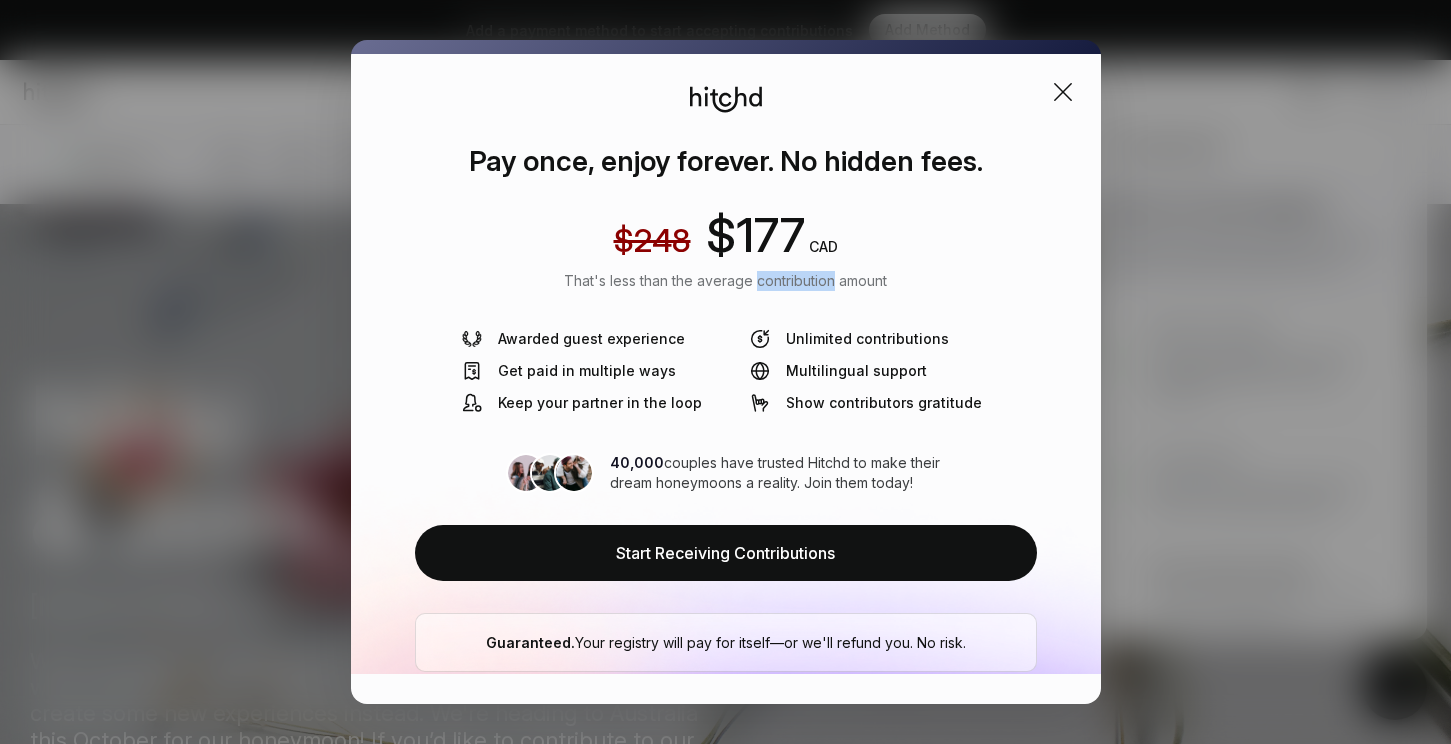 click on "That's less than the average contribution amount" at bounding box center (725, 282) 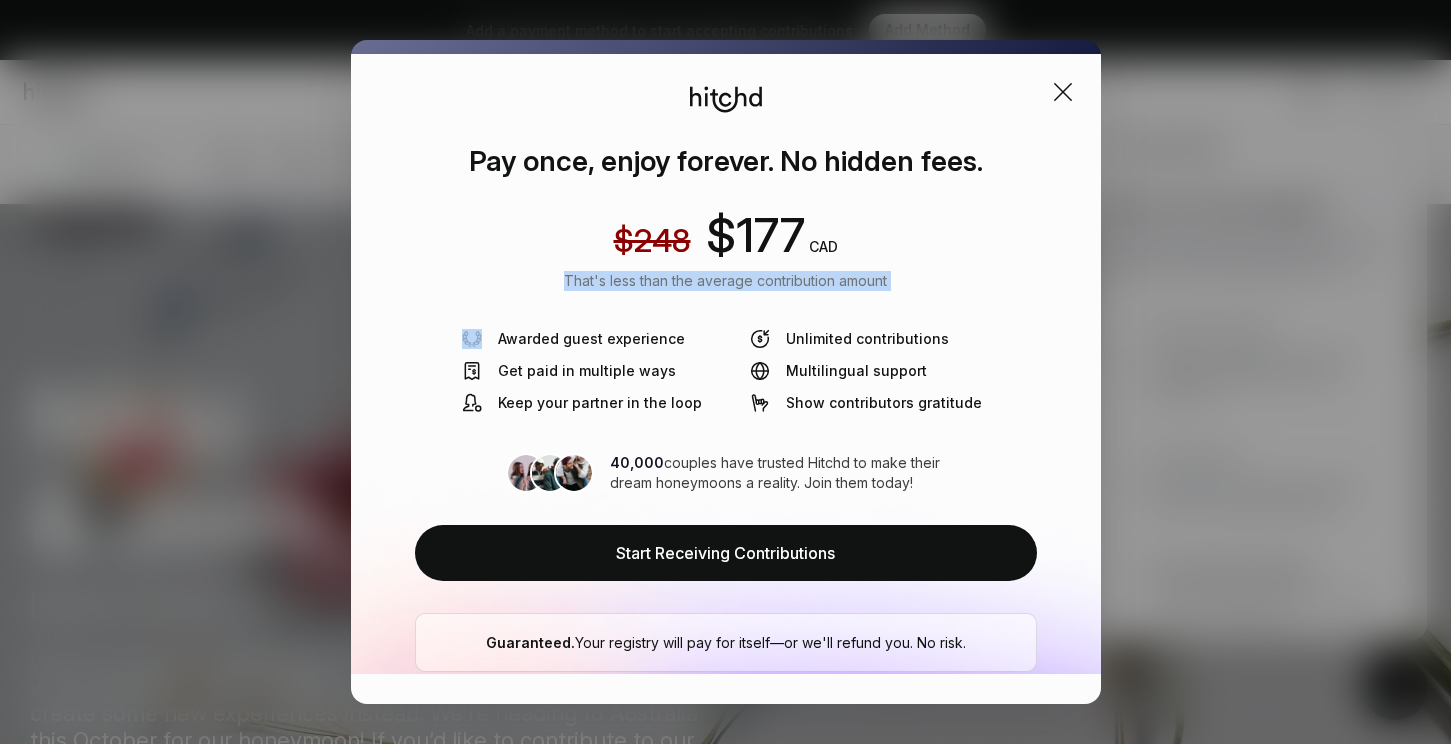 click on "That's less than the average contribution amount" at bounding box center (725, 282) 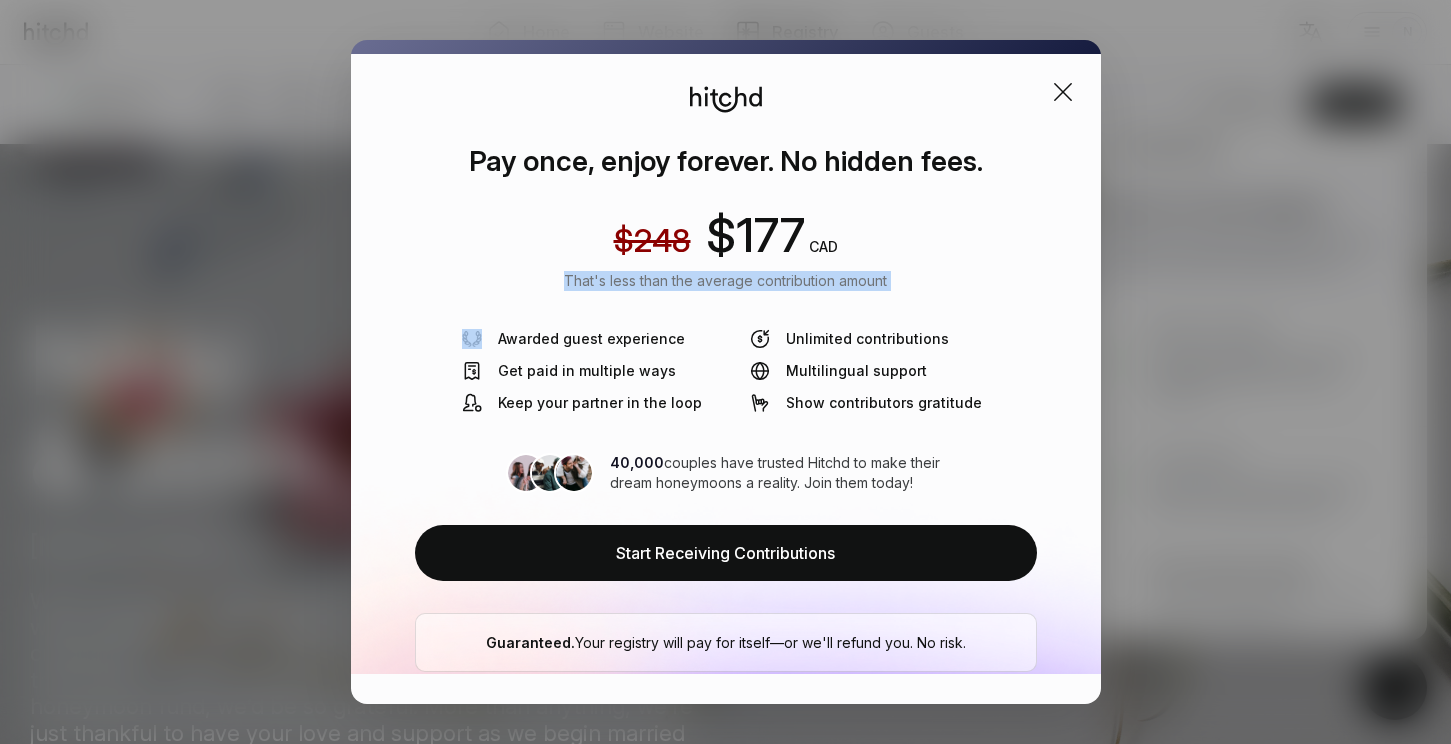 scroll, scrollTop: 67, scrollLeft: 0, axis: vertical 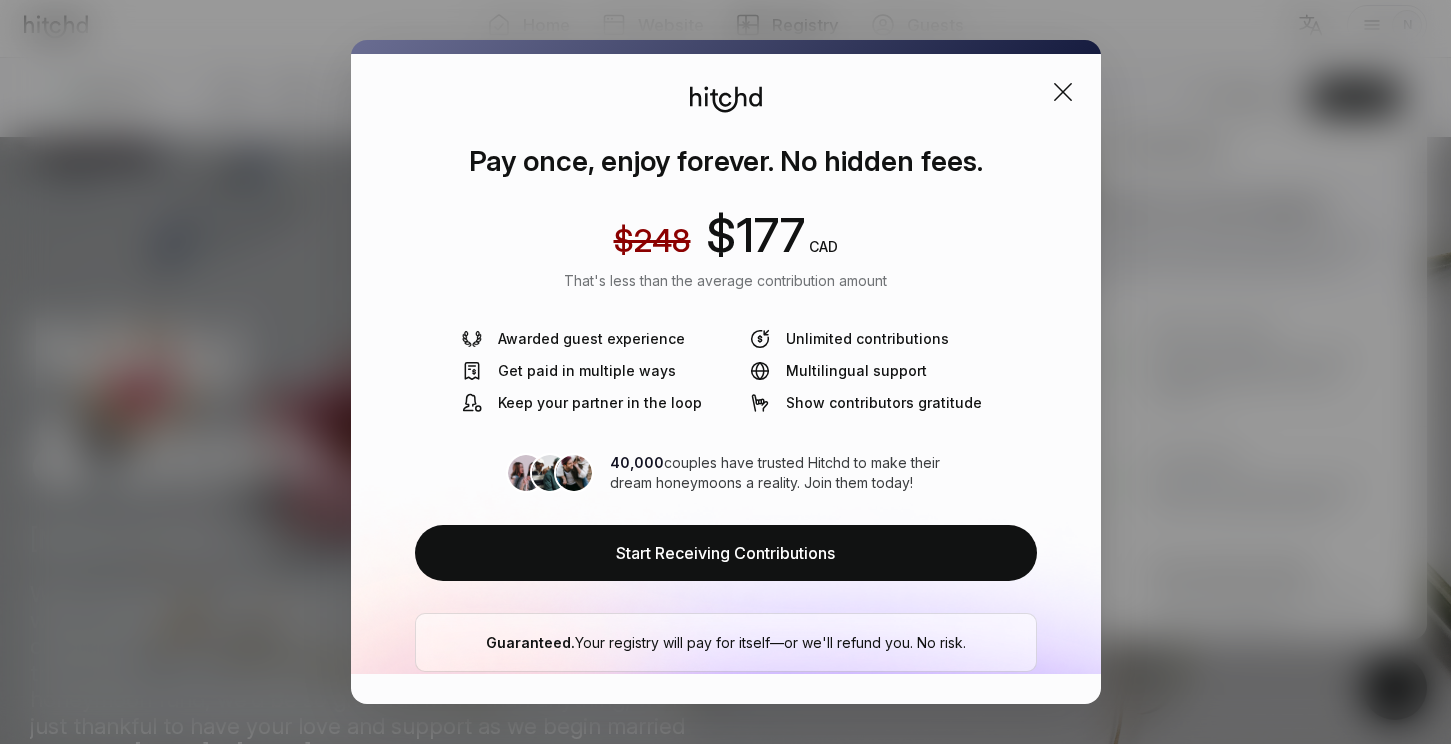 click on "40,000 couples have trusted Hitchd to make their dream honeymoons a reality. Join them today!" at bounding box center (726, 379) 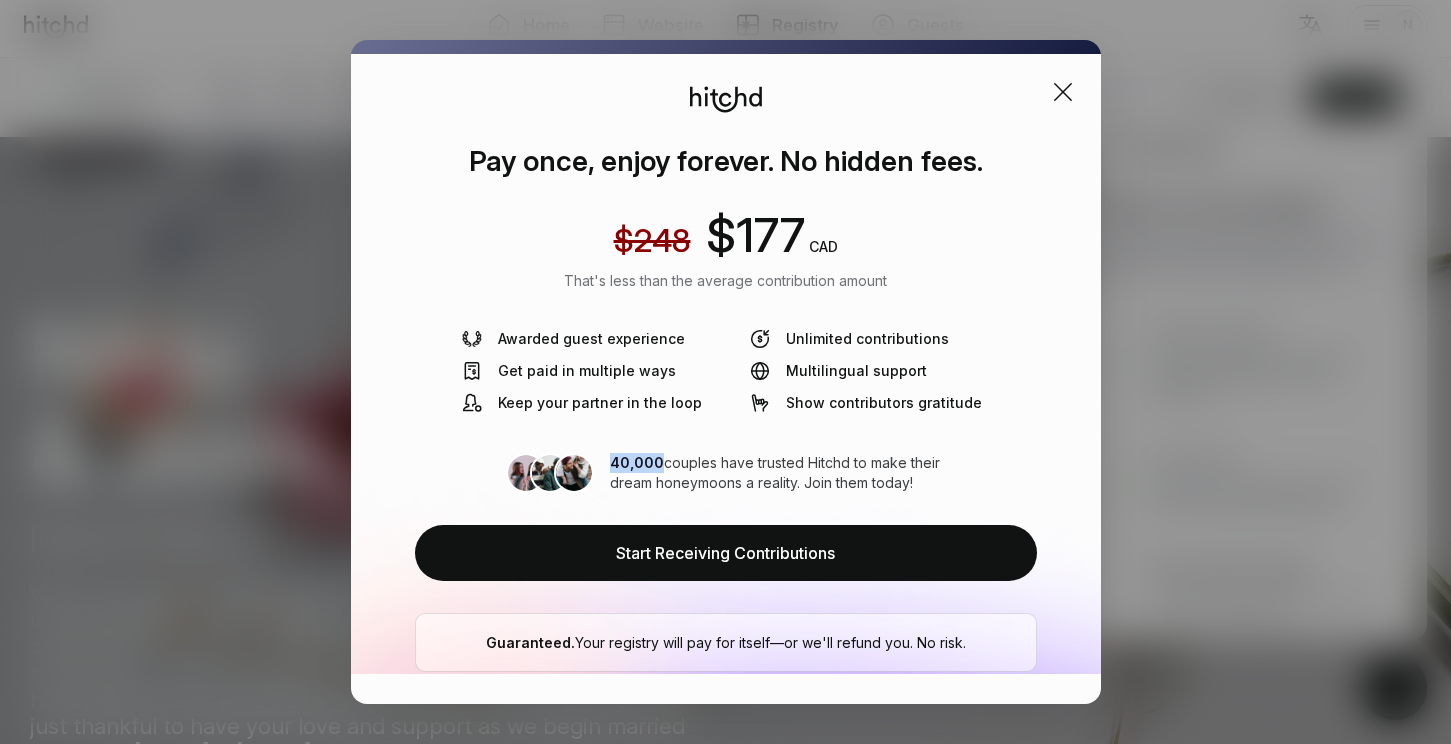 click on "40,000 couples have trusted Hitchd to make their dream honeymoons a reality. Join them today!" at bounding box center [726, 379] 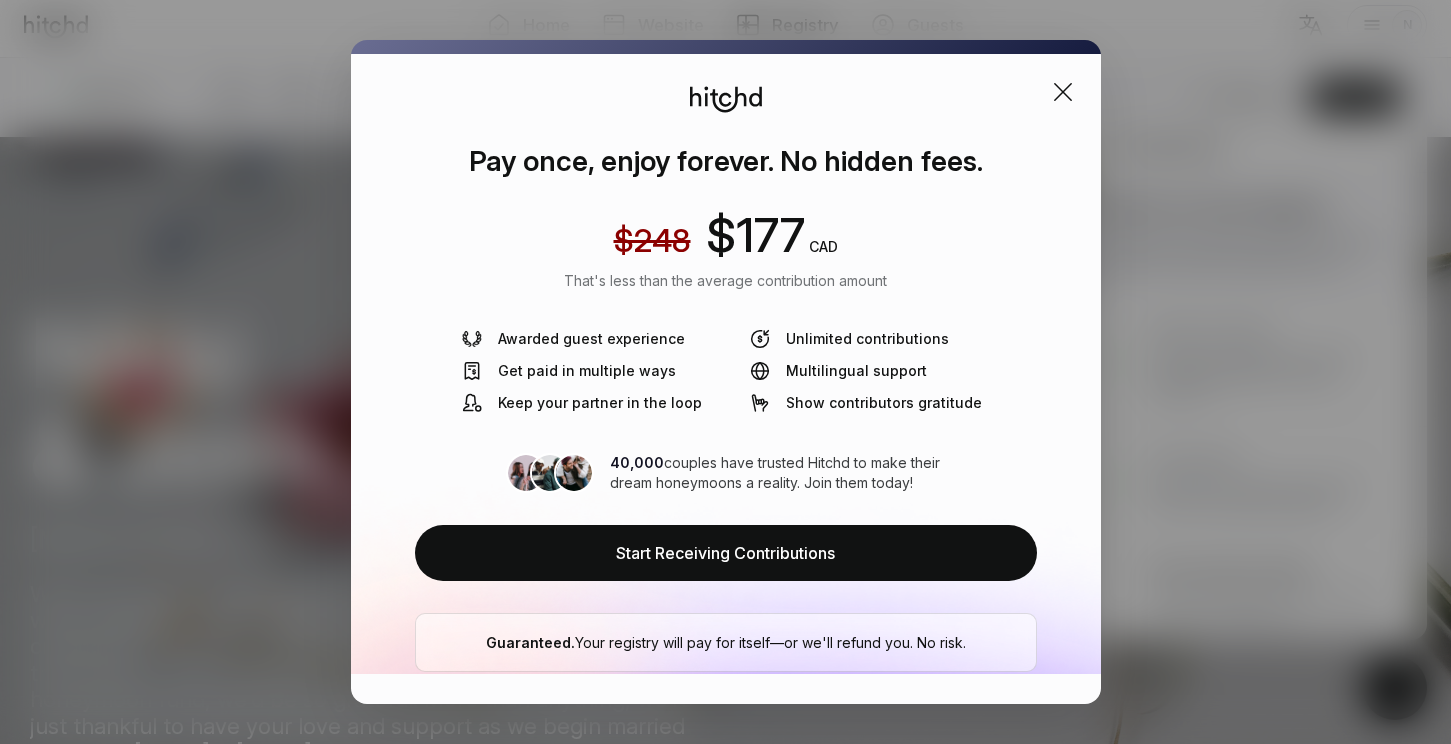 click on "Show contributors gratitude" at bounding box center (866, 403) 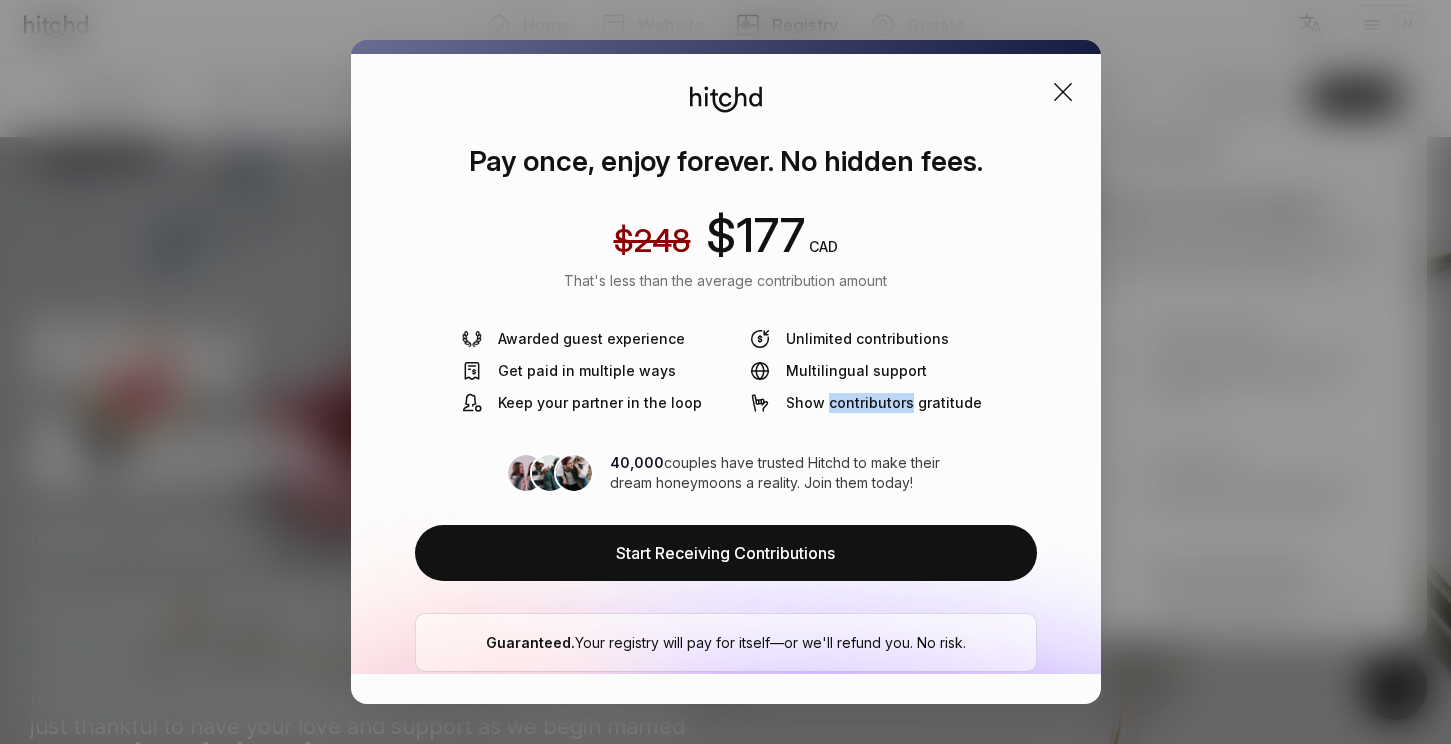 click on "Show contributors gratitude" at bounding box center [866, 403] 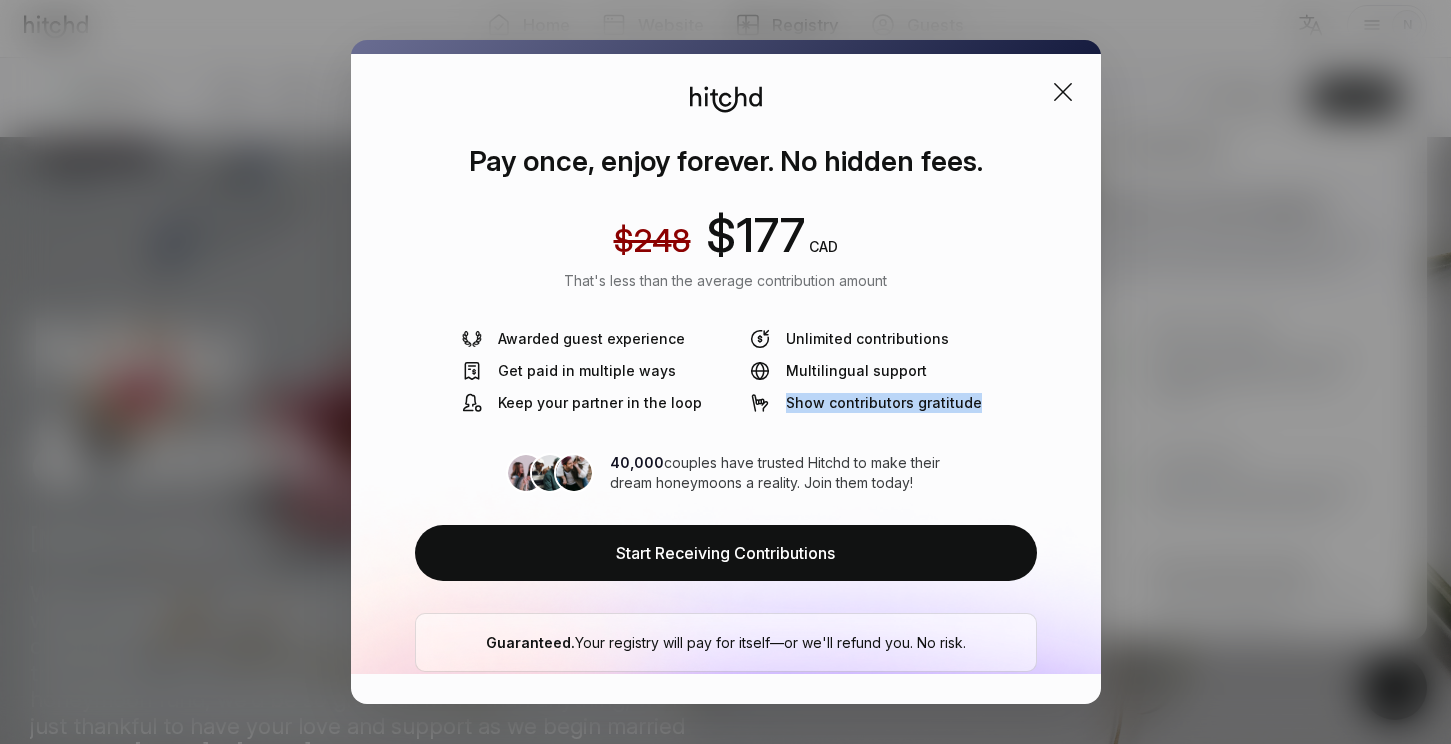 click on "Show contributors gratitude" at bounding box center [866, 403] 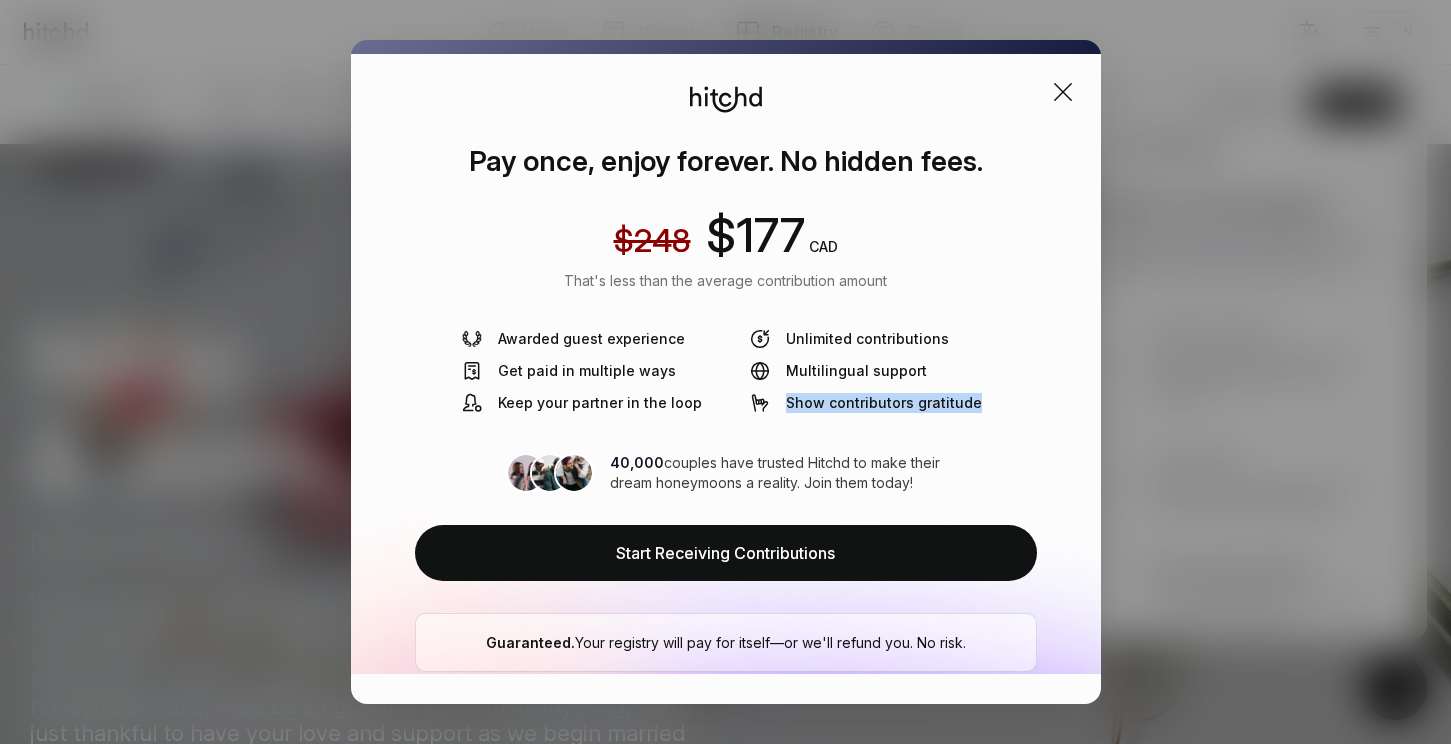 scroll, scrollTop: 52, scrollLeft: 0, axis: vertical 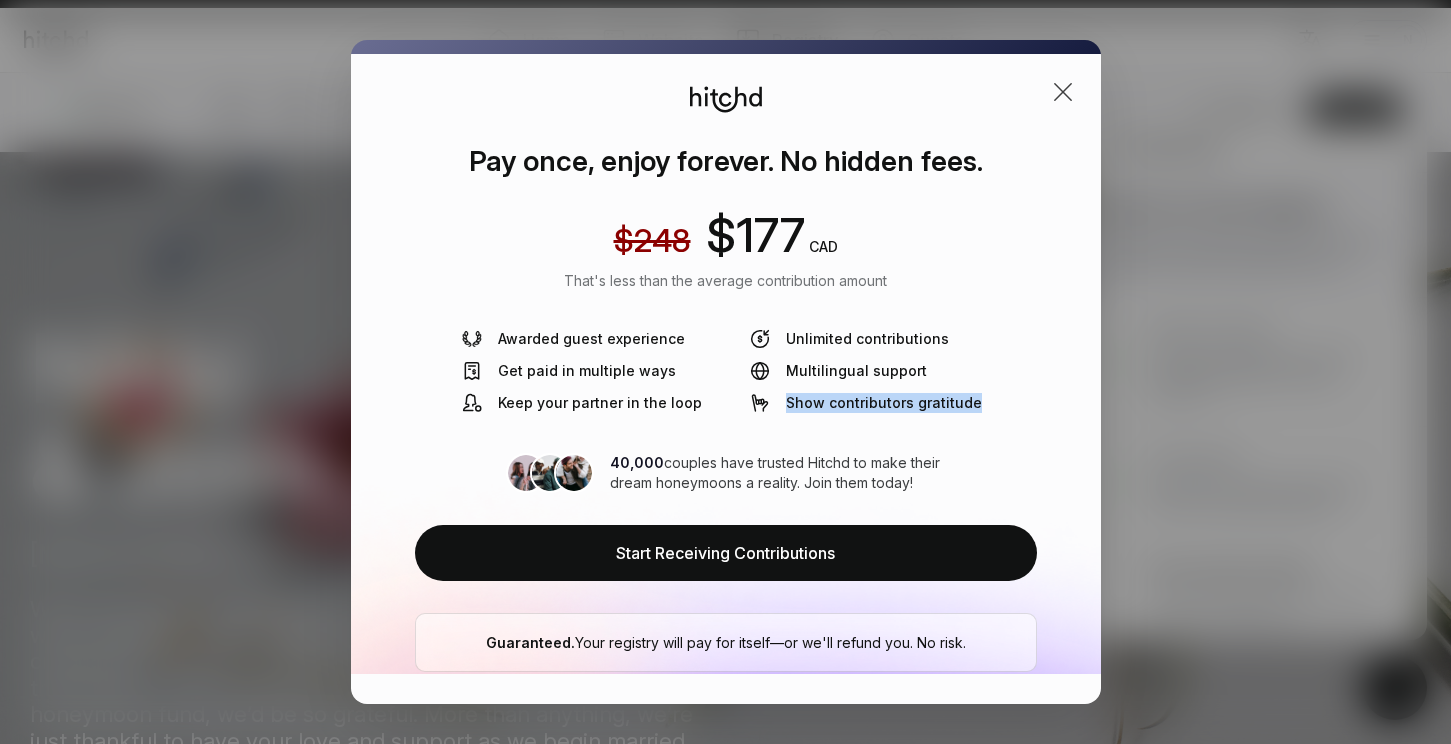 click at bounding box center (1063, 92) 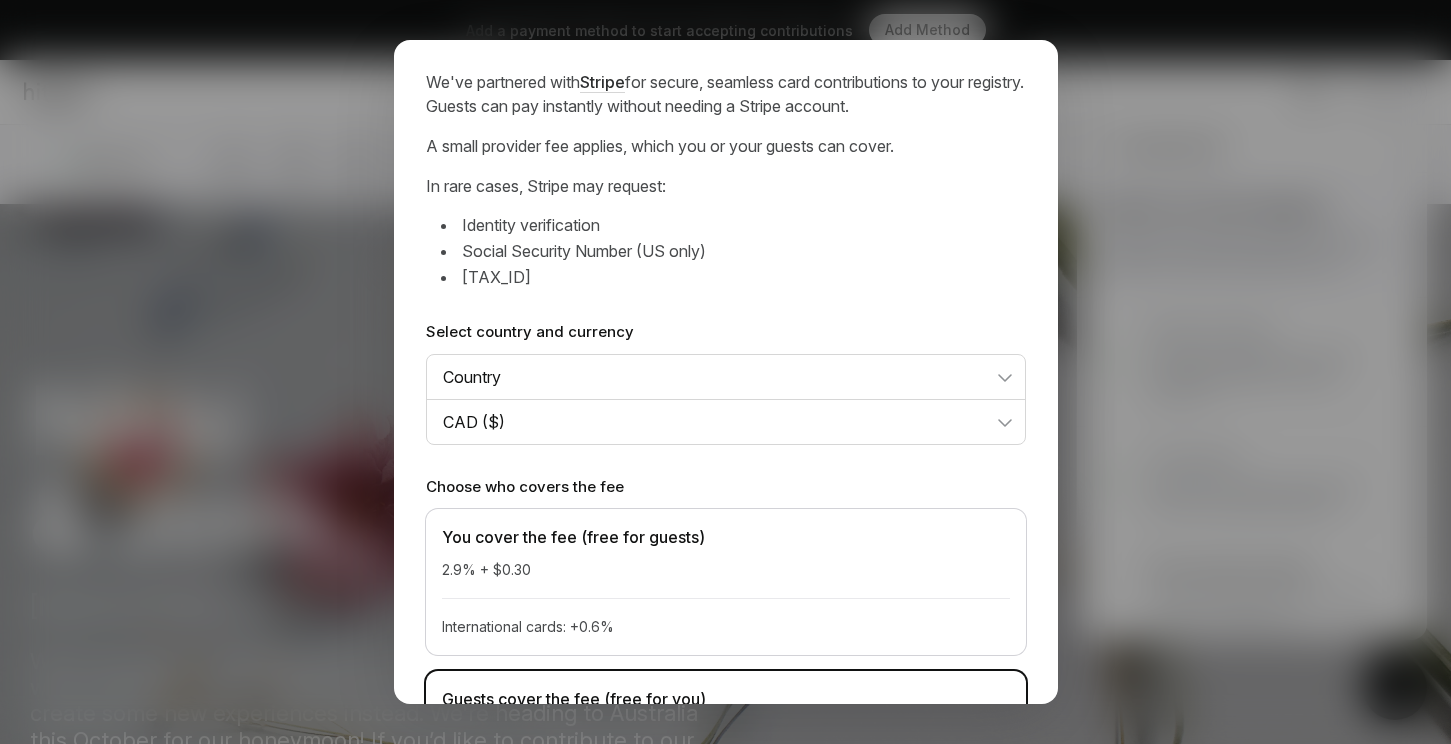scroll, scrollTop: 0, scrollLeft: 0, axis: both 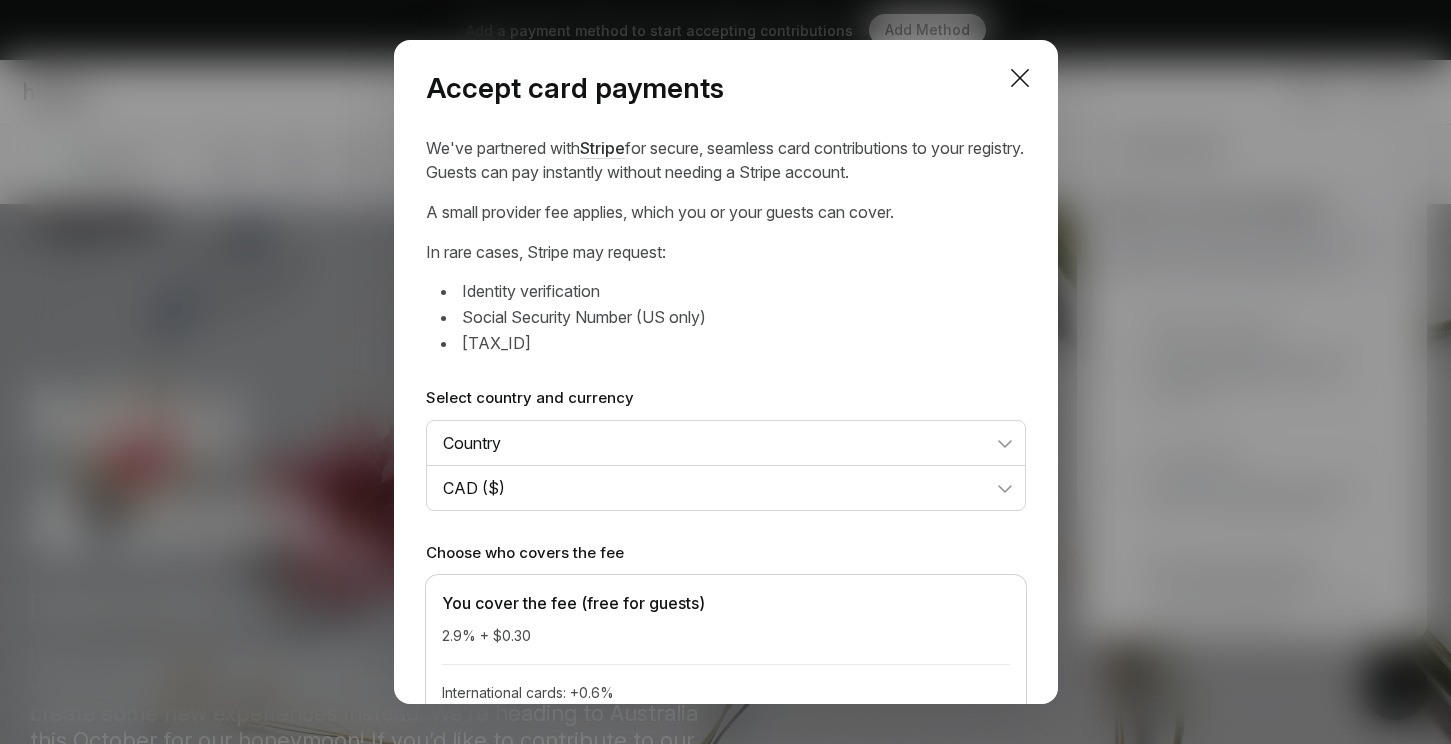 click at bounding box center [1020, 78] 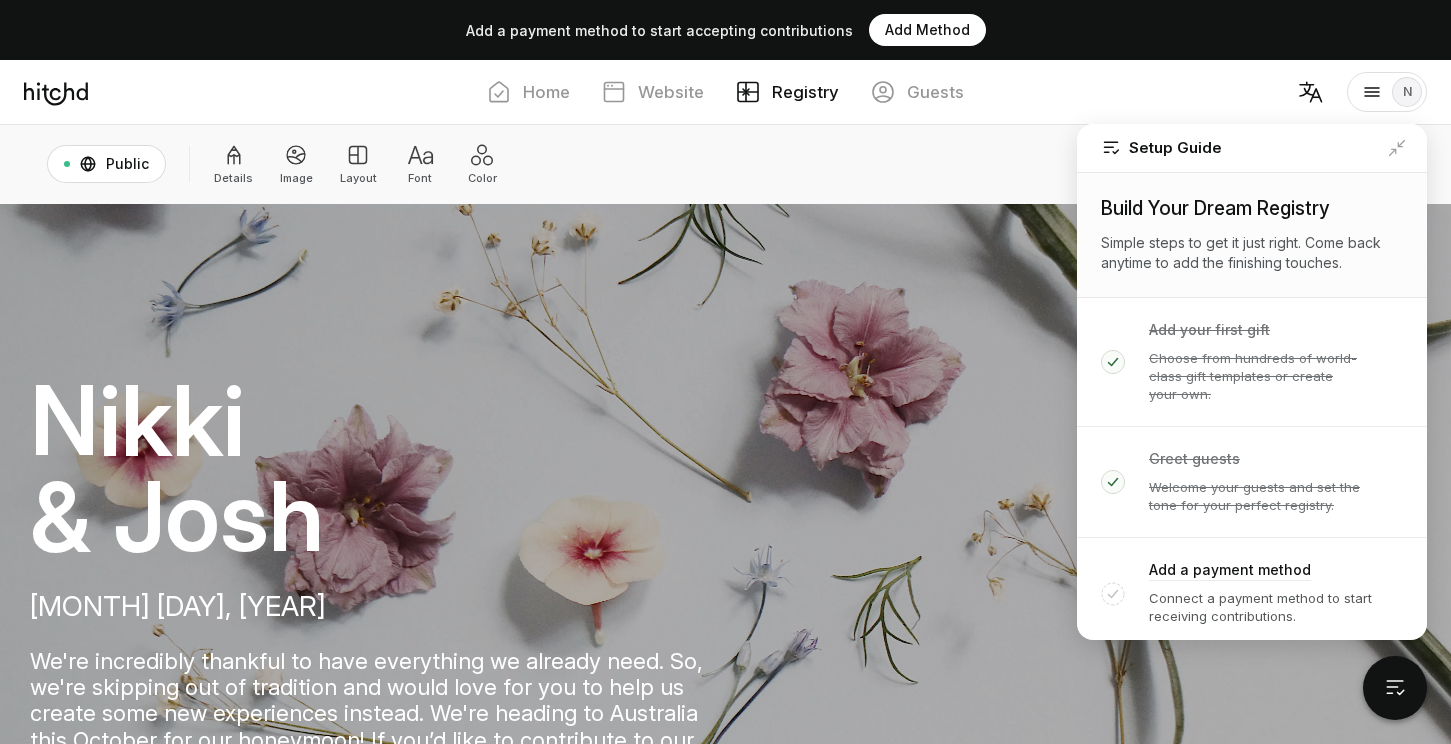 click on "Home
Website
Registry
Guests
N" at bounding box center (725, 92) 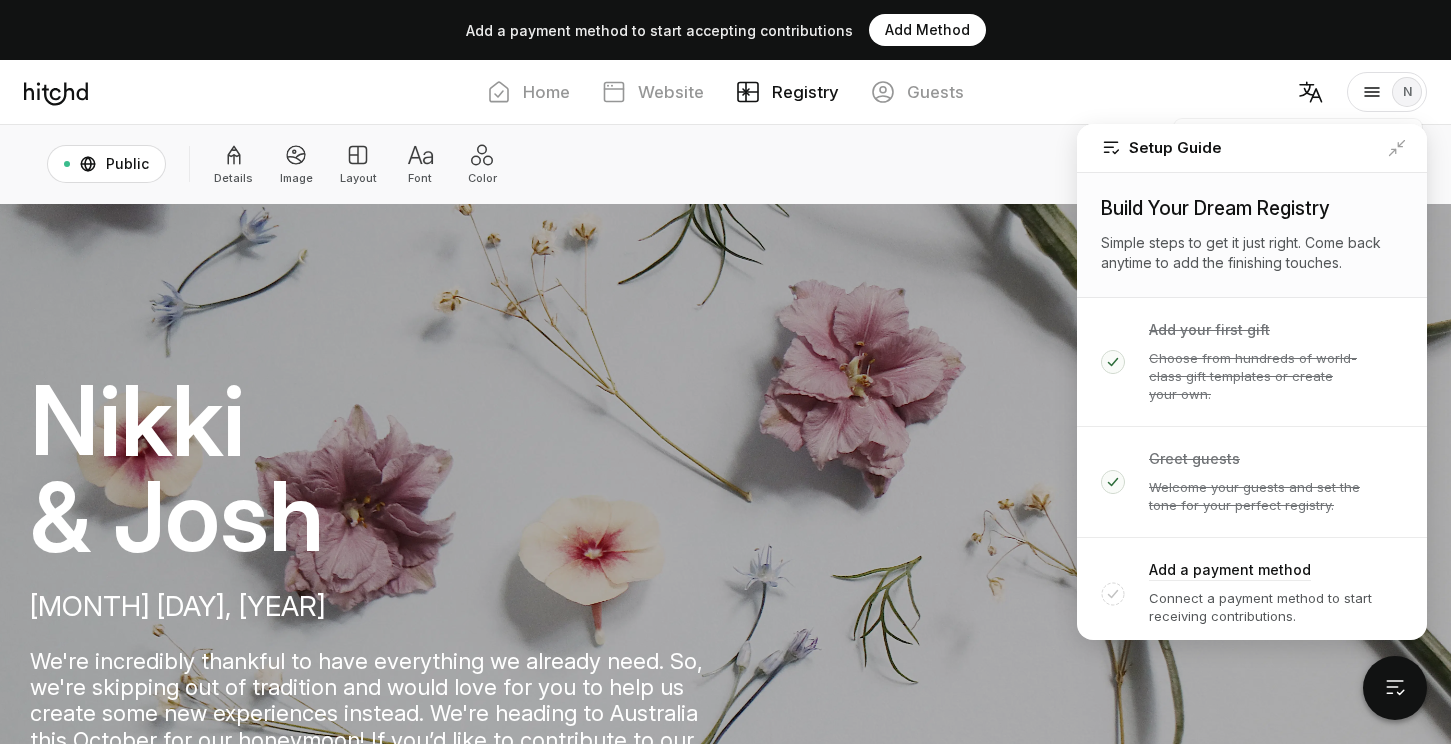 click on "N
Account
Help
Log Out" at bounding box center (1385, 92) 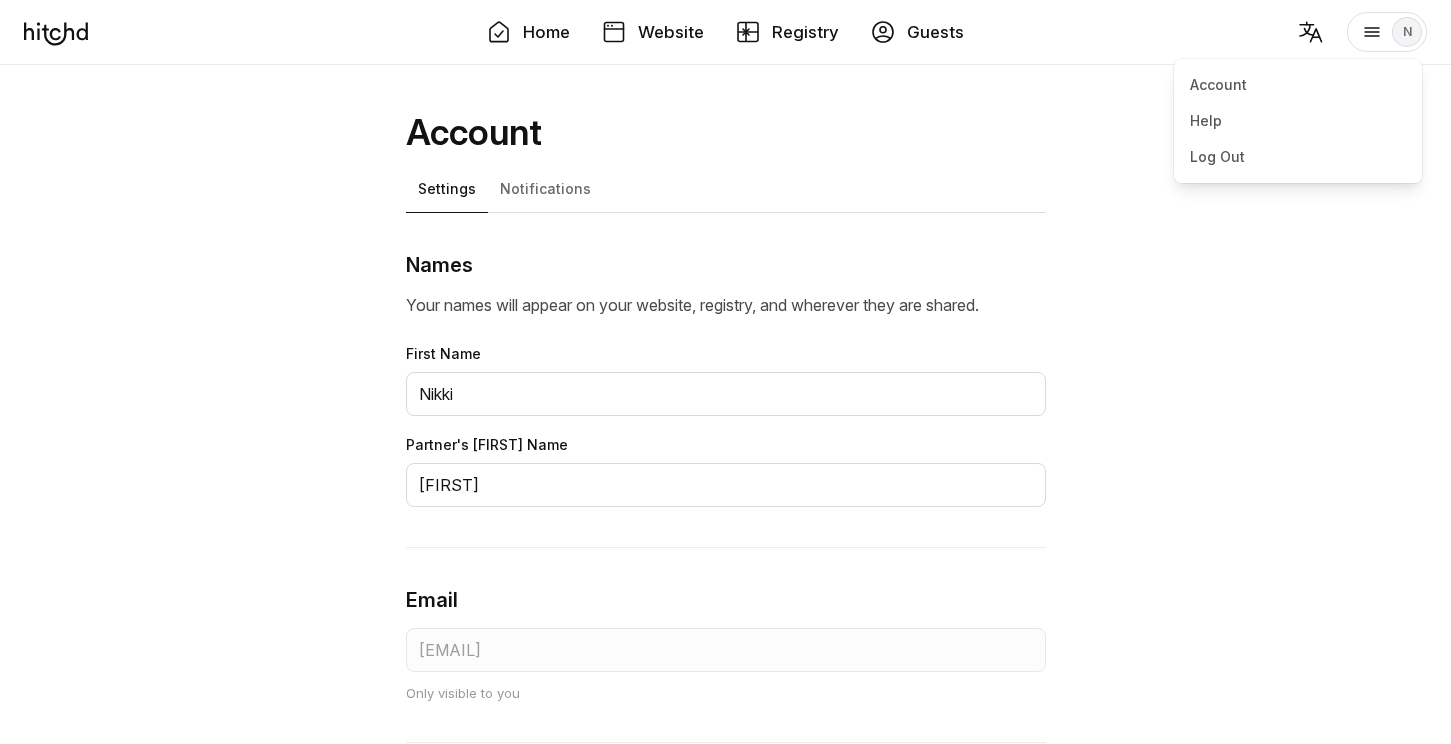 click on "N" at bounding box center (1407, 32) 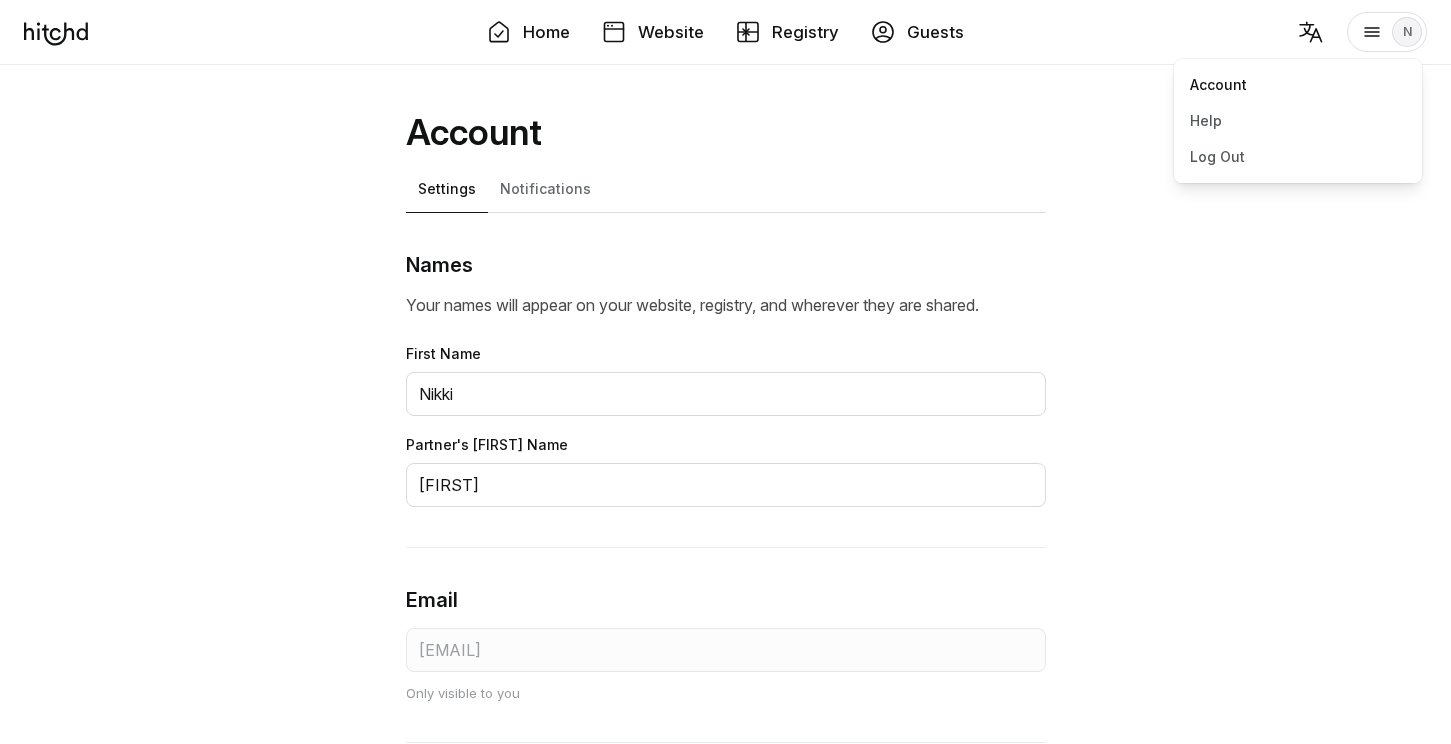 click on "Account" at bounding box center [1298, 85] 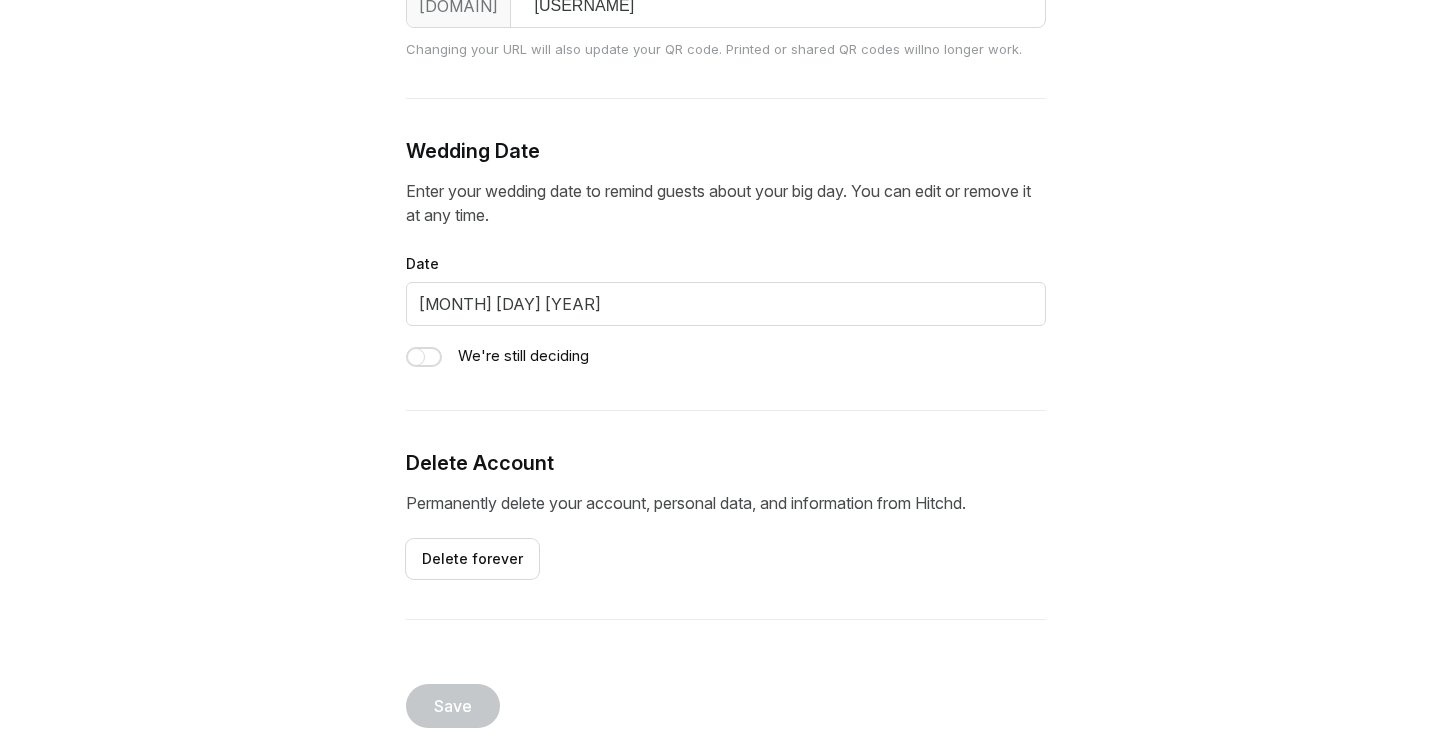 scroll, scrollTop: 1130, scrollLeft: 0, axis: vertical 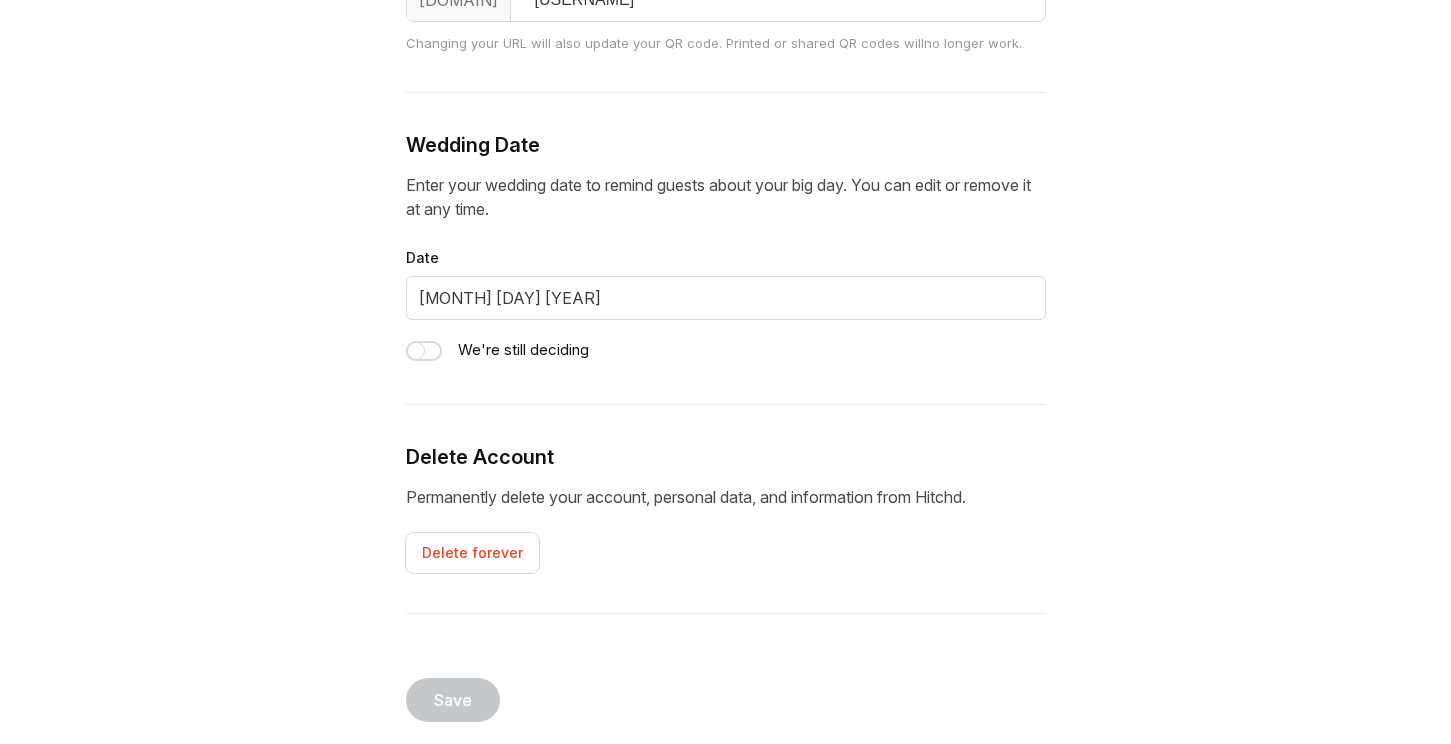 click on "Delete forever" at bounding box center [472, 553] 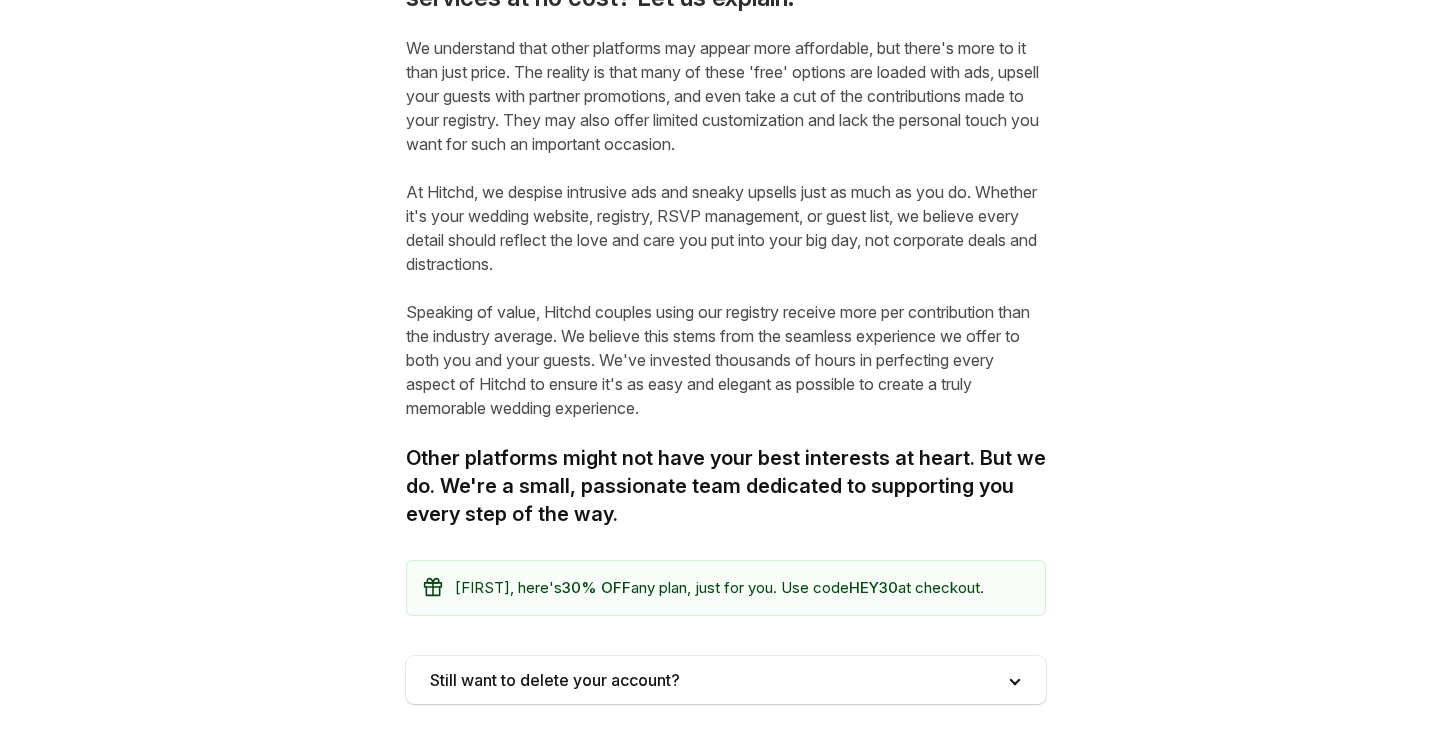 scroll, scrollTop: 305, scrollLeft: 0, axis: vertical 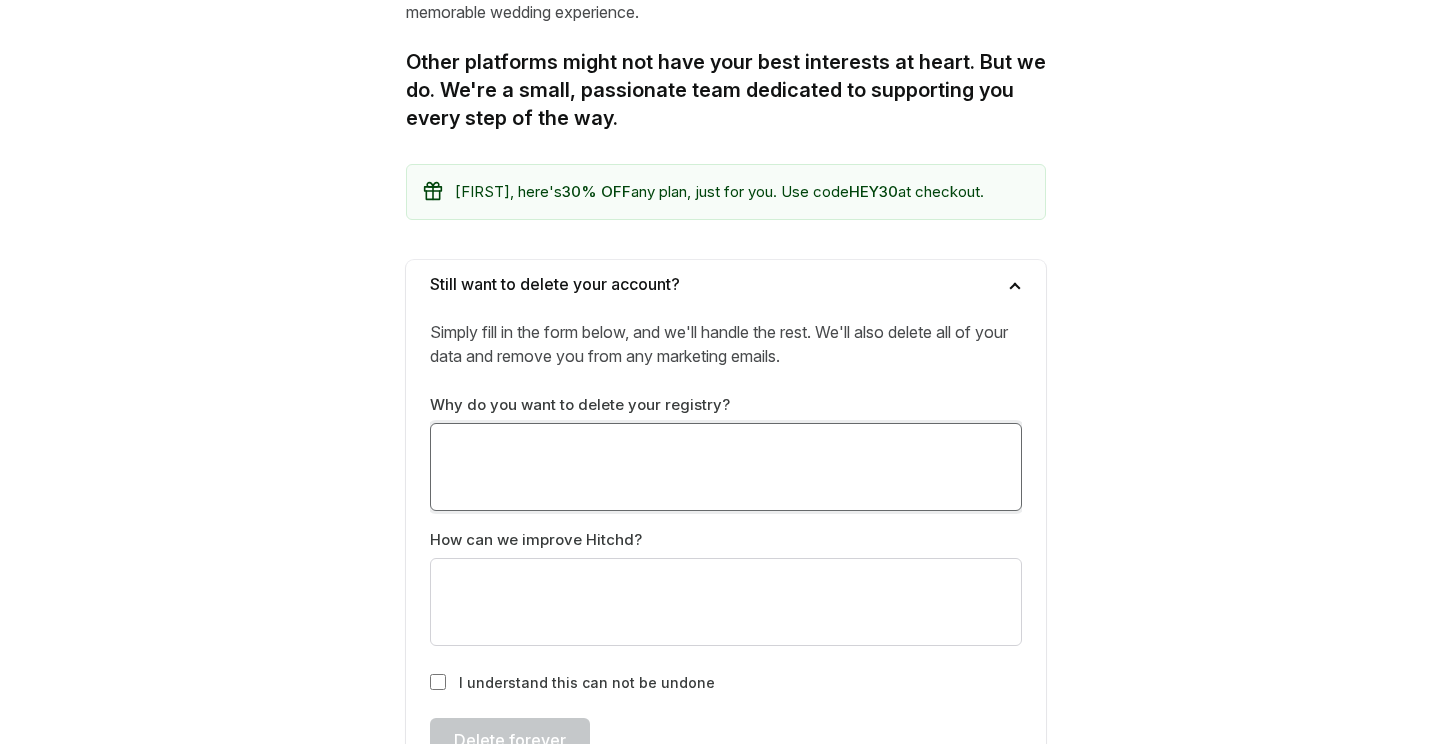 click at bounding box center [726, 467] 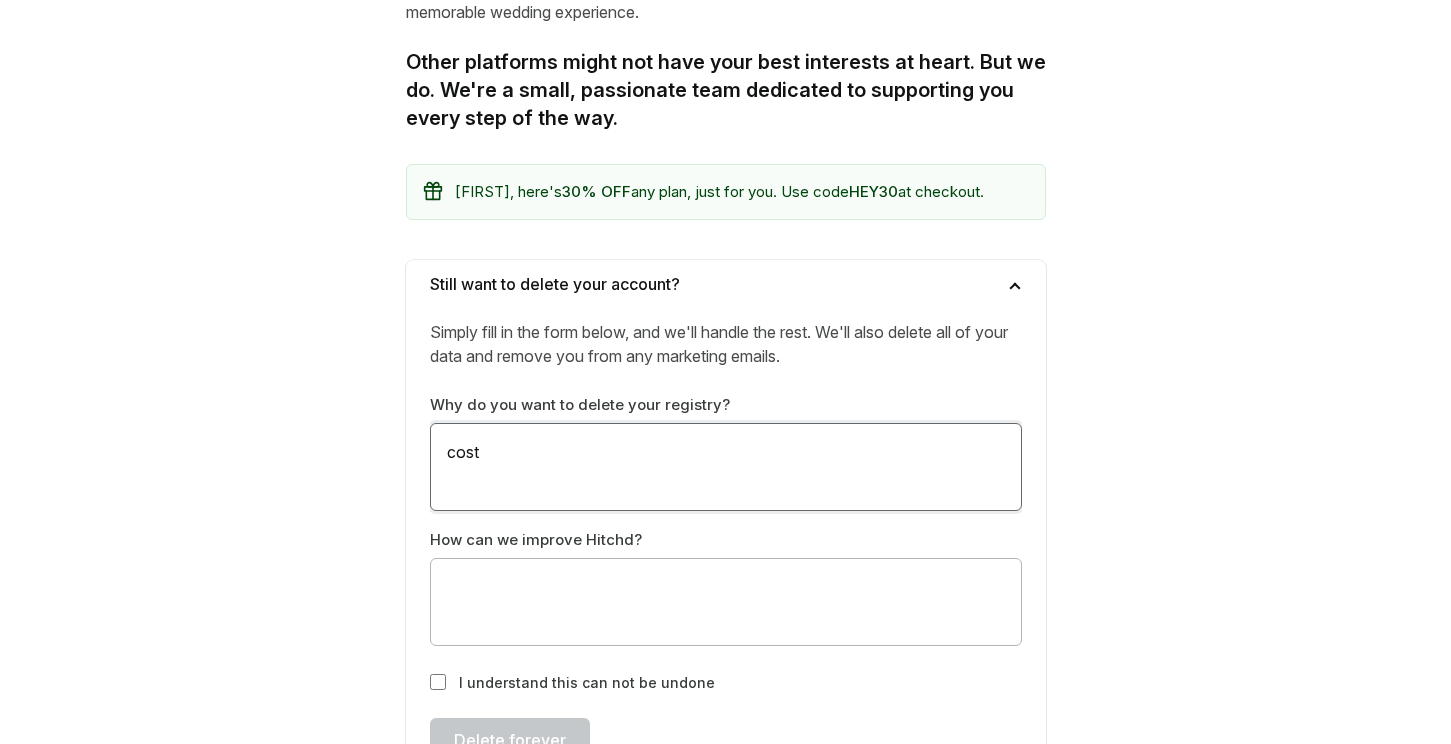 type on "cost" 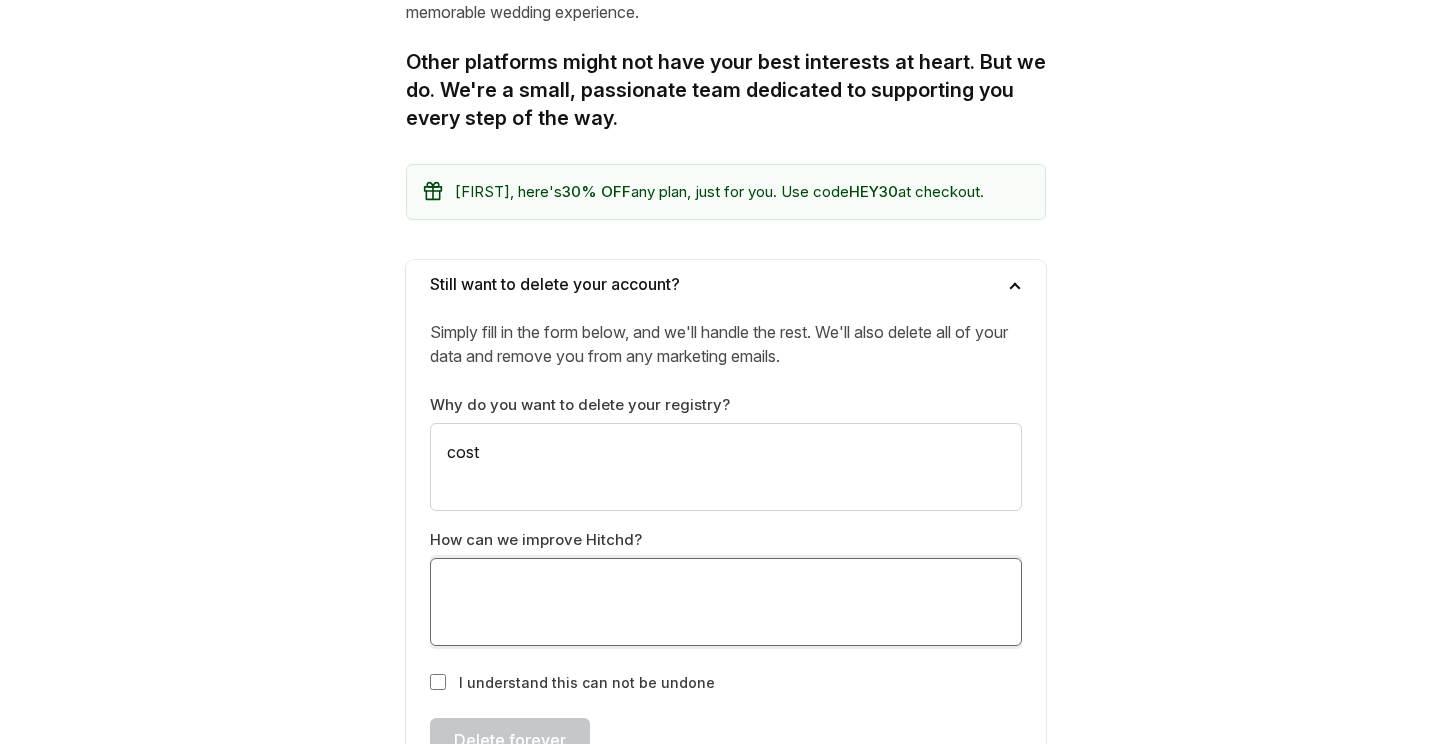 click at bounding box center (726, 602) 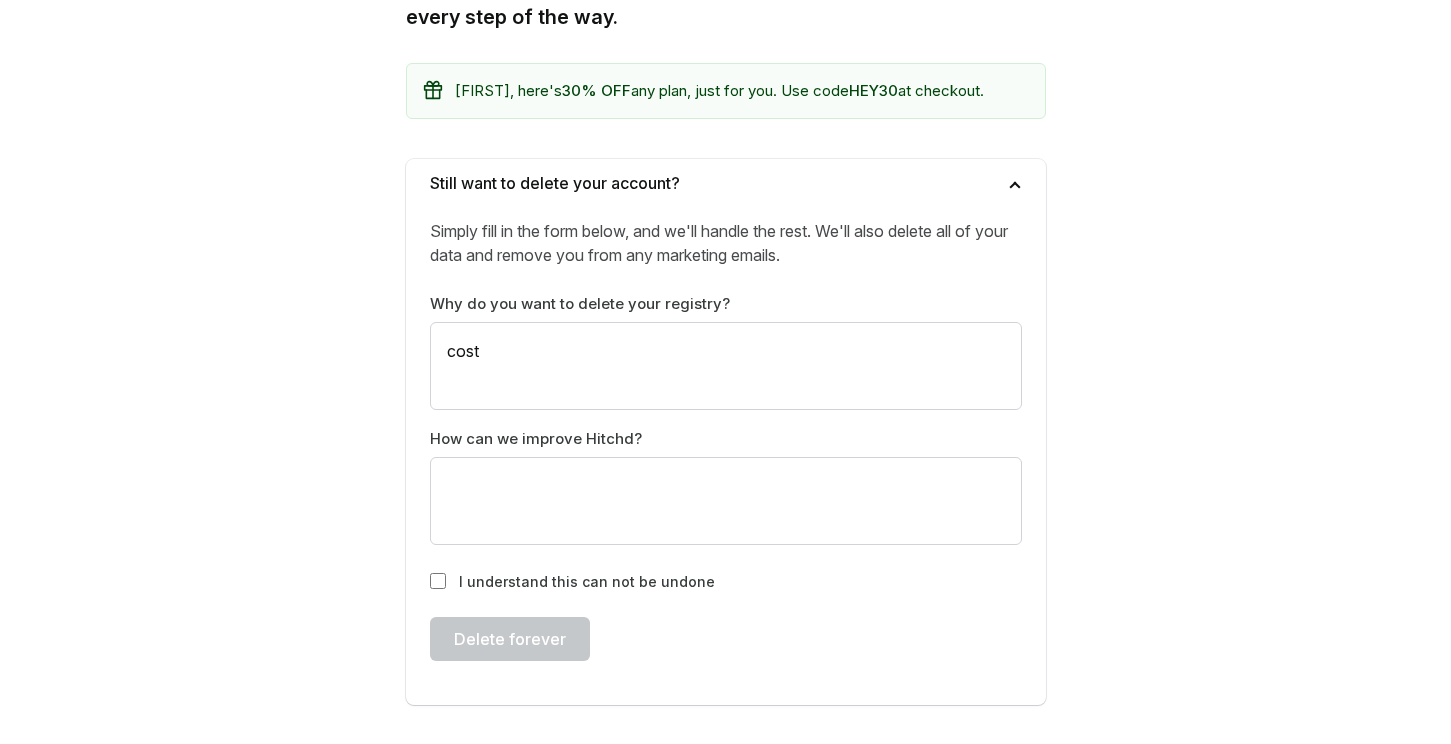 click on "I understand this can not be undone" at bounding box center [726, 581] 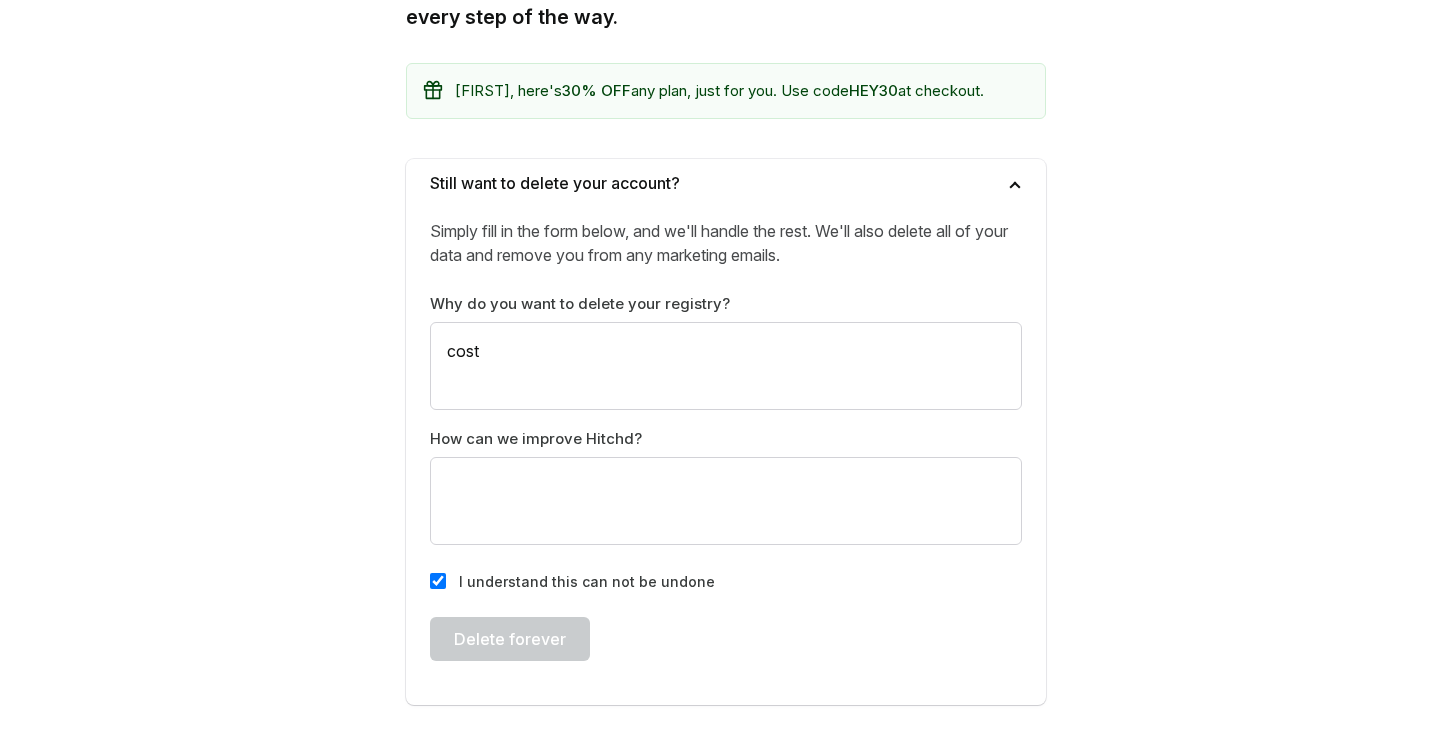 click on "Delete forever" at bounding box center (510, 639) 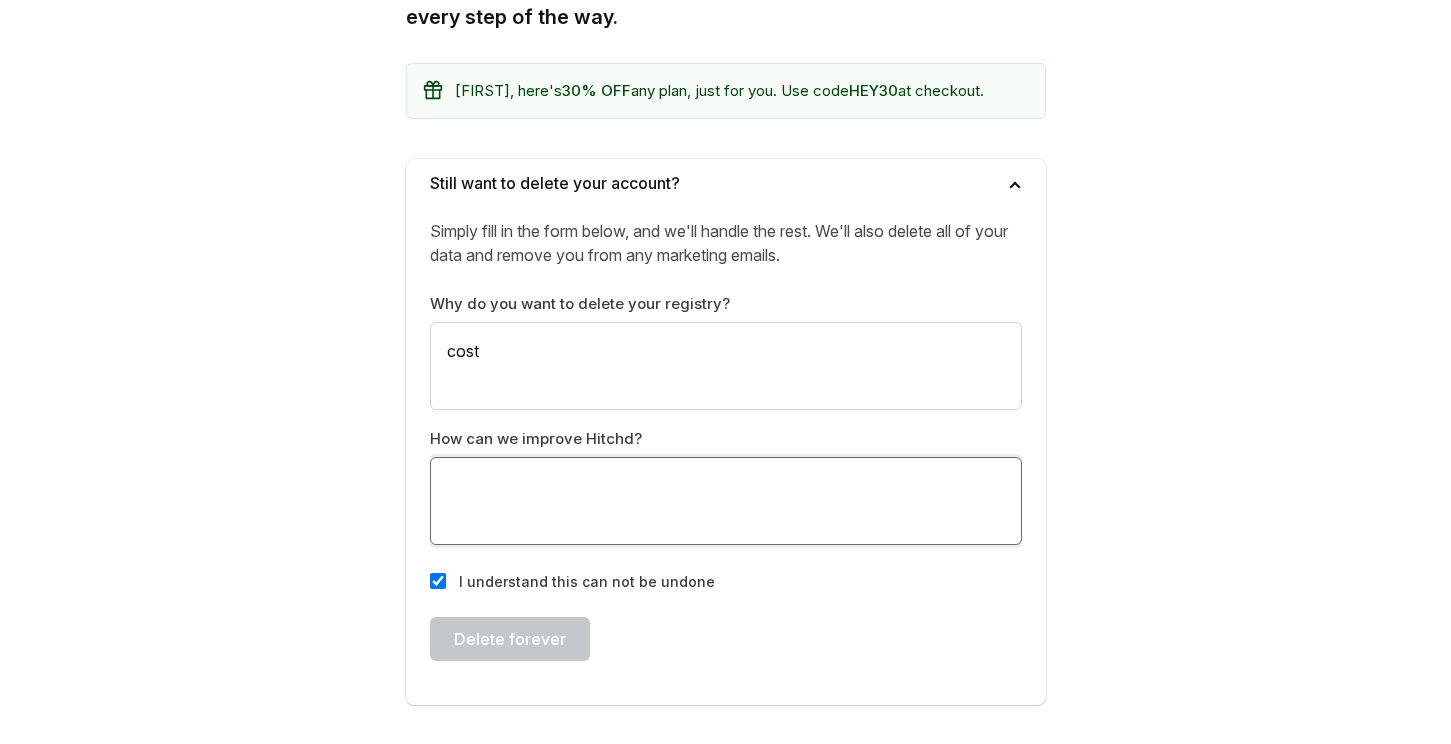 click at bounding box center (726, 501) 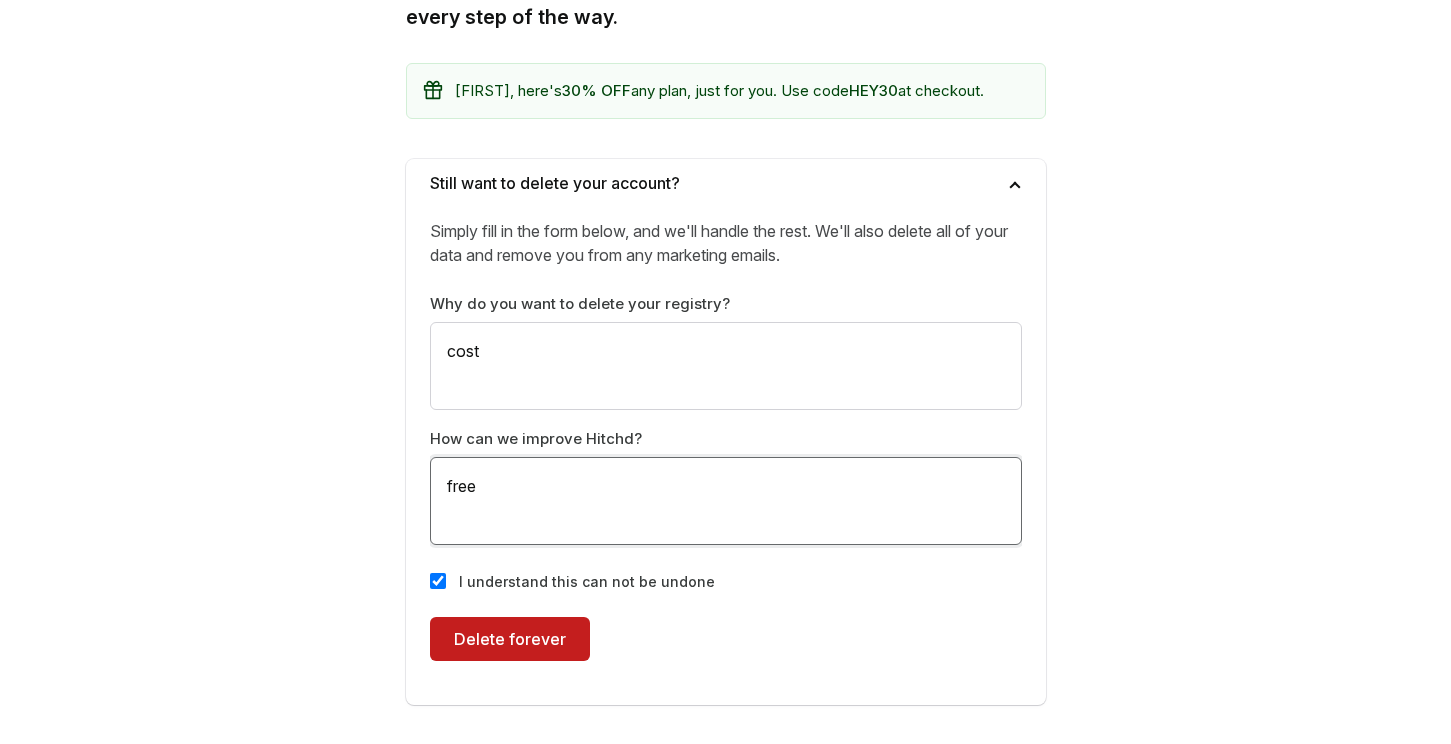 type on "free" 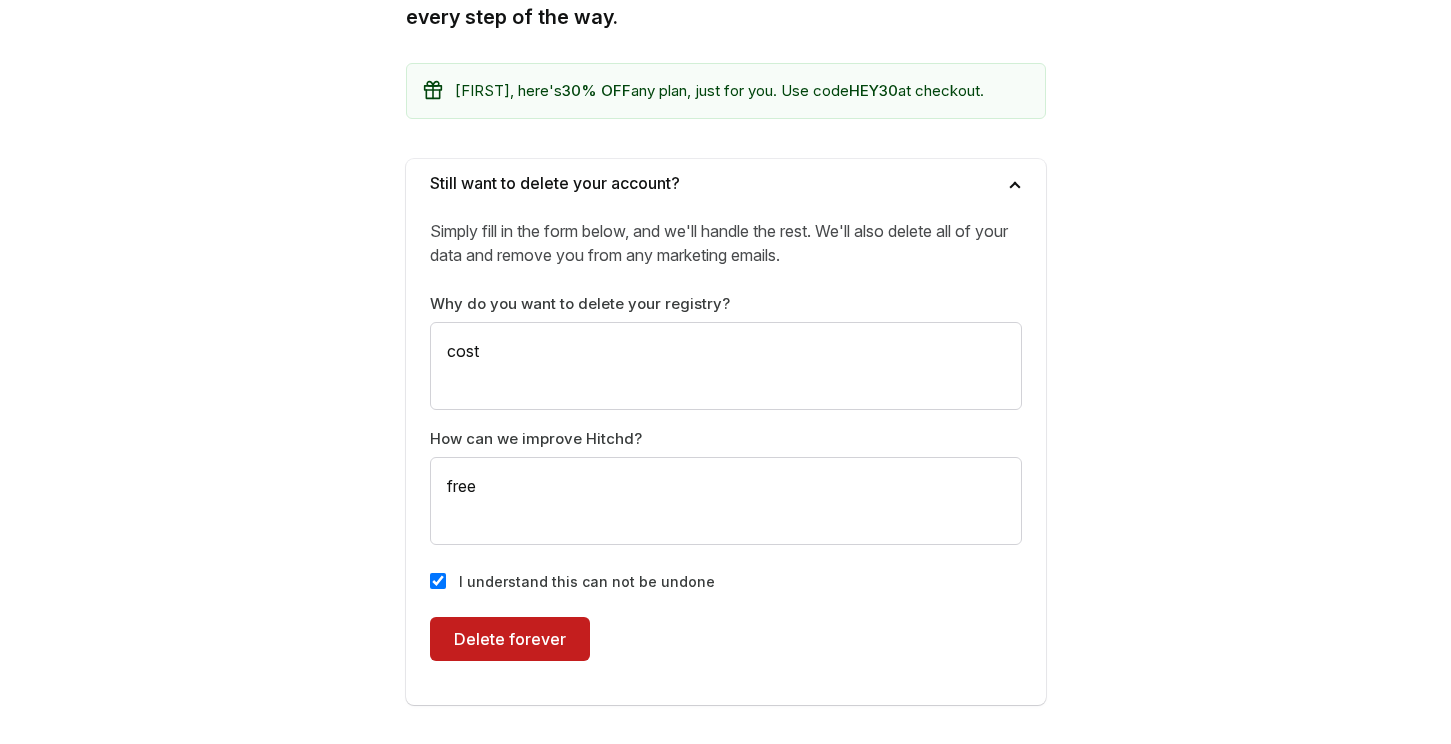 click on "Delete forever" at bounding box center (510, 639) 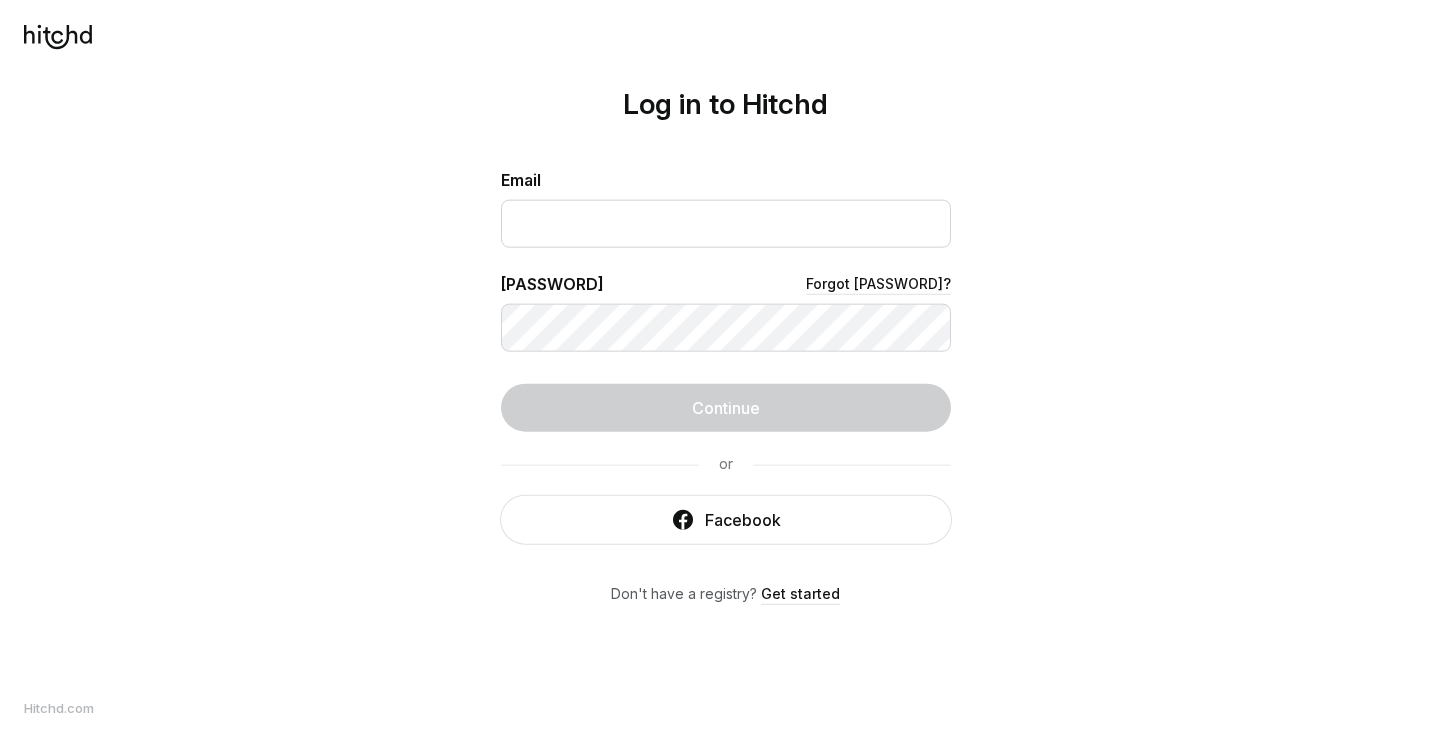 scroll, scrollTop: 0, scrollLeft: 0, axis: both 